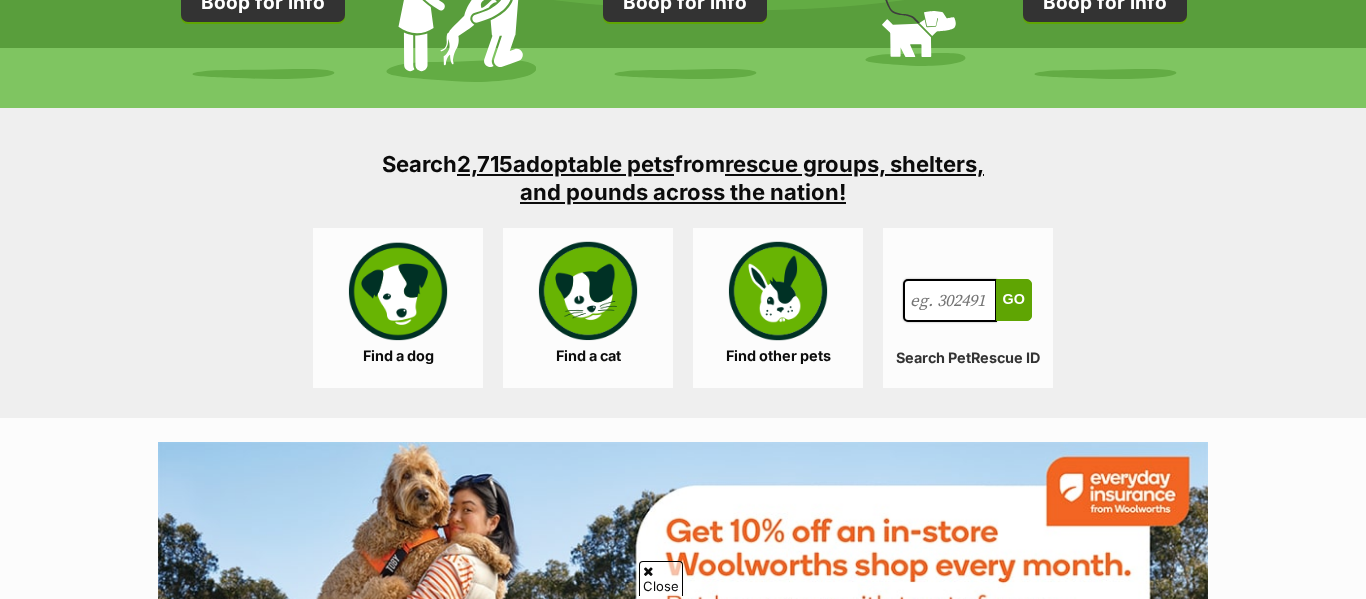 scroll, scrollTop: 1818, scrollLeft: 0, axis: vertical 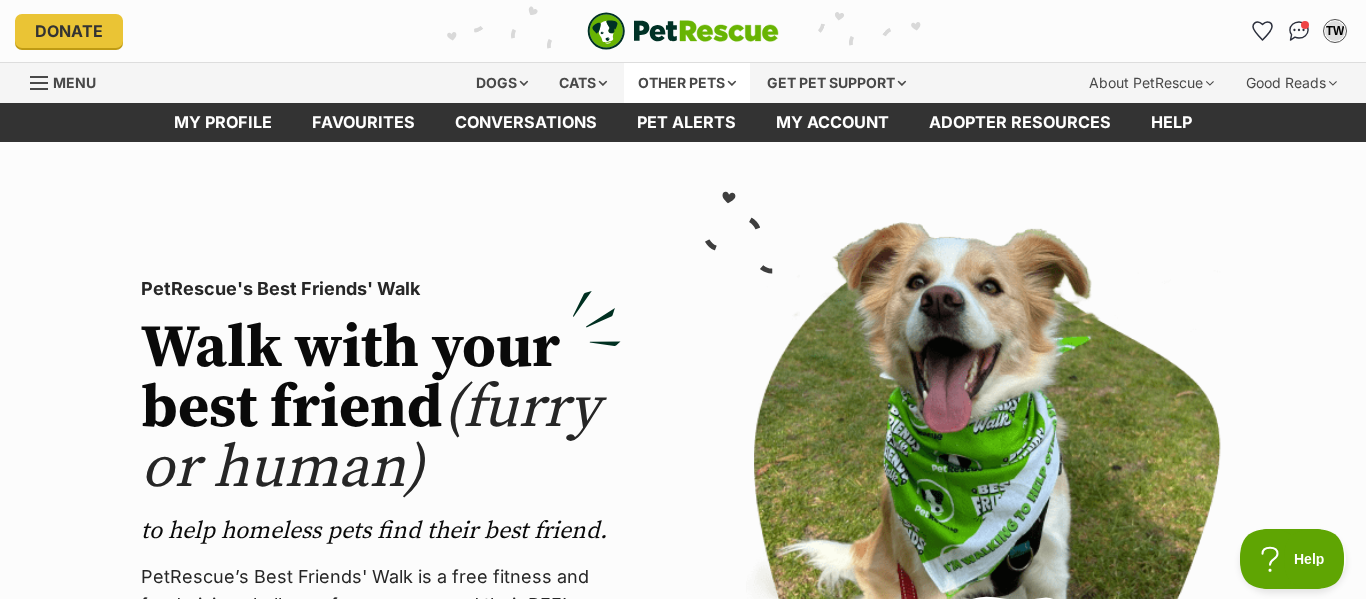 click on "Other pets" at bounding box center (687, 83) 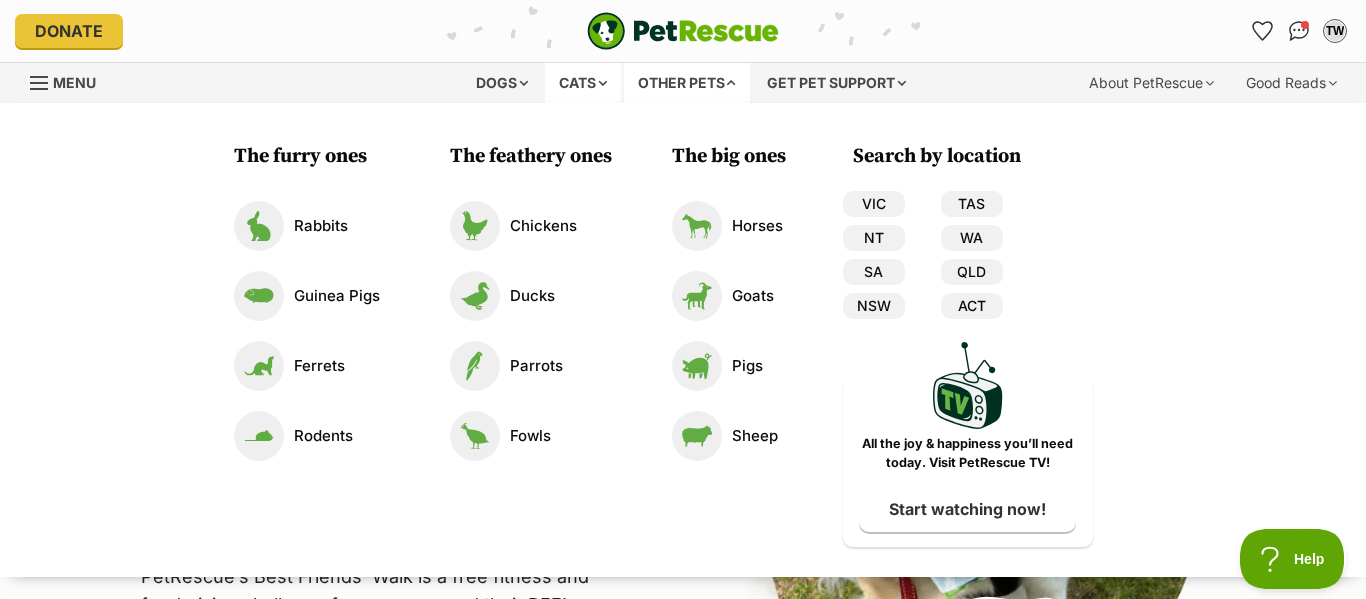 click on "Cats" at bounding box center (583, 83) 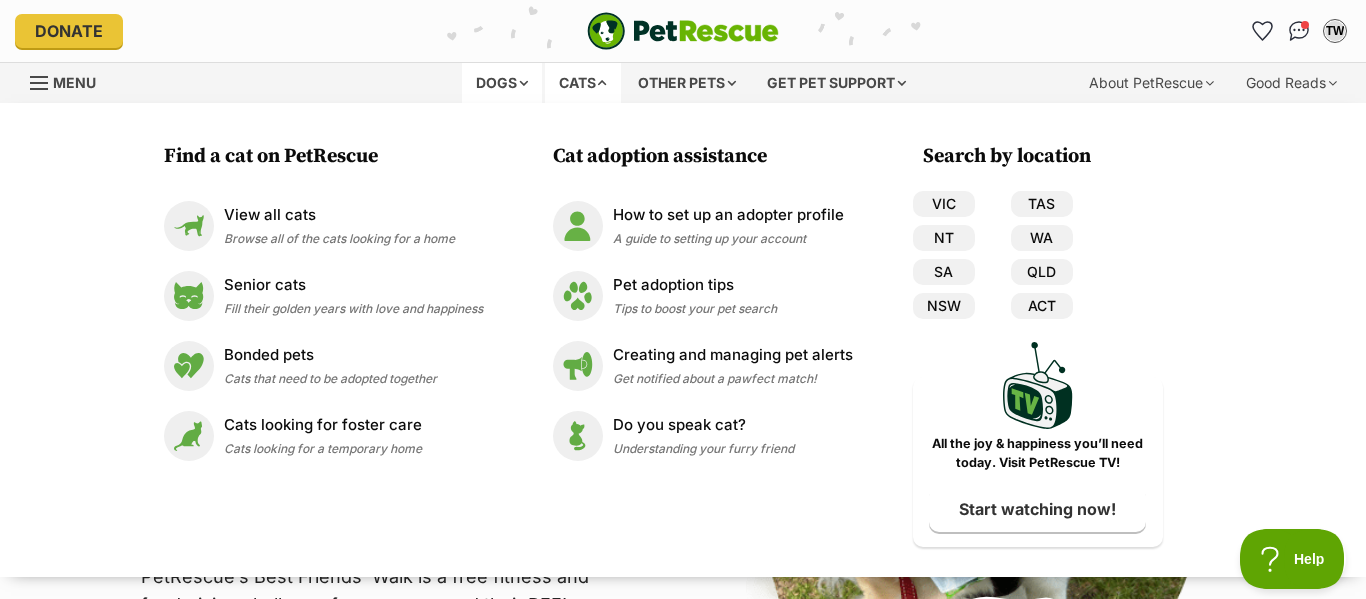 click on "Dogs" at bounding box center [502, 83] 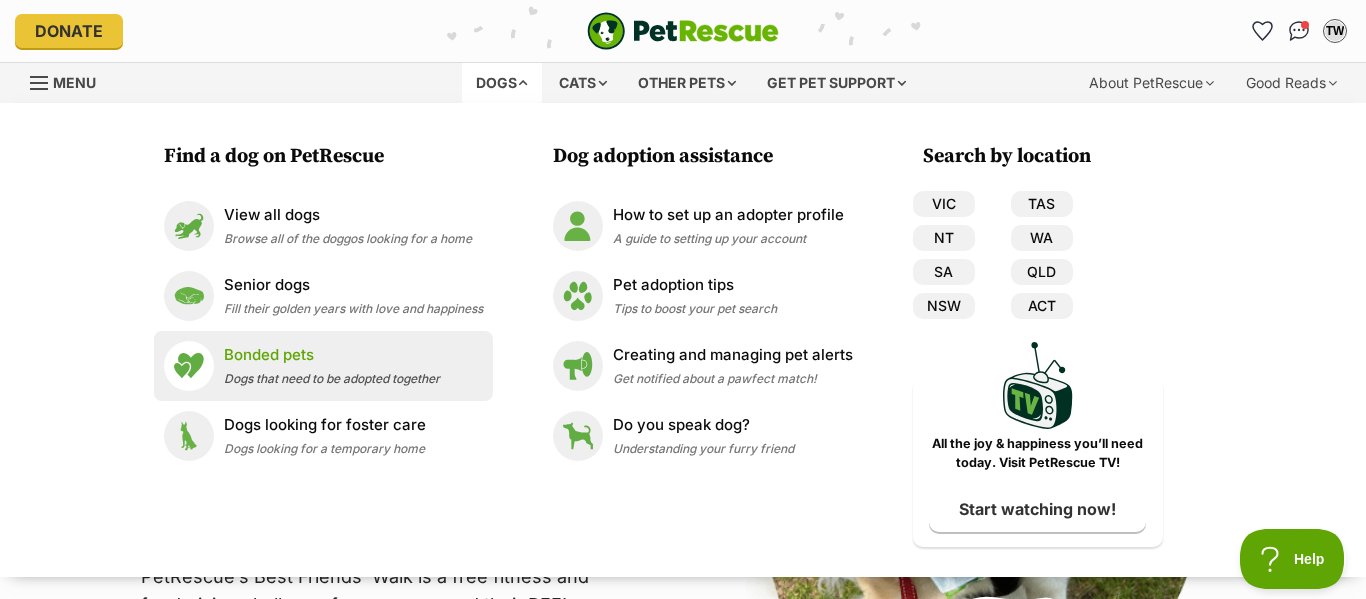 click on "Bonded pets" at bounding box center (332, 355) 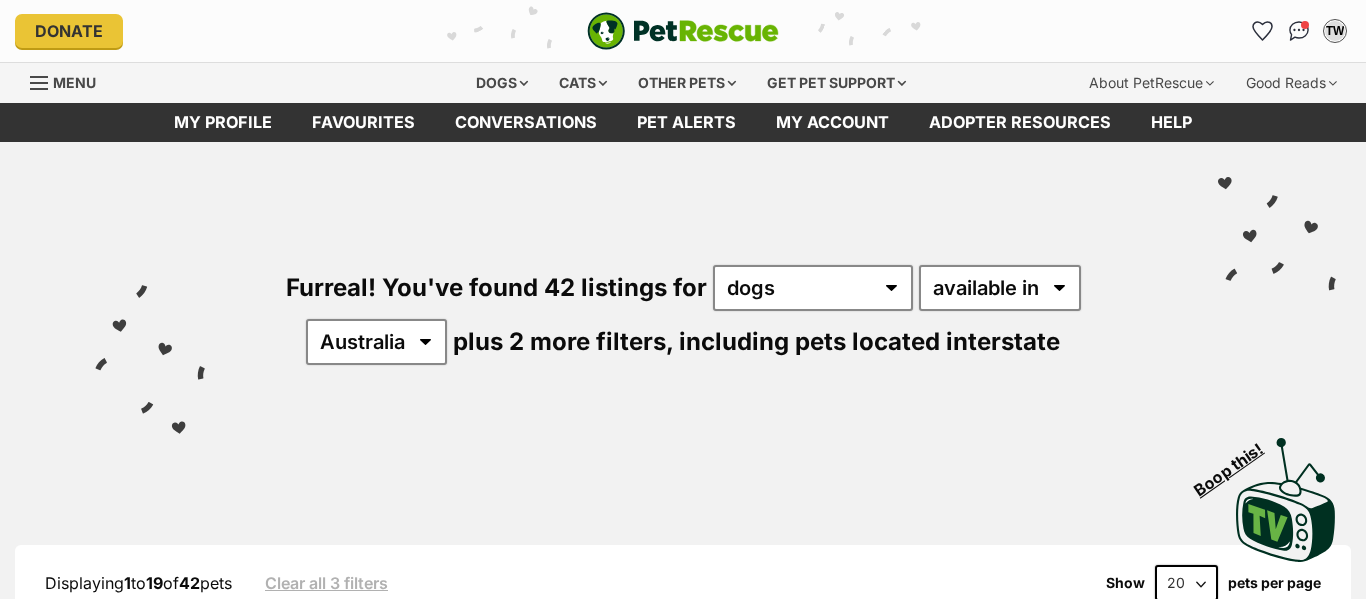 scroll, scrollTop: 0, scrollLeft: 0, axis: both 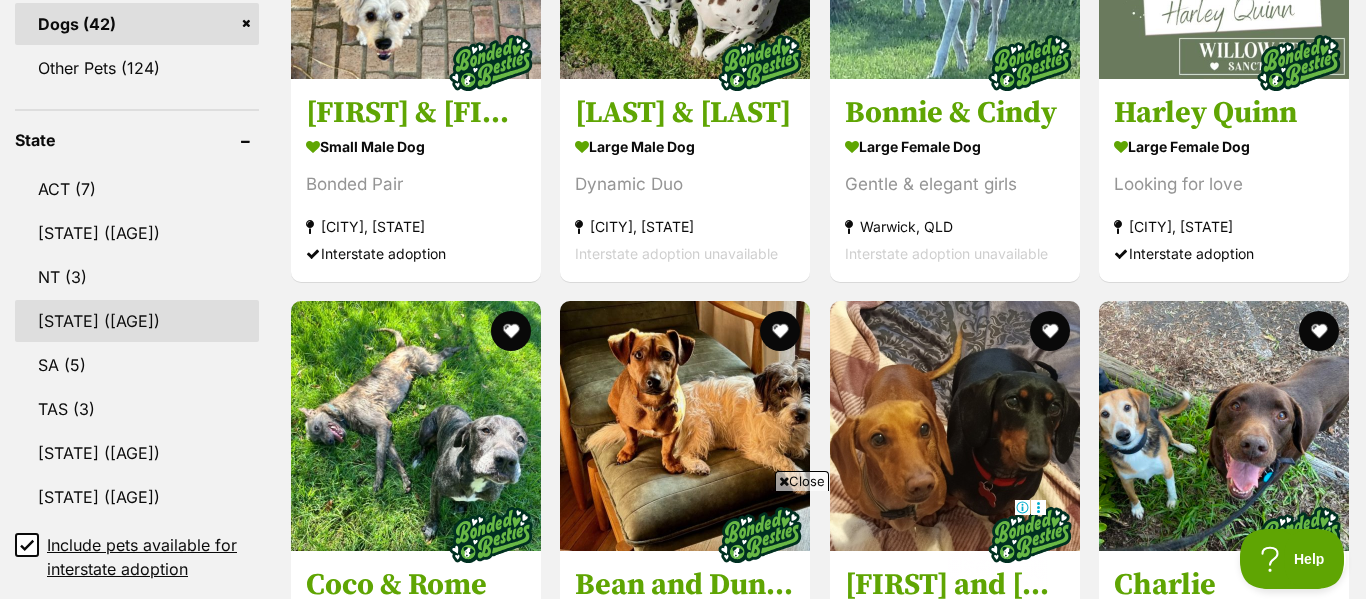click on "QLD (12)" at bounding box center [137, 321] 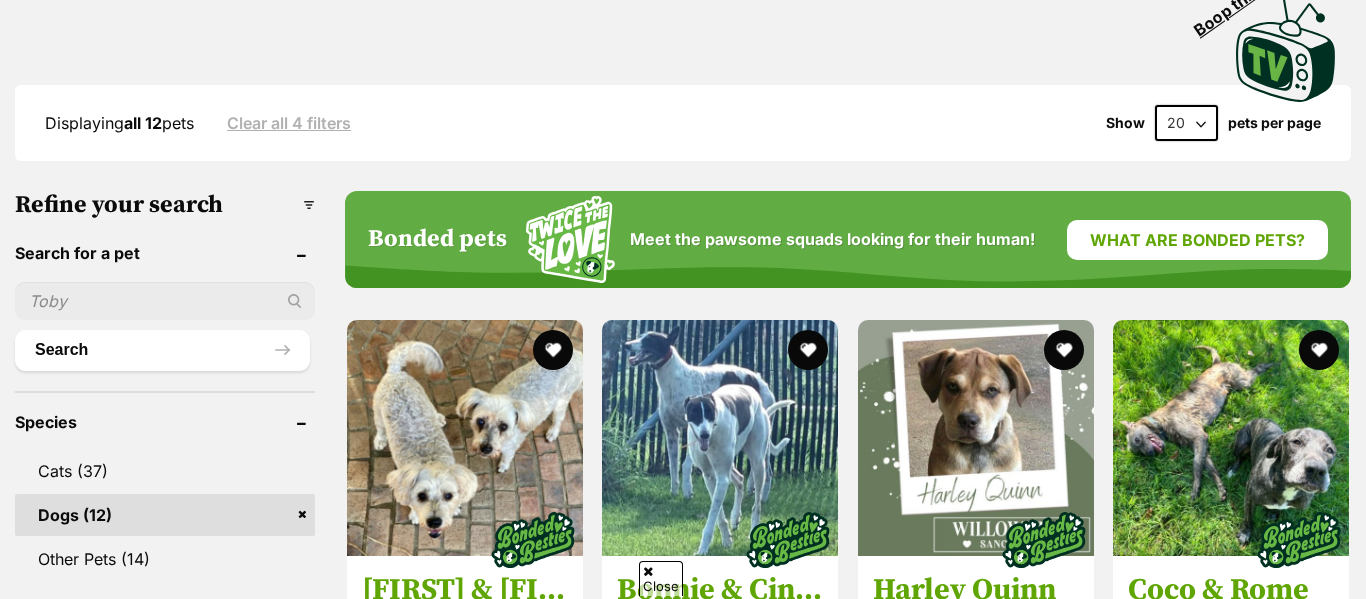 scroll, scrollTop: 470, scrollLeft: 0, axis: vertical 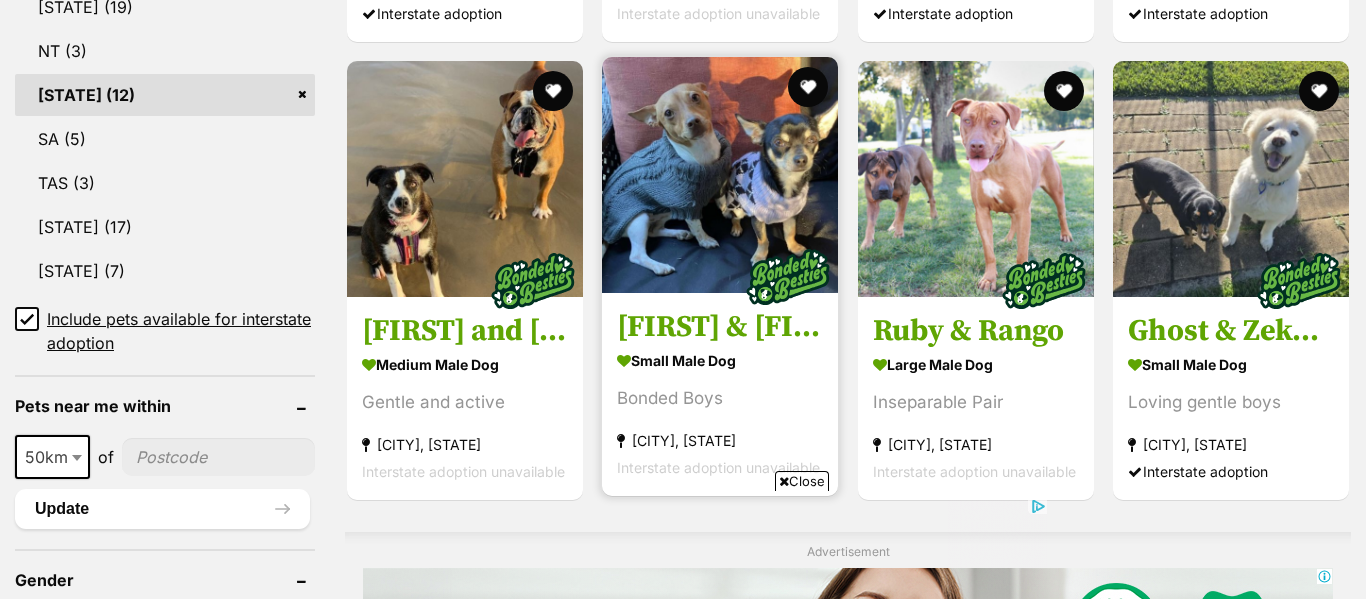 click on "[FIRST] [LAST]" at bounding box center [720, 327] 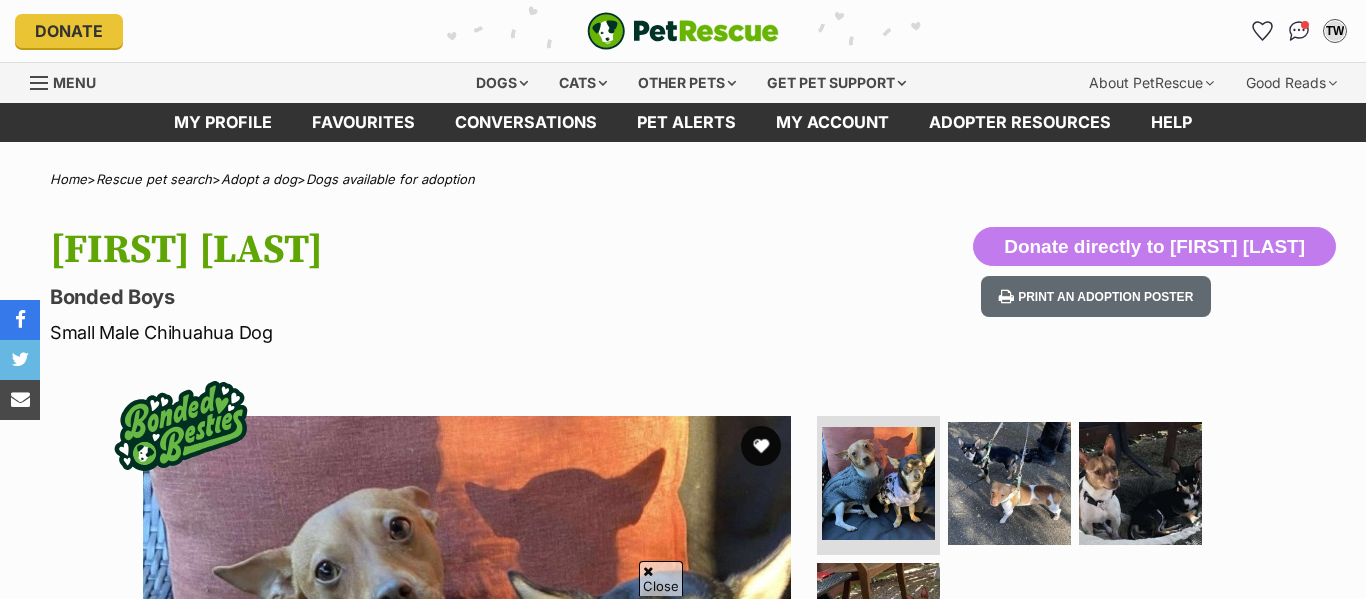scroll, scrollTop: 285, scrollLeft: 0, axis: vertical 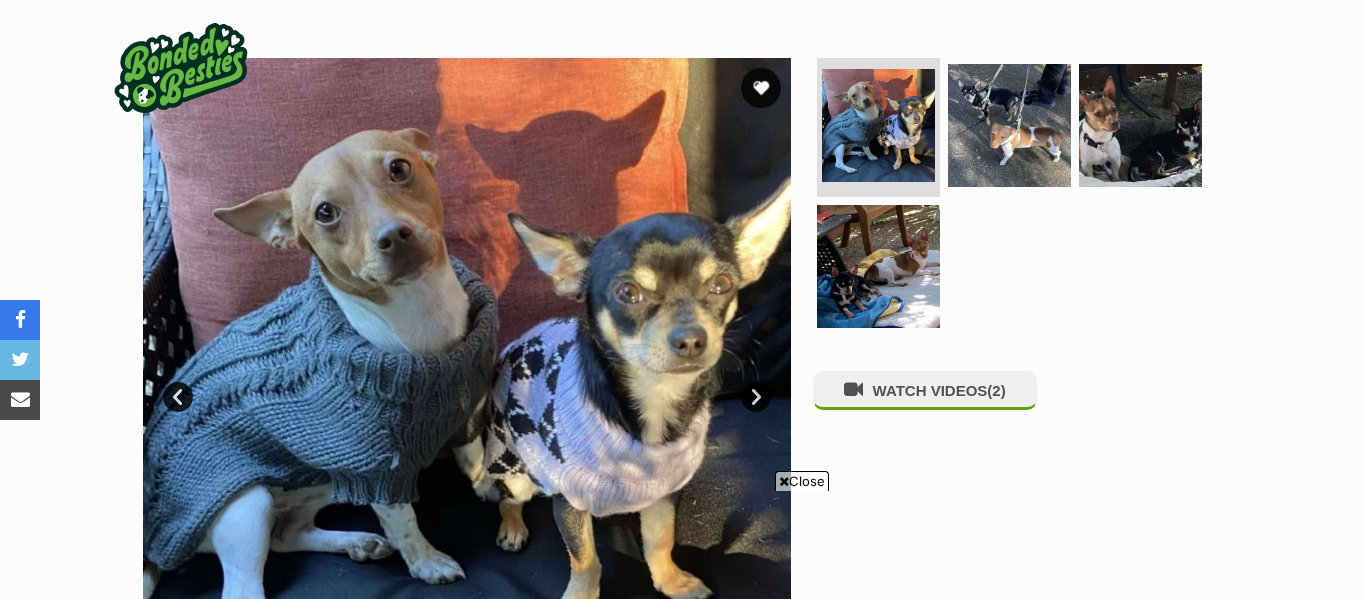 click on "Next" at bounding box center (756, 397) 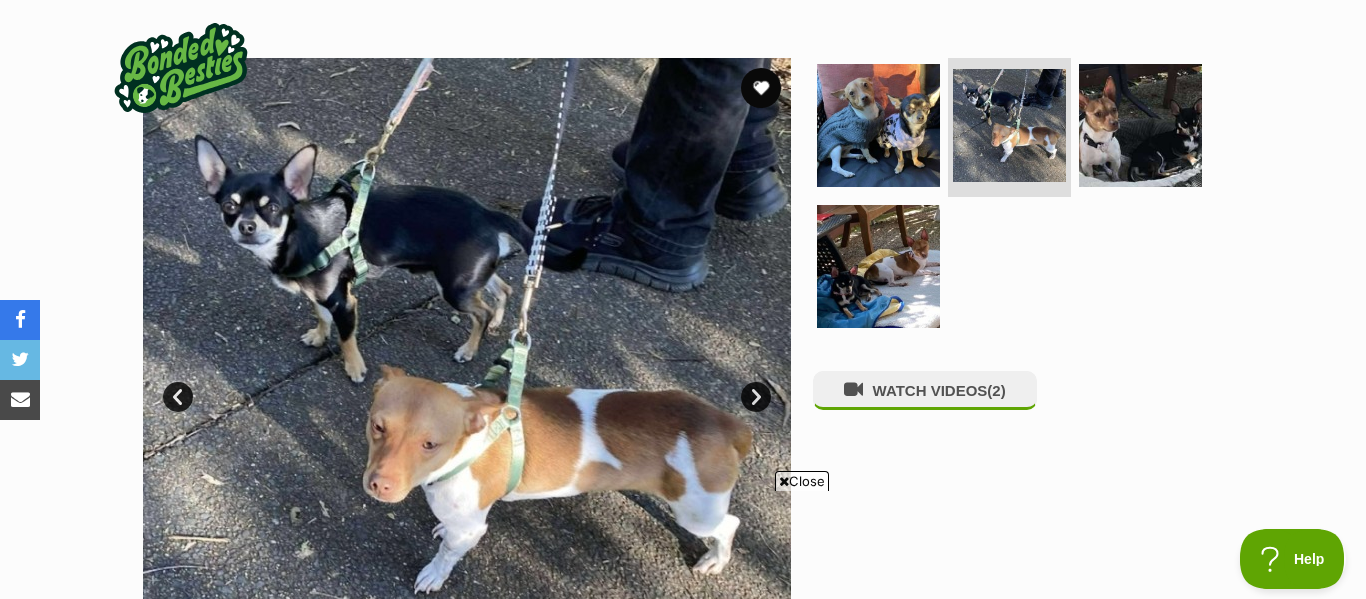 scroll, scrollTop: 0, scrollLeft: 0, axis: both 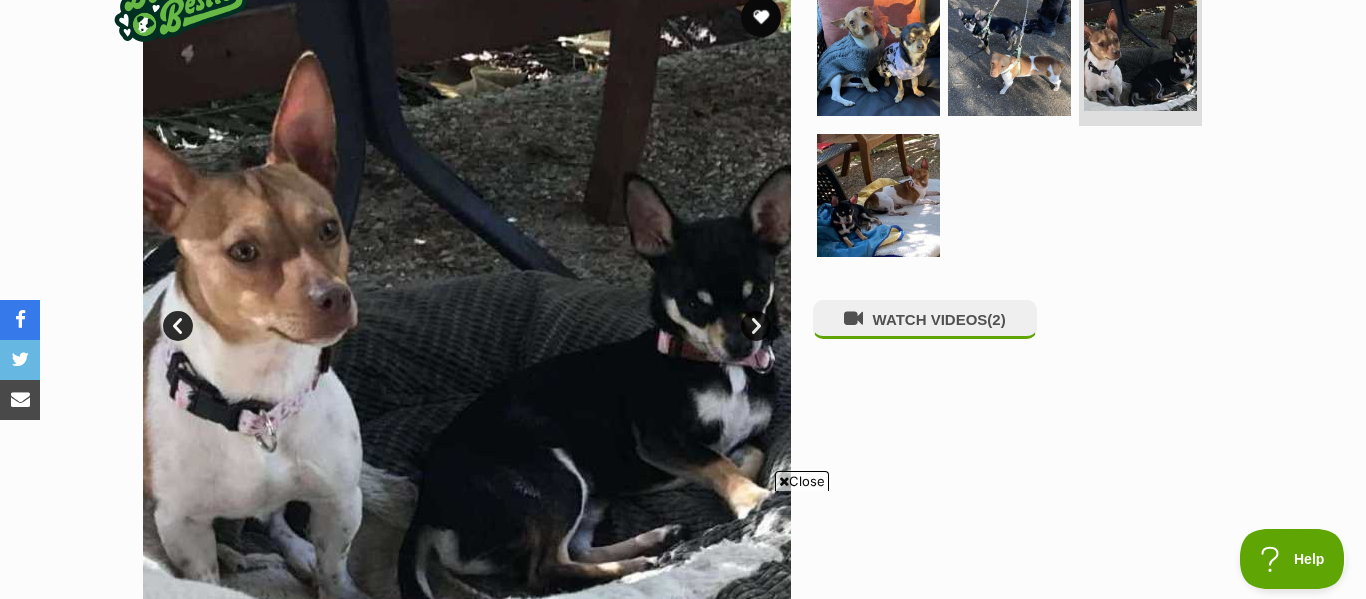 click on "Next" at bounding box center [756, 326] 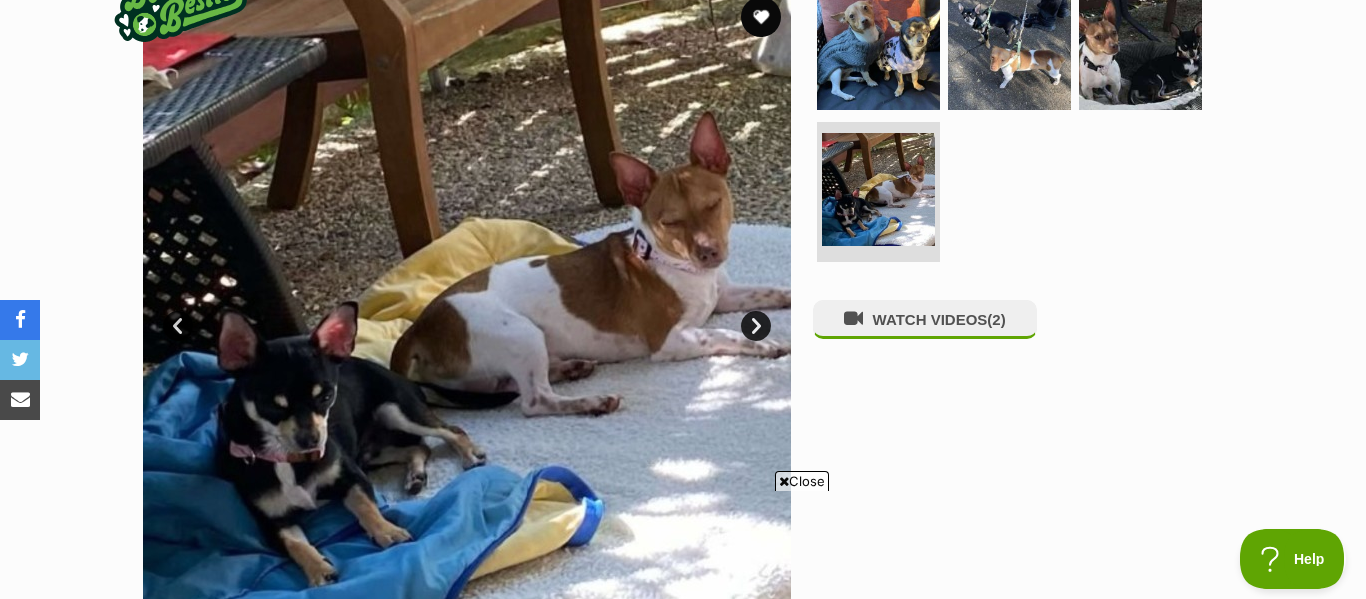 click on "Next" at bounding box center [756, 326] 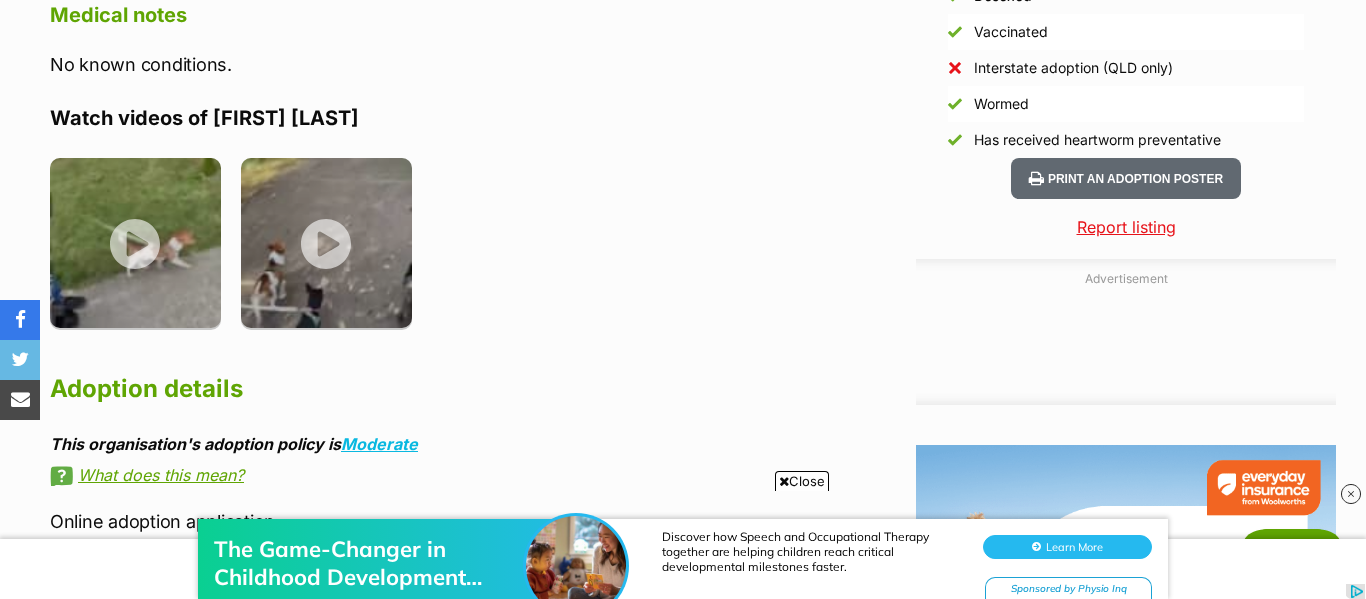 scroll, scrollTop: 1835, scrollLeft: 0, axis: vertical 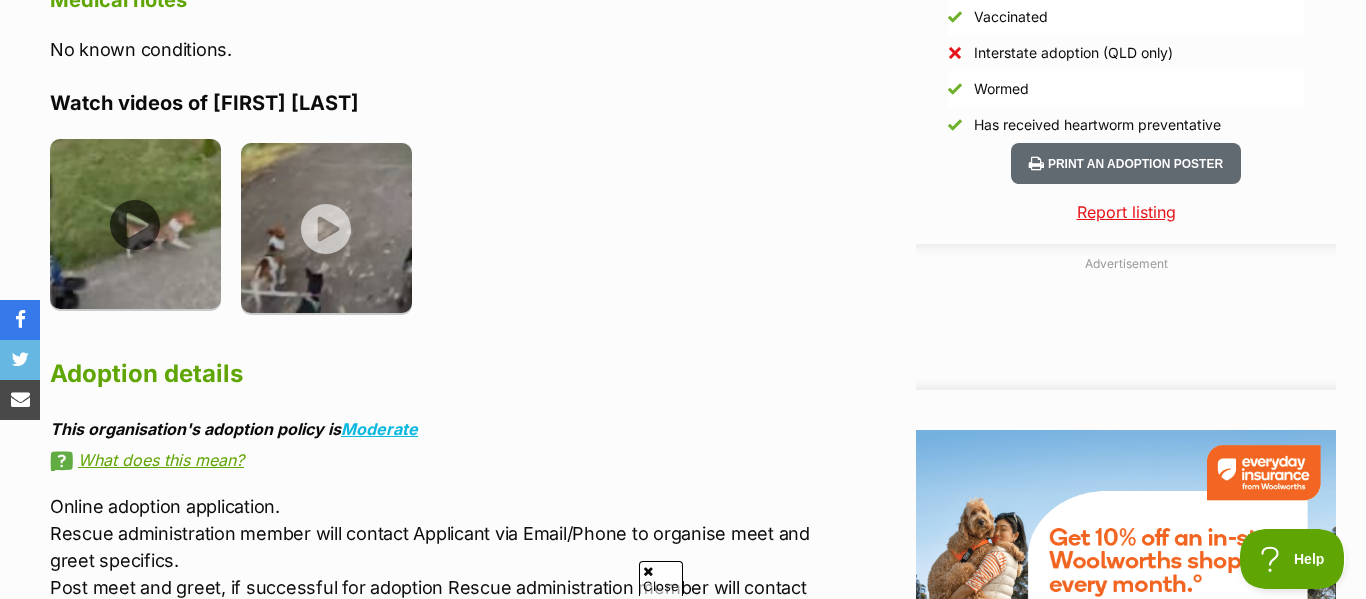 click at bounding box center [135, 224] 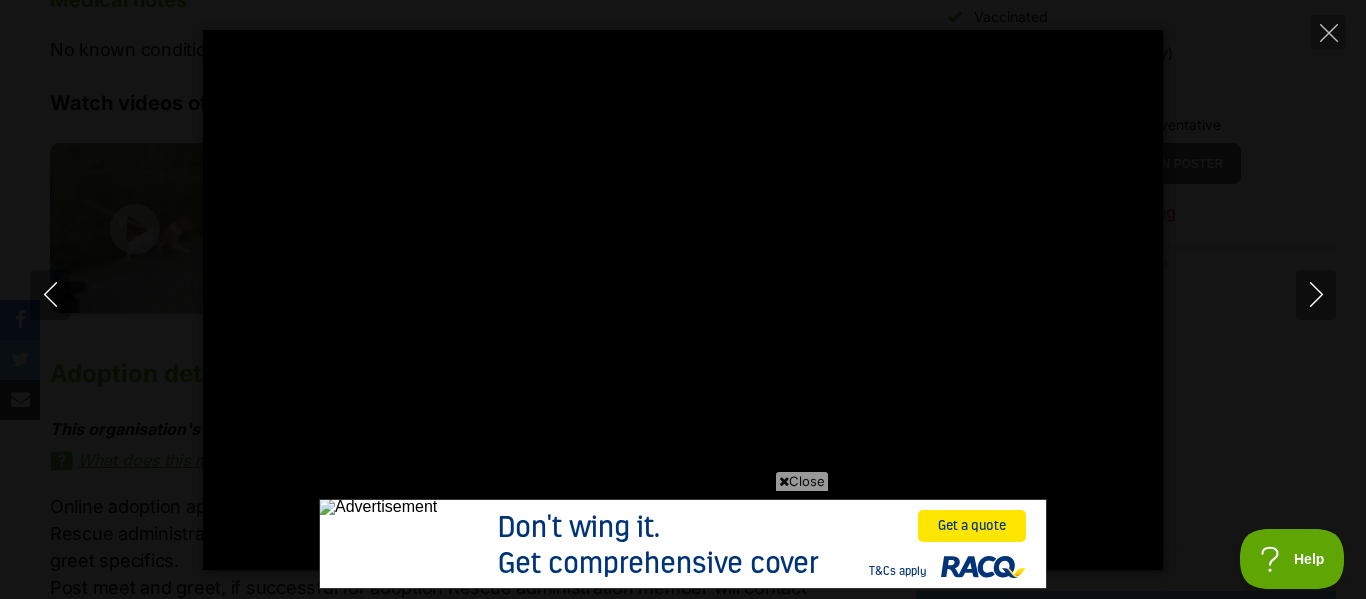 scroll, scrollTop: 0, scrollLeft: 0, axis: both 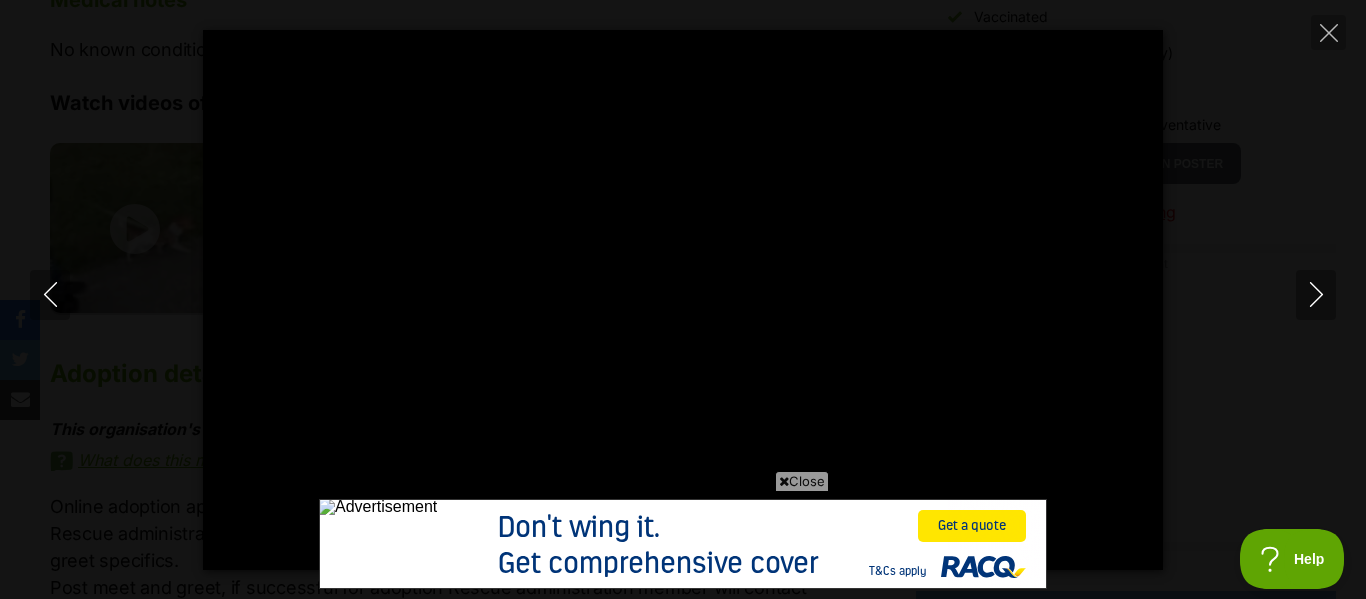 click on "Close" at bounding box center [802, 481] 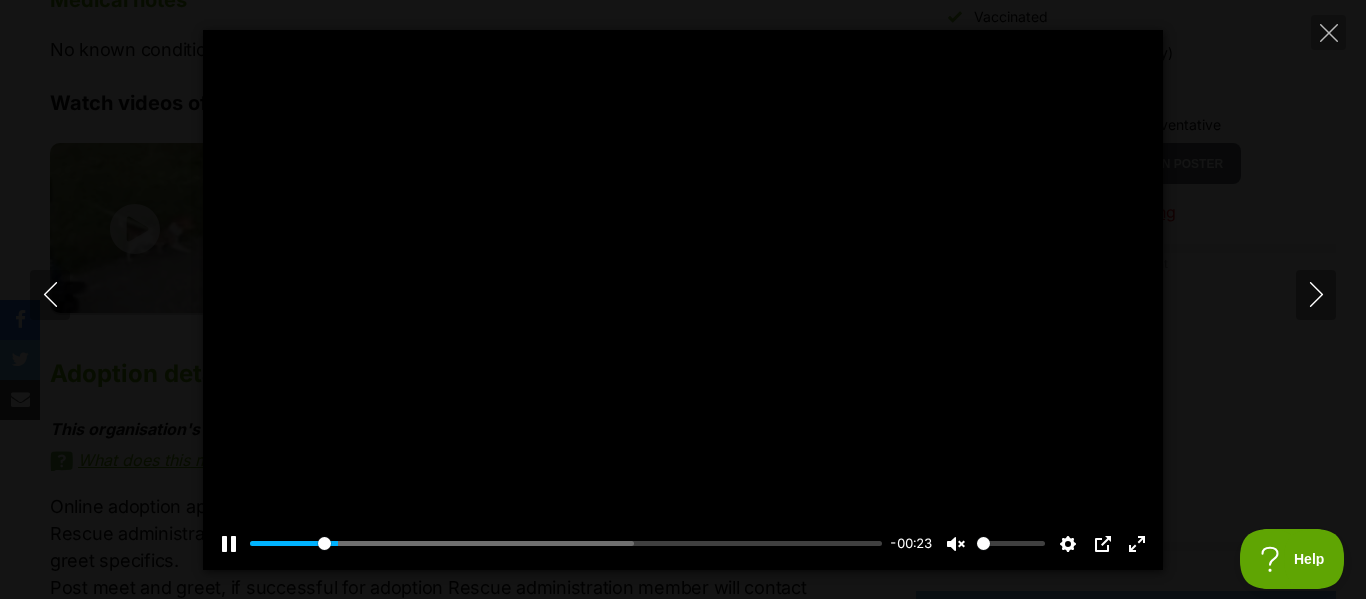 scroll, scrollTop: 0, scrollLeft: 0, axis: both 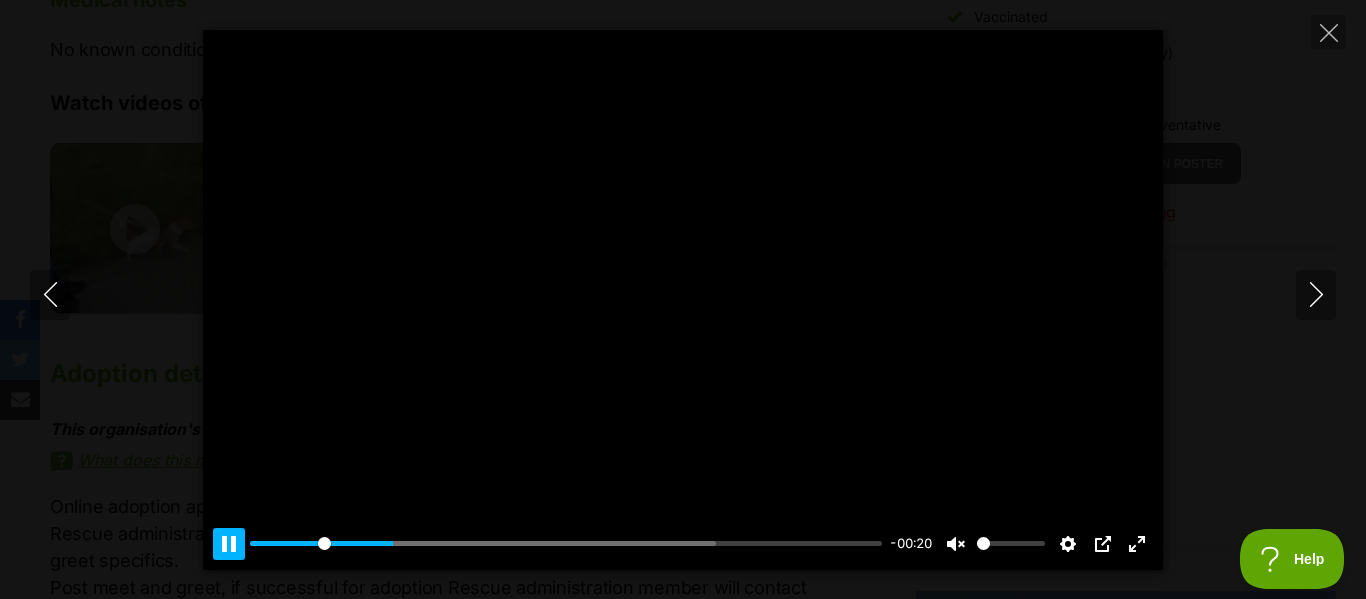 click on "Pause Play" at bounding box center (229, 544) 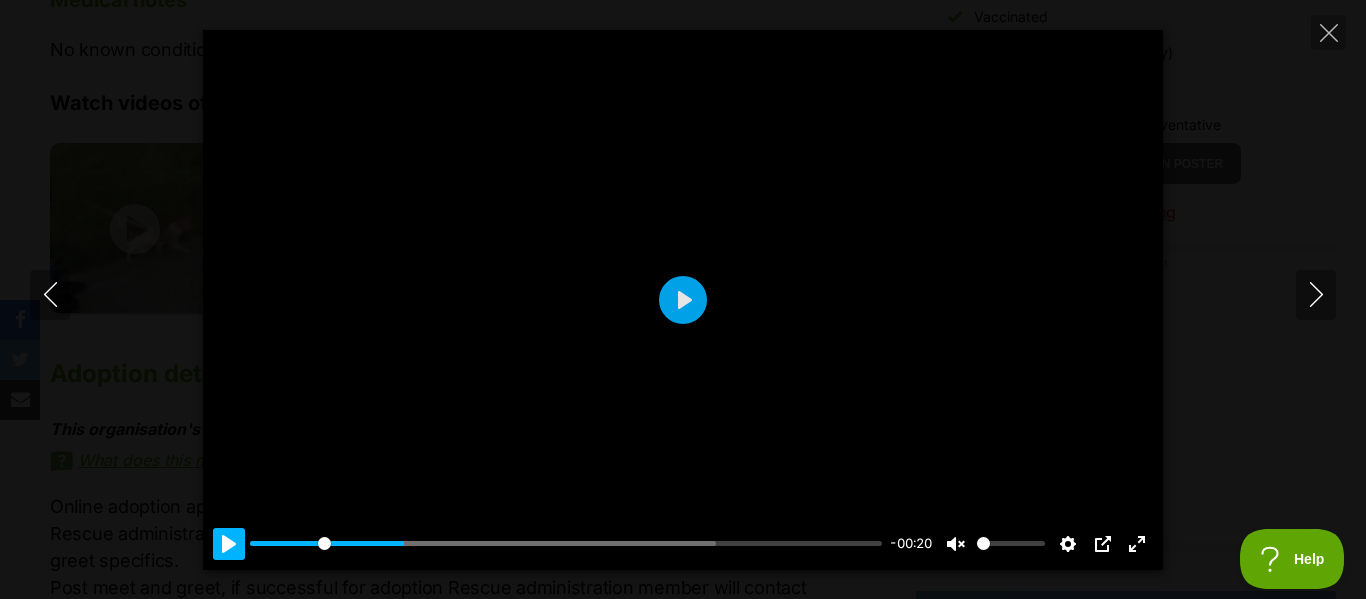 type on "24.29" 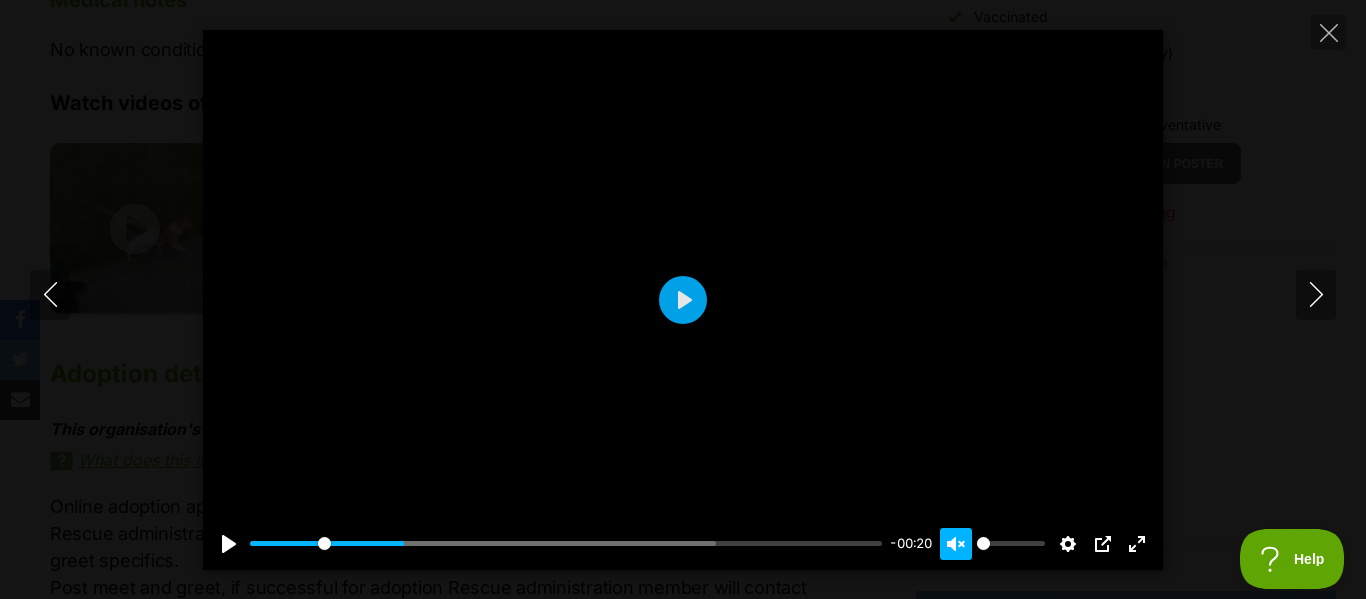 click on "Unmute Mute" at bounding box center [956, 544] 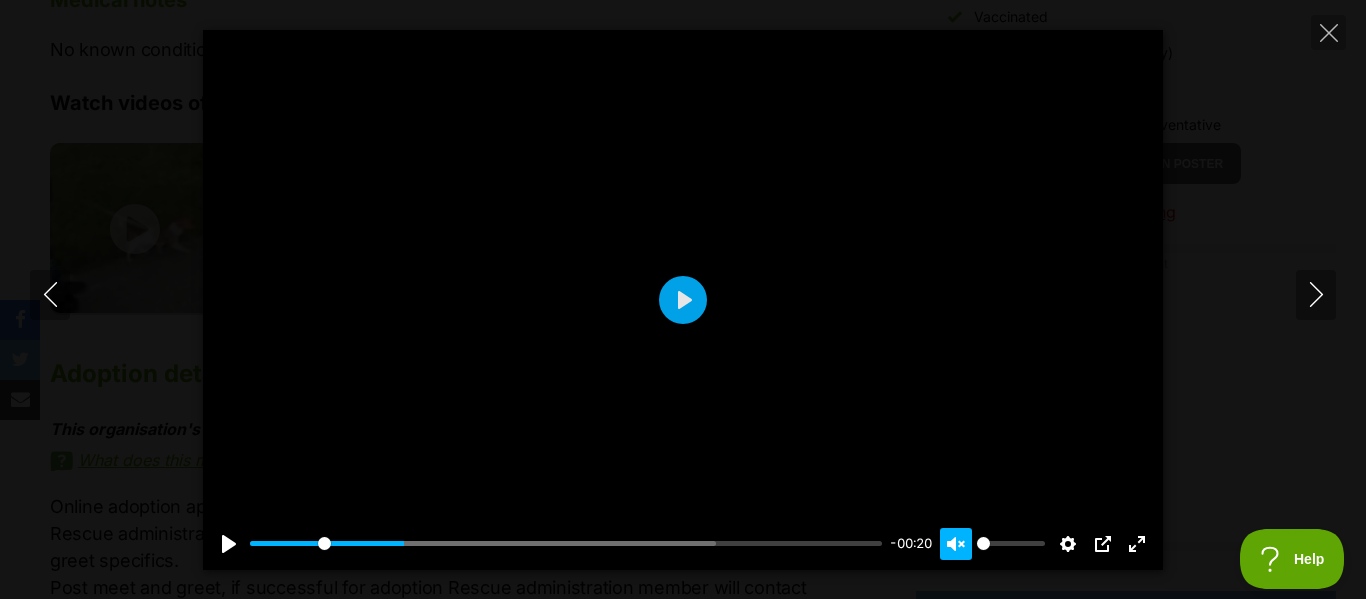 type on "0.15" 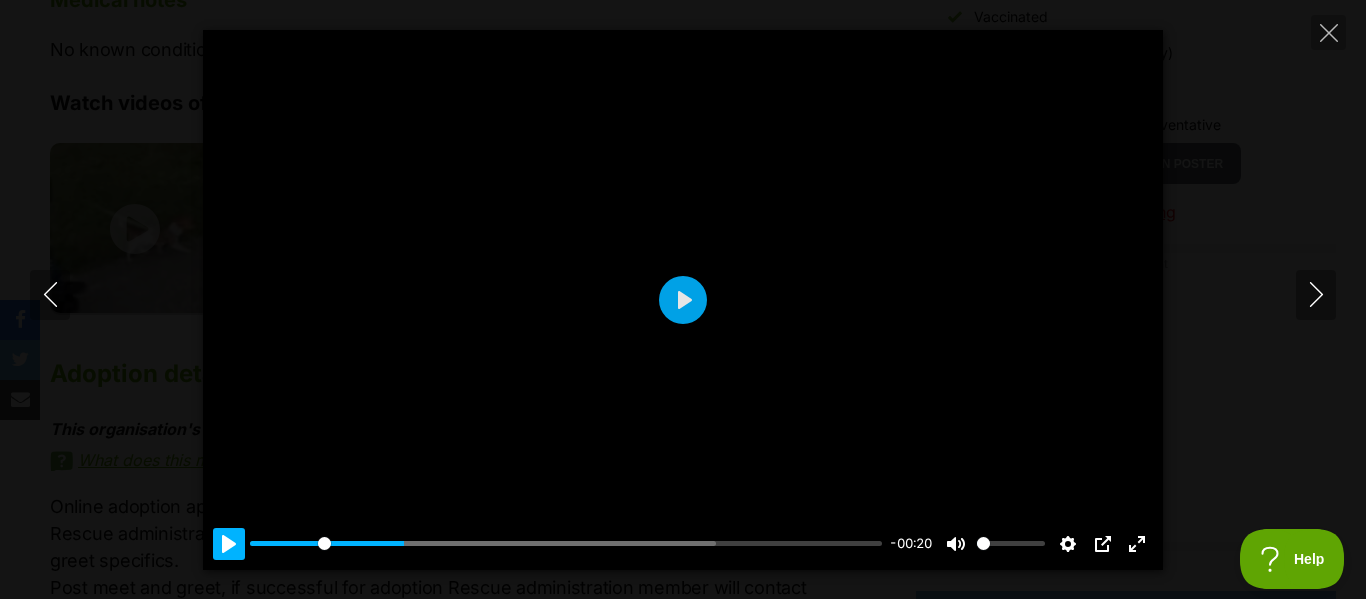 click on "Pause Play" at bounding box center (229, 544) 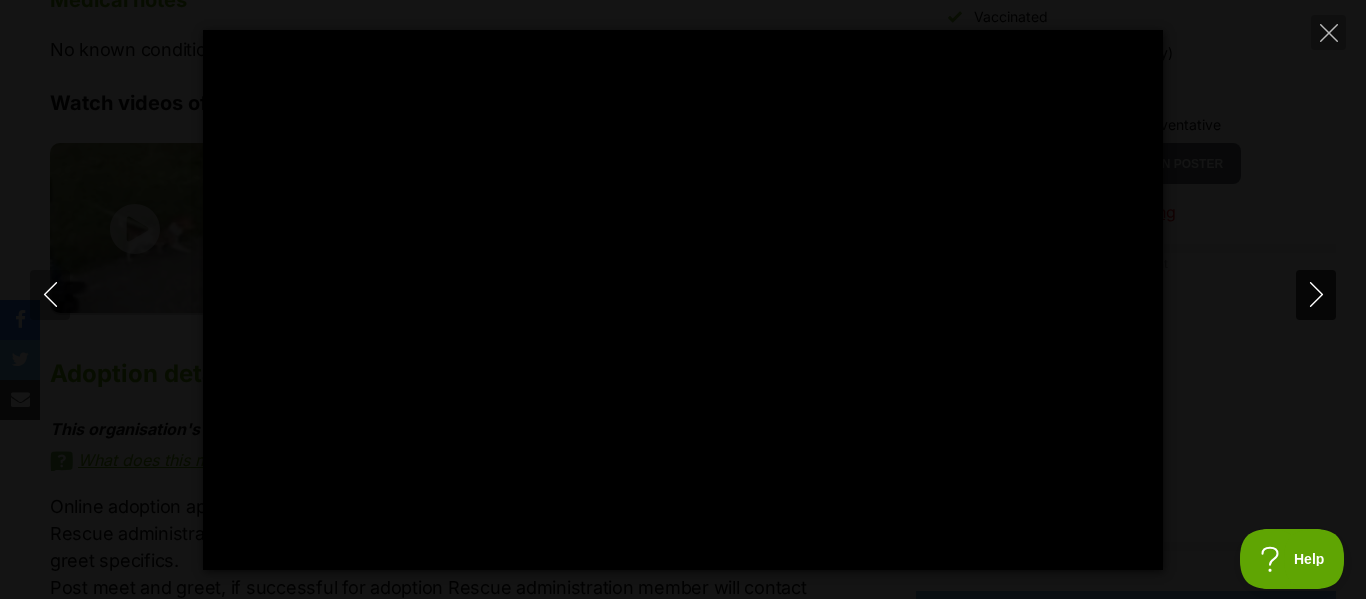 scroll, scrollTop: 0, scrollLeft: 0, axis: both 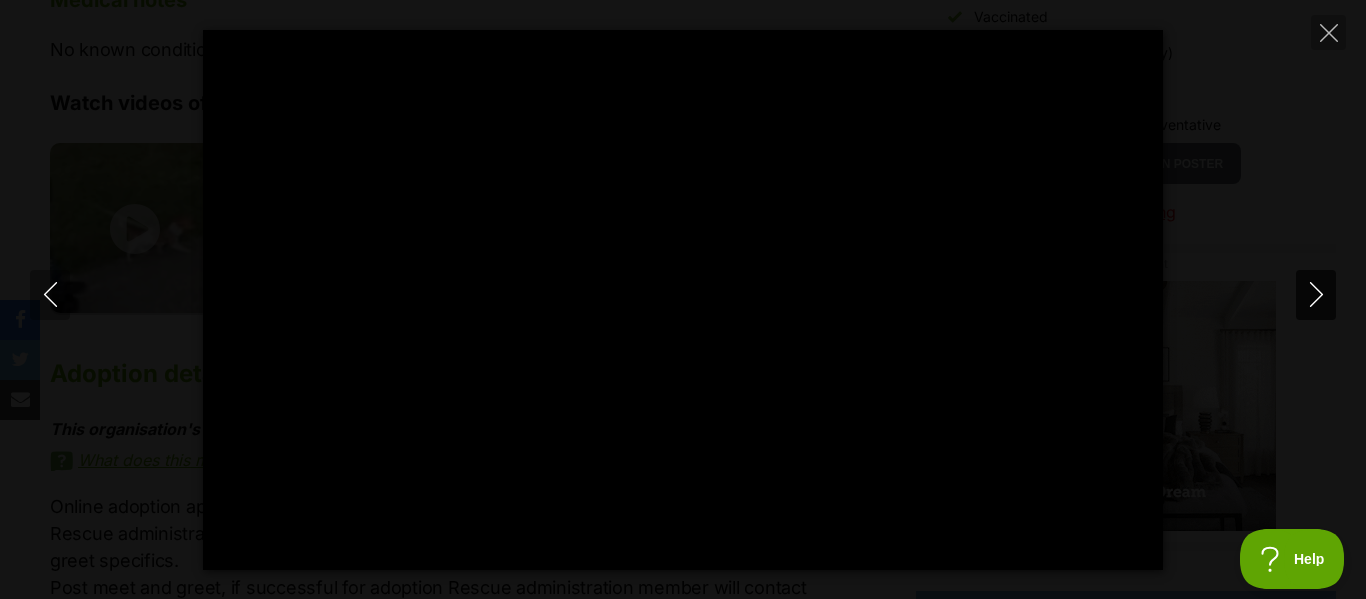 type on "100" 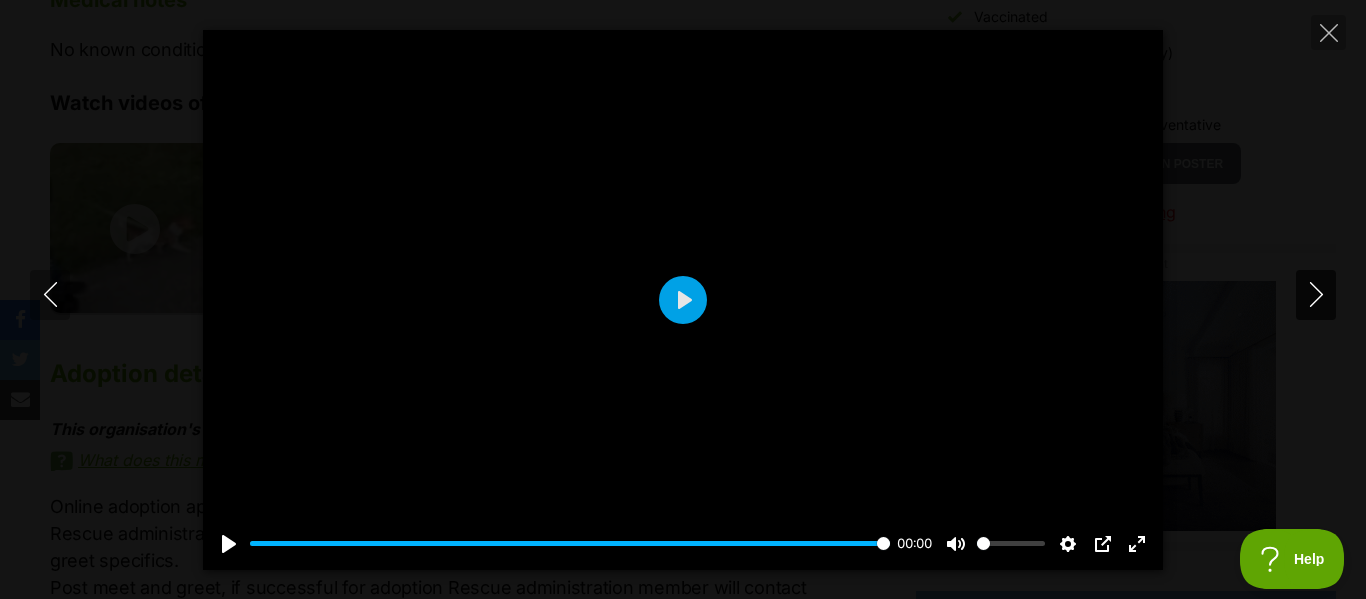 click 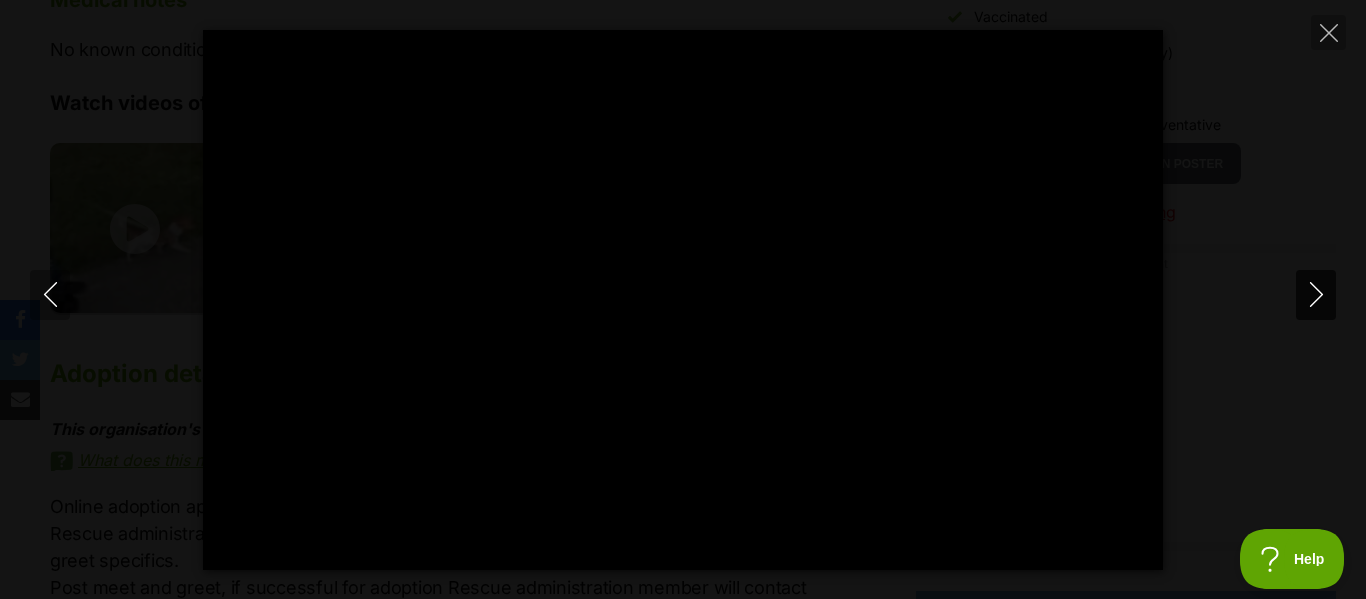 scroll, scrollTop: 0, scrollLeft: 0, axis: both 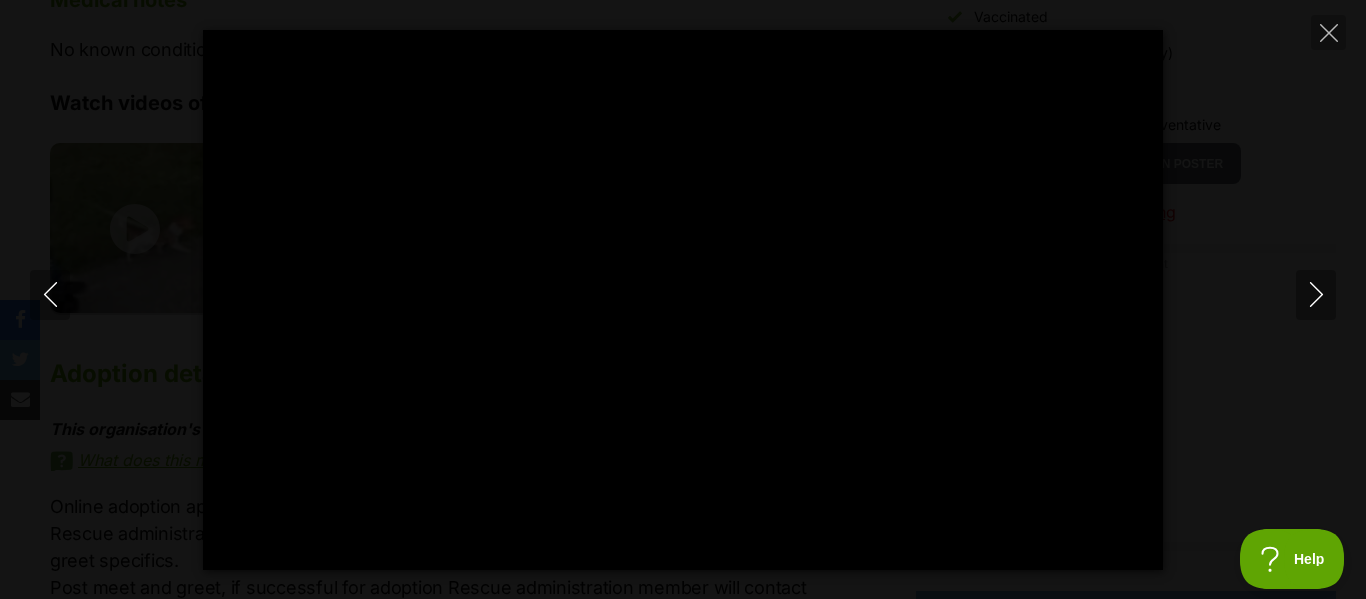 type on "100" 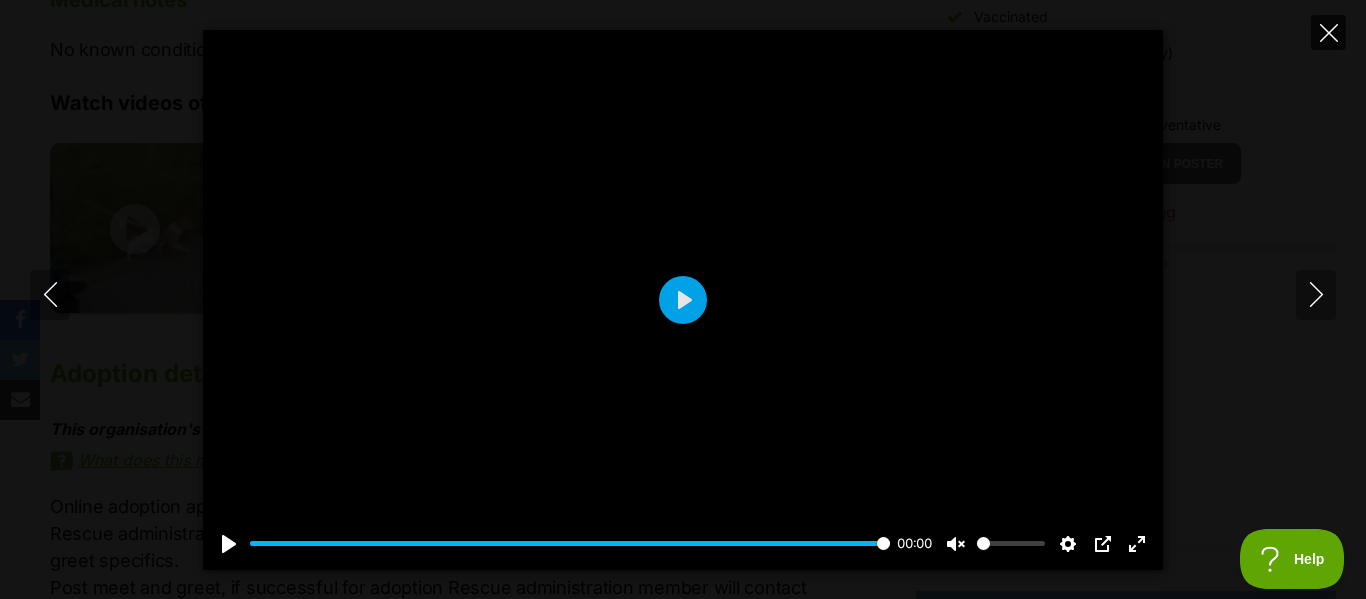 click at bounding box center (1328, 32) 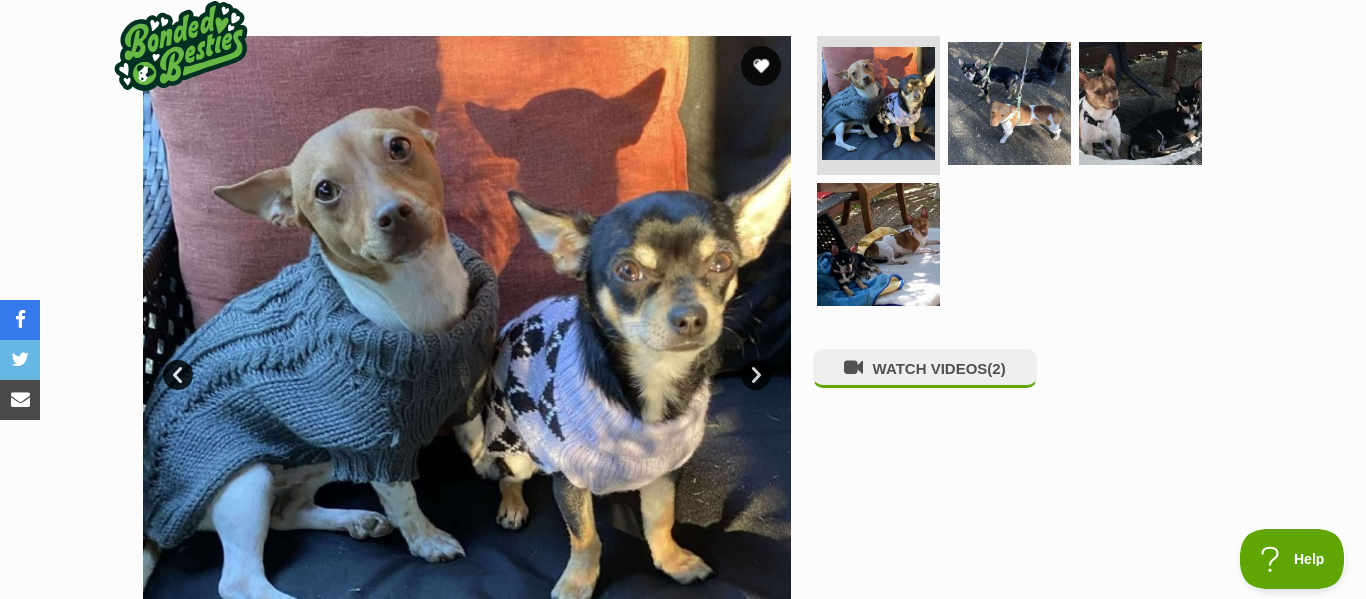 scroll, scrollTop: 378, scrollLeft: 0, axis: vertical 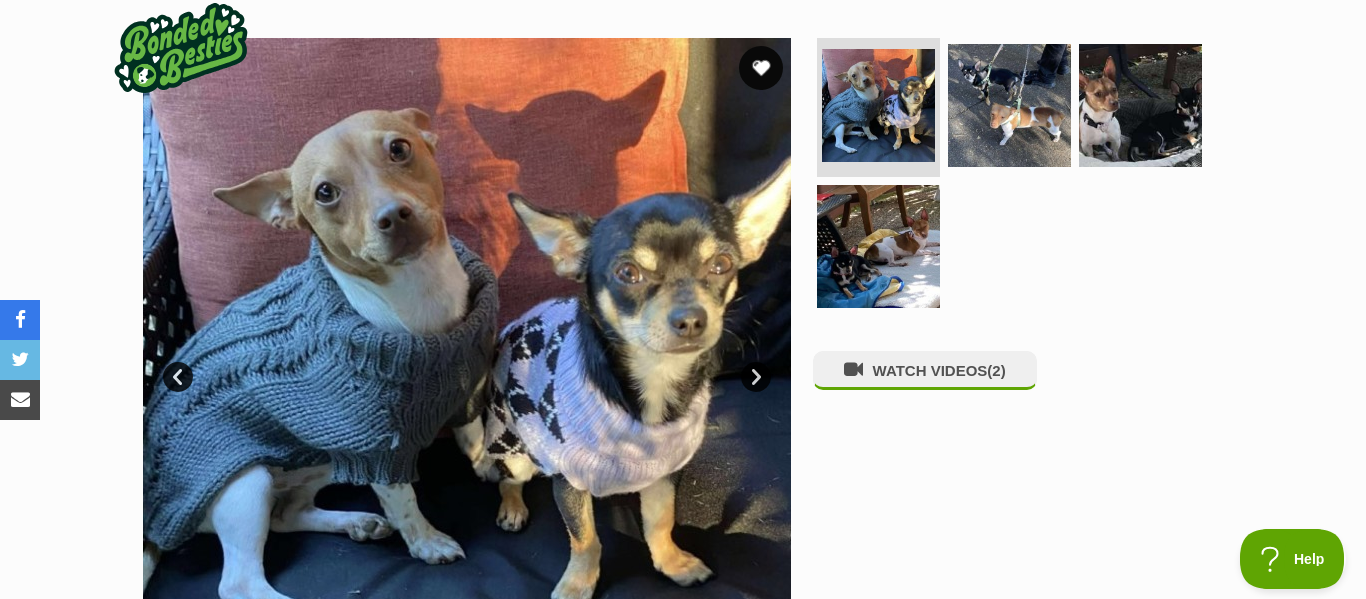 click at bounding box center [761, 68] 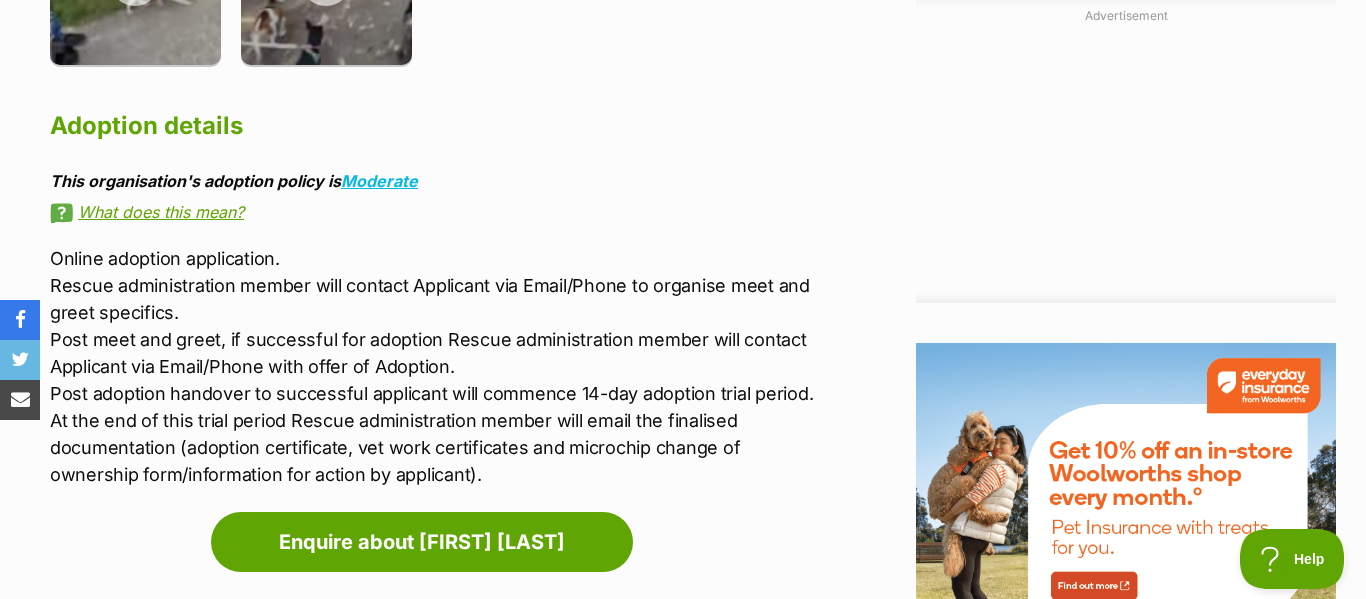 scroll, scrollTop: 0, scrollLeft: 0, axis: both 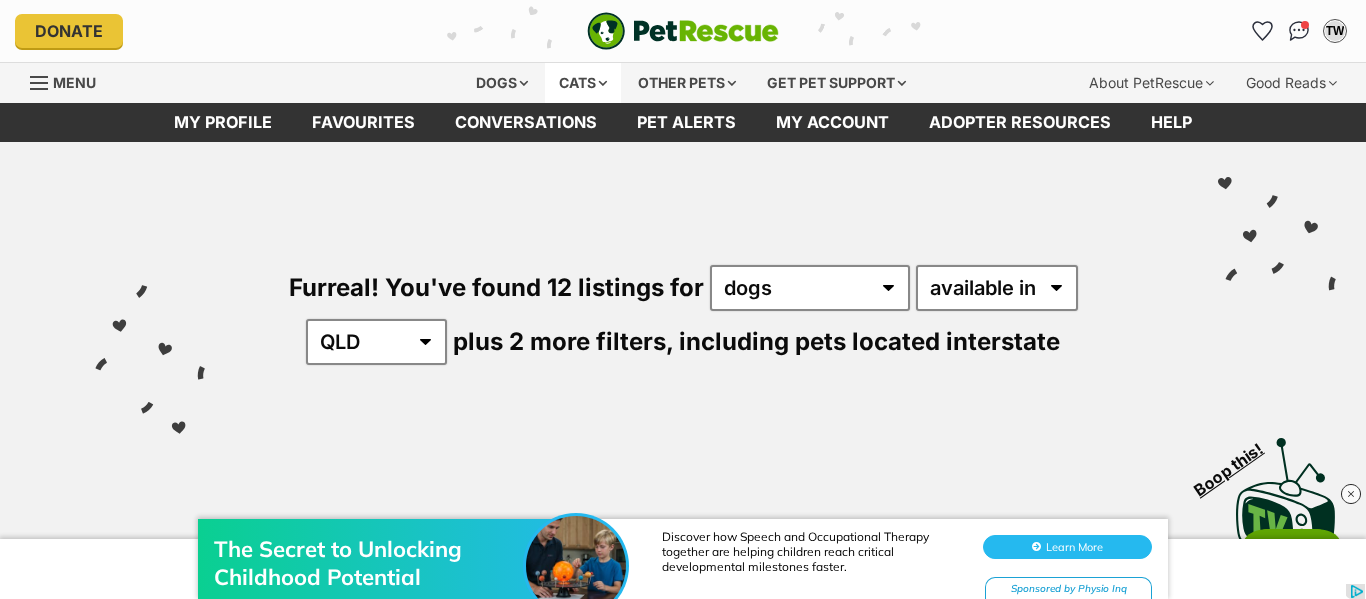click on "Cats" at bounding box center (583, 83) 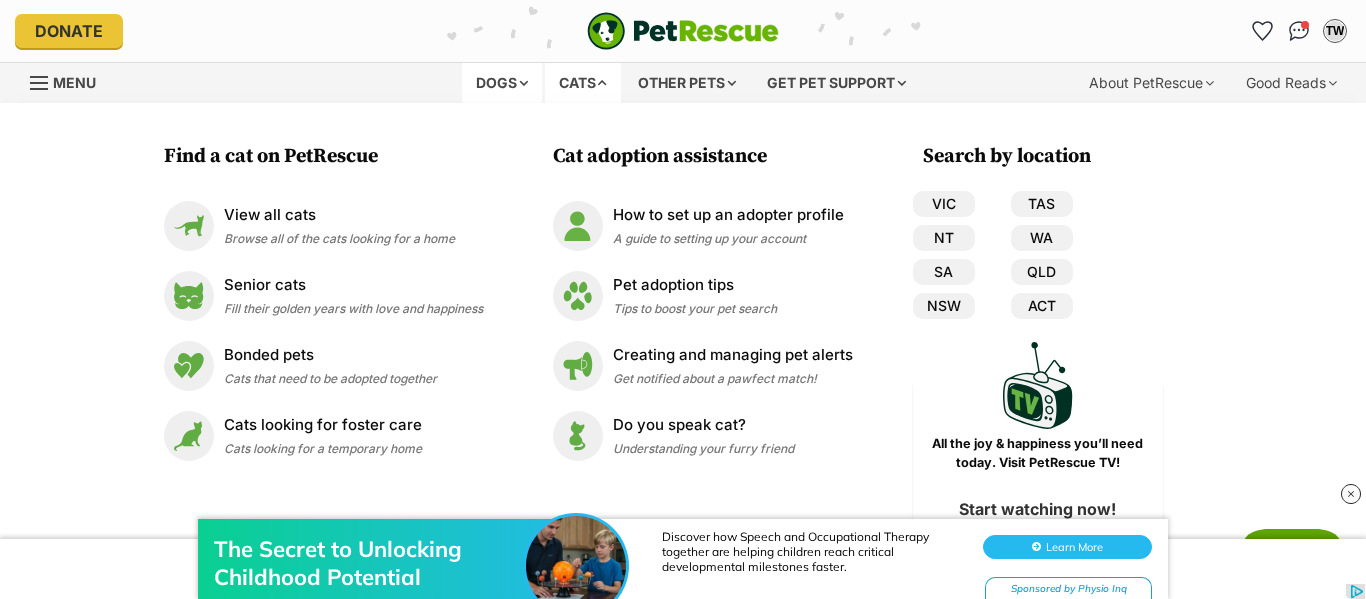 click on "Dogs" at bounding box center (502, 83) 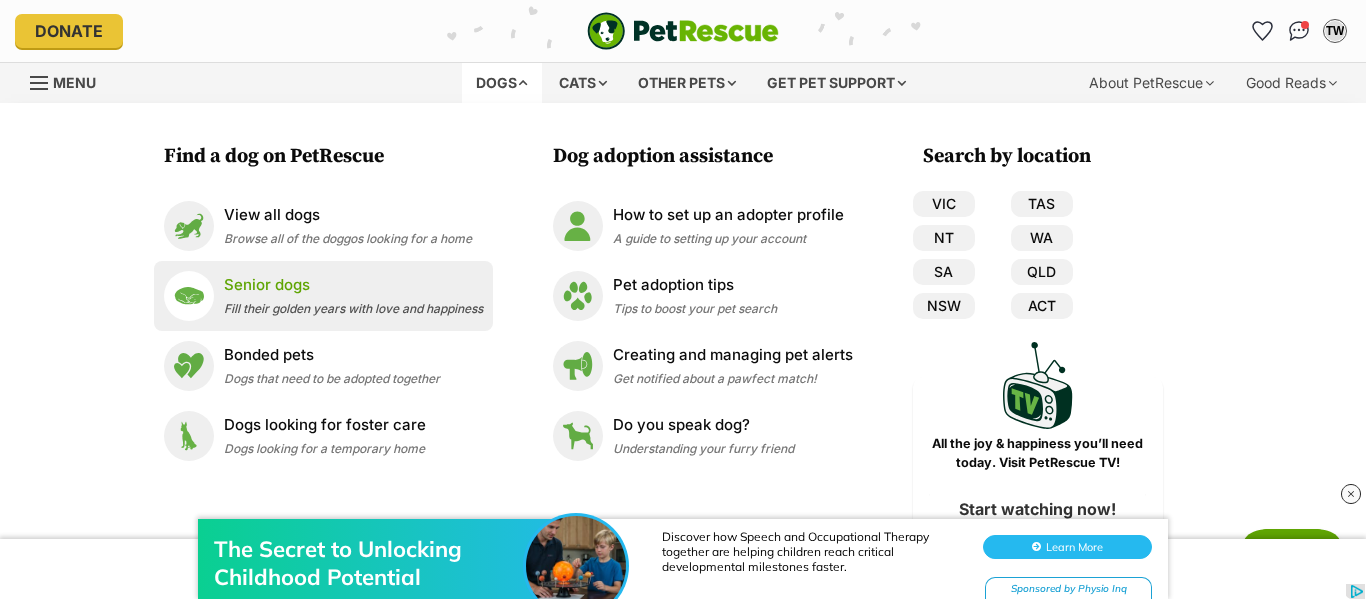 click on "Fill their golden years with love and happiness" at bounding box center [353, 308] 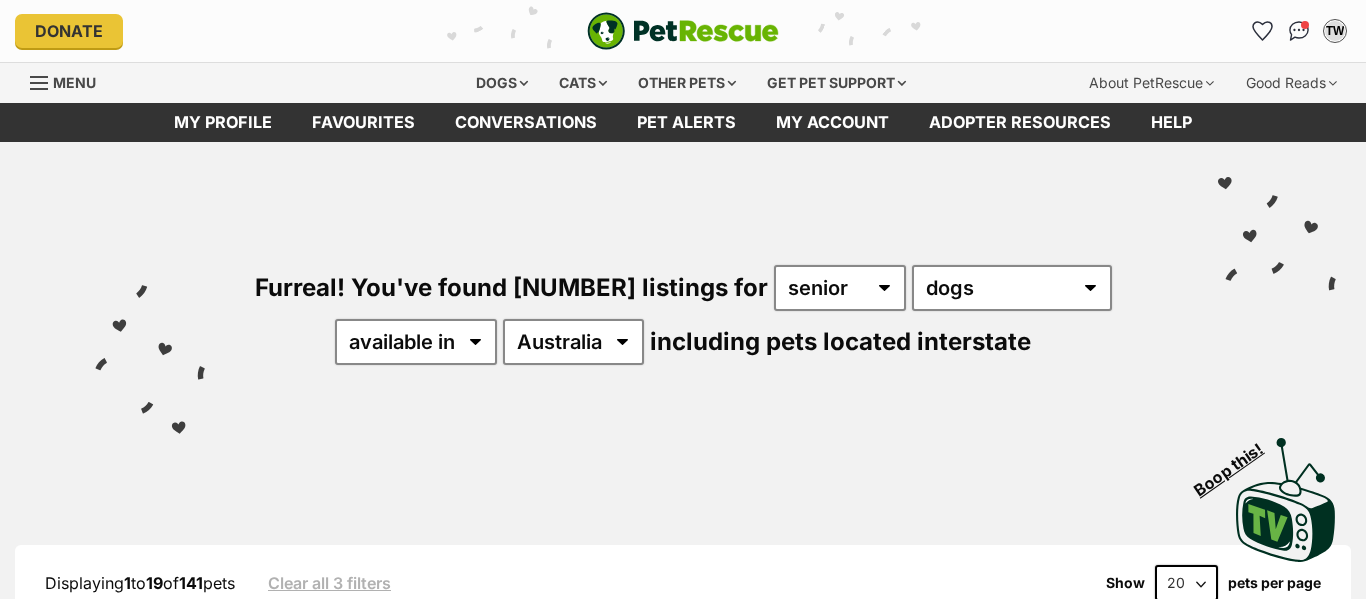 scroll, scrollTop: 0, scrollLeft: 0, axis: both 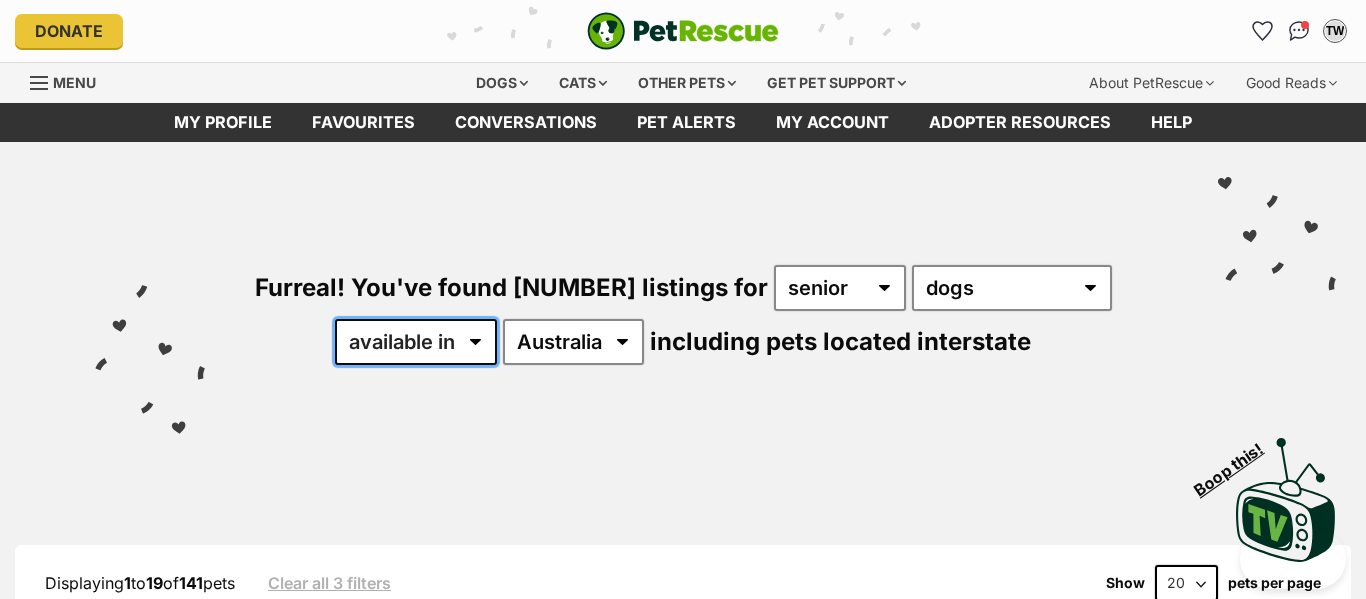 click on "available in
located in" at bounding box center [416, 342] 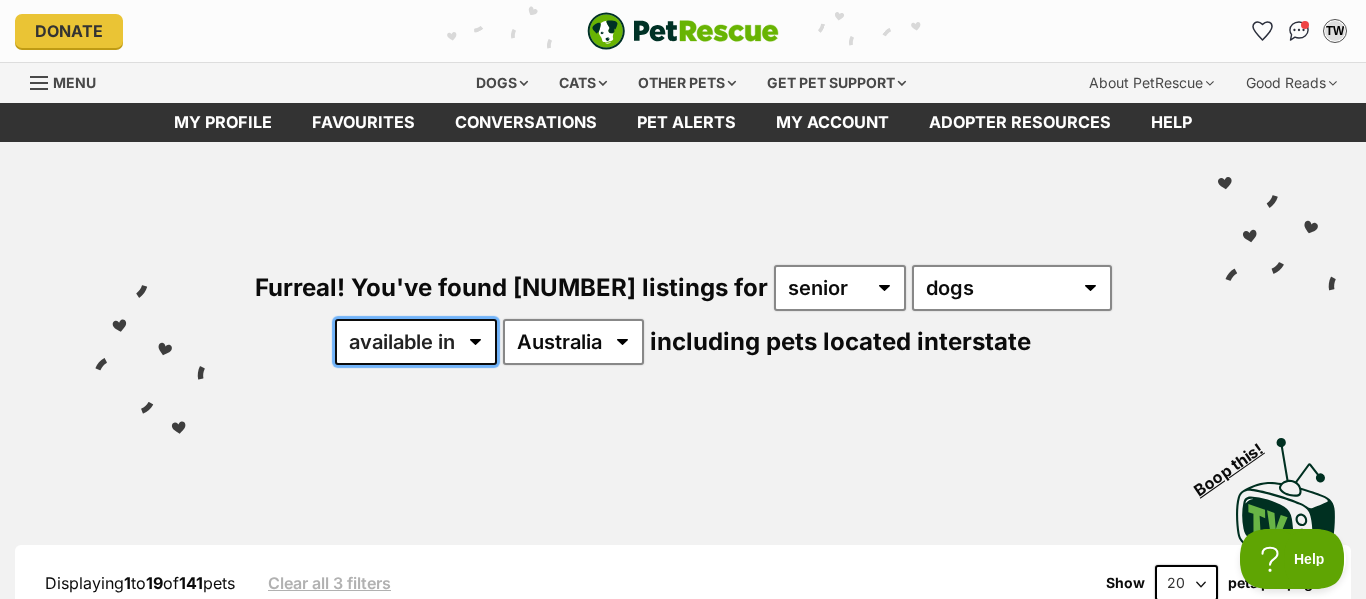 scroll, scrollTop: 0, scrollLeft: 0, axis: both 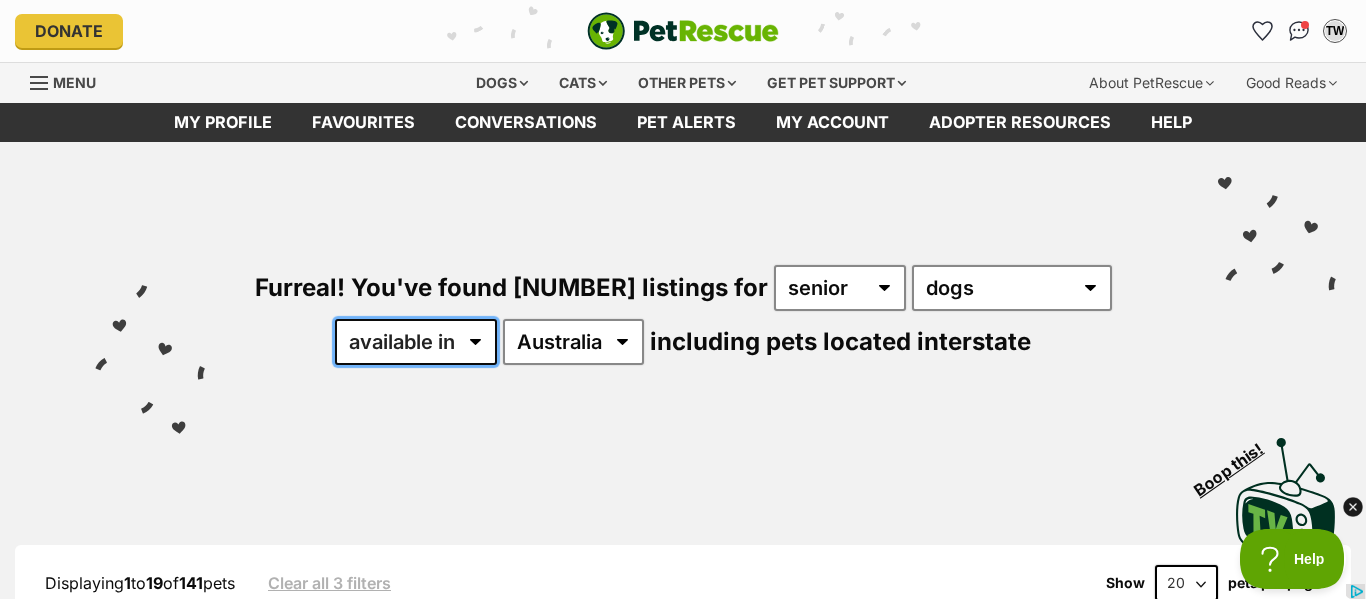 select on "disabled" 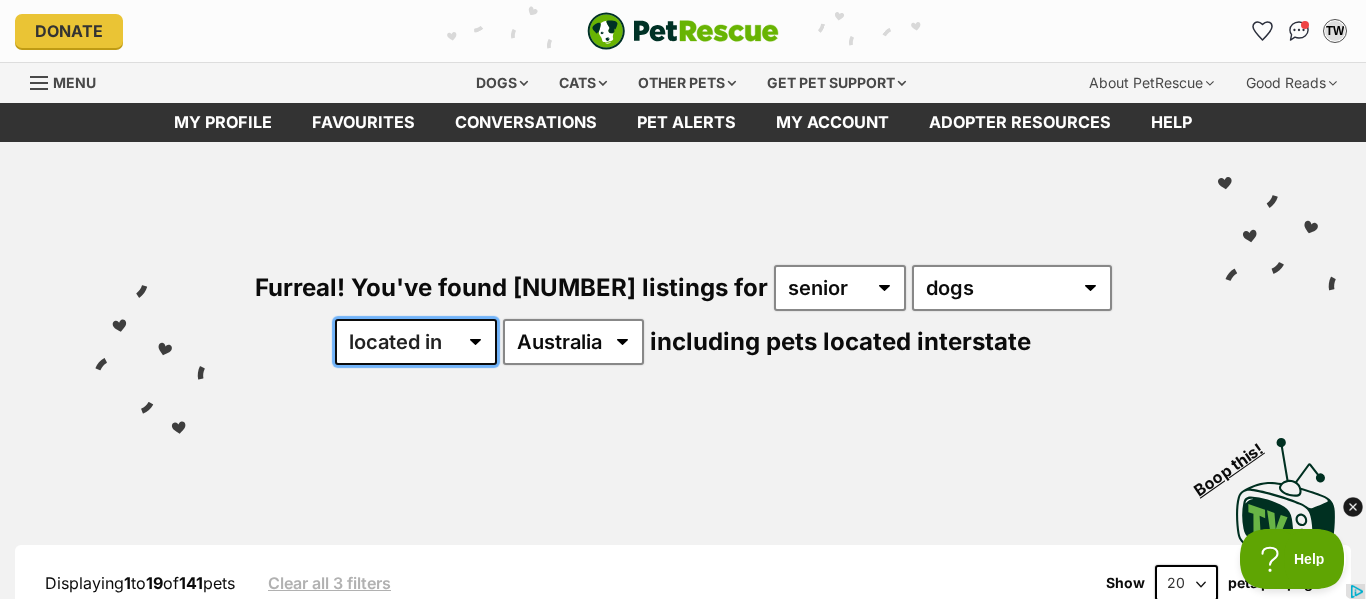 click on "available in
located in" at bounding box center (416, 342) 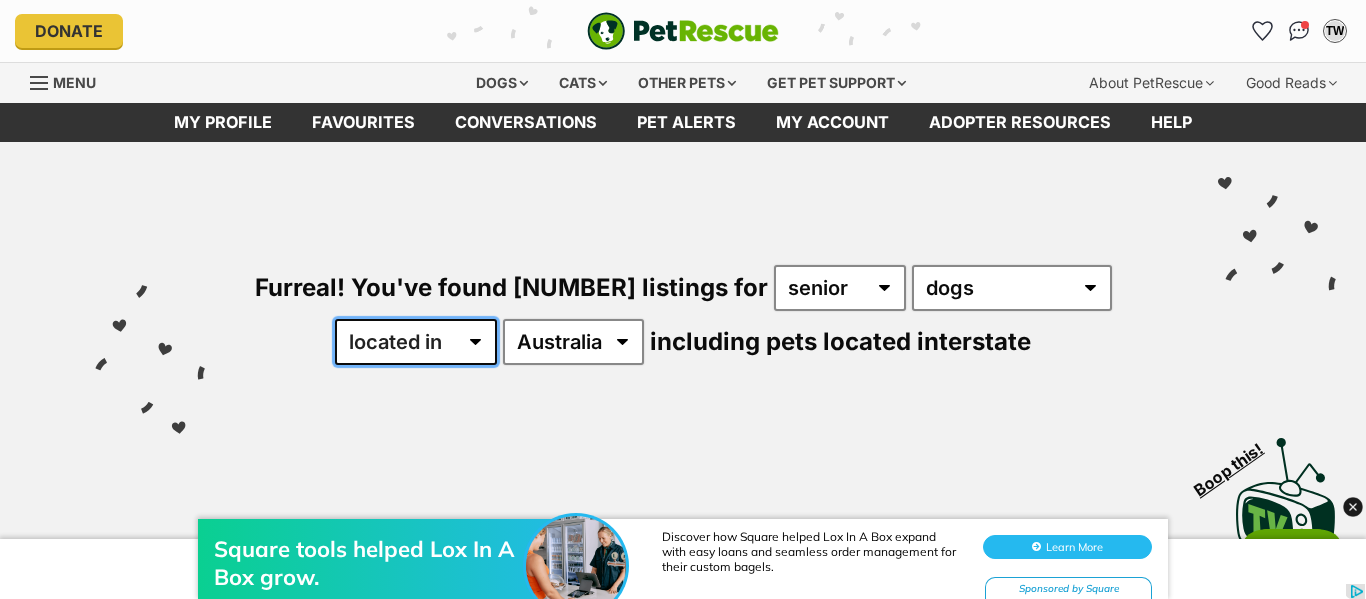 scroll, scrollTop: 0, scrollLeft: 0, axis: both 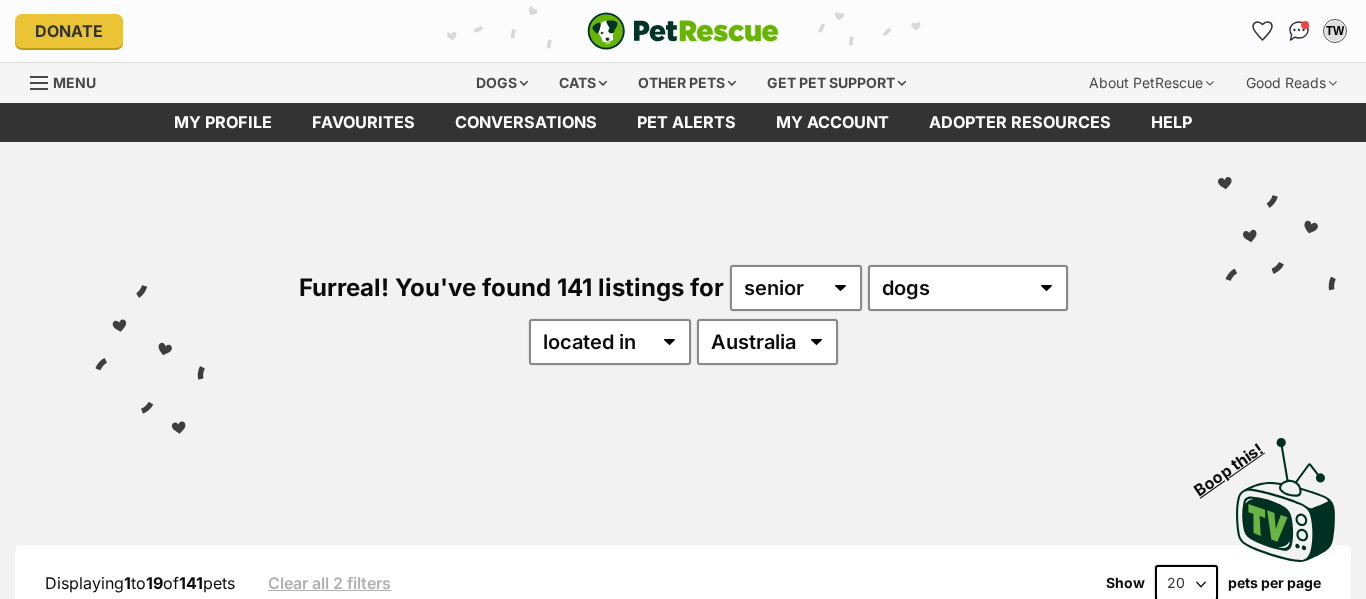 select on "QLD" 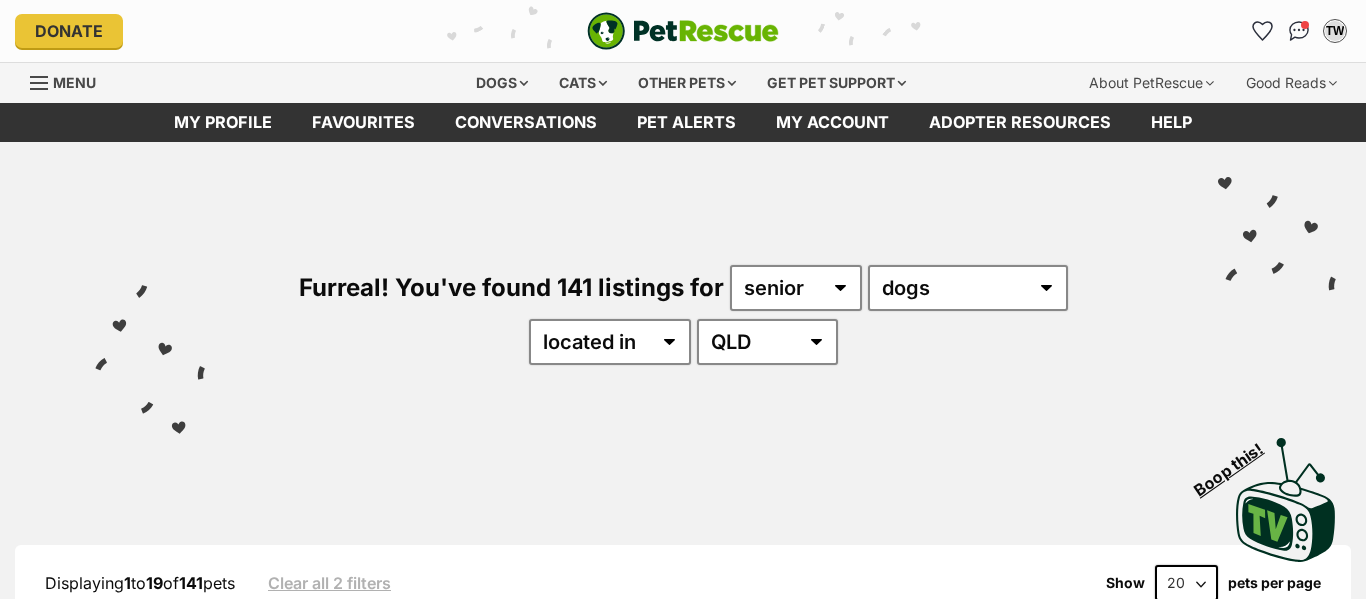 click on "Australia
NSW
QLD
SA
VIC
WA" at bounding box center [767, 342] 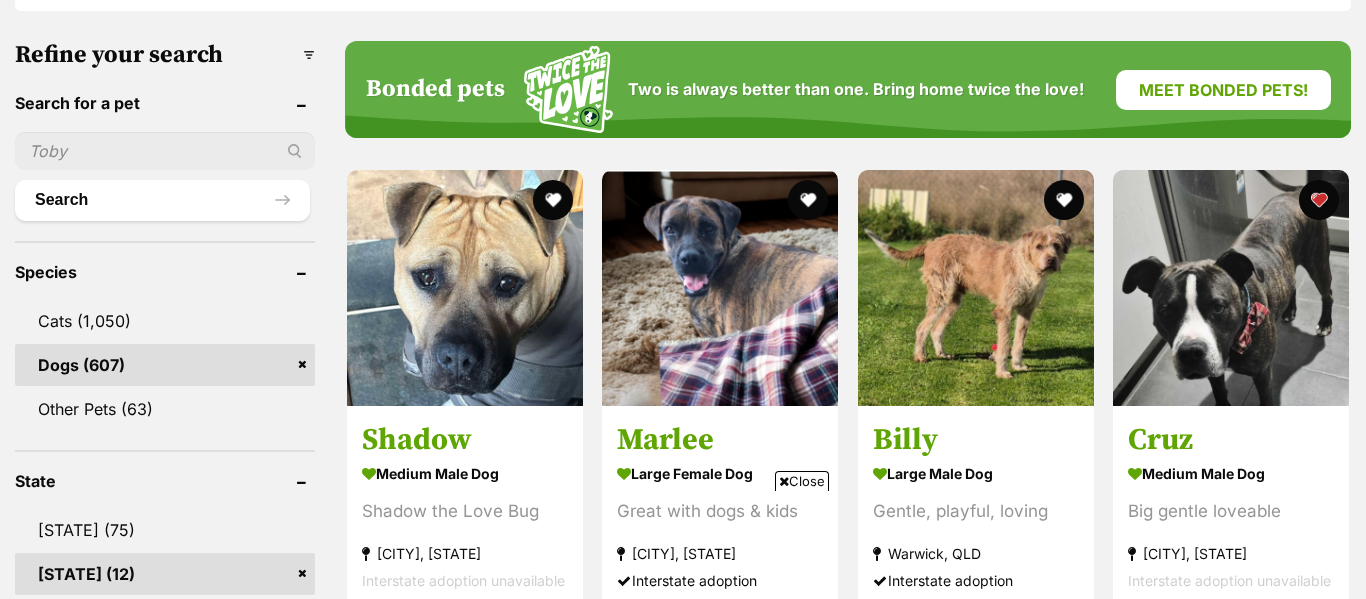scroll, scrollTop: 610, scrollLeft: 0, axis: vertical 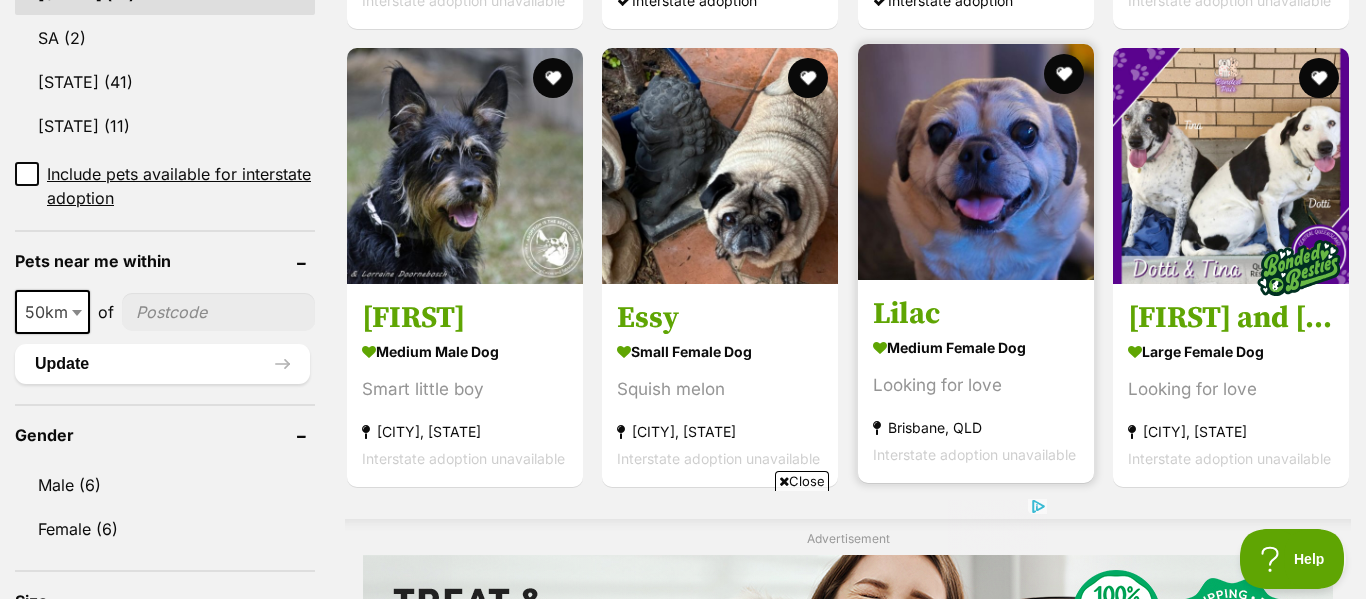 click on "medium female Dog" at bounding box center [976, 347] 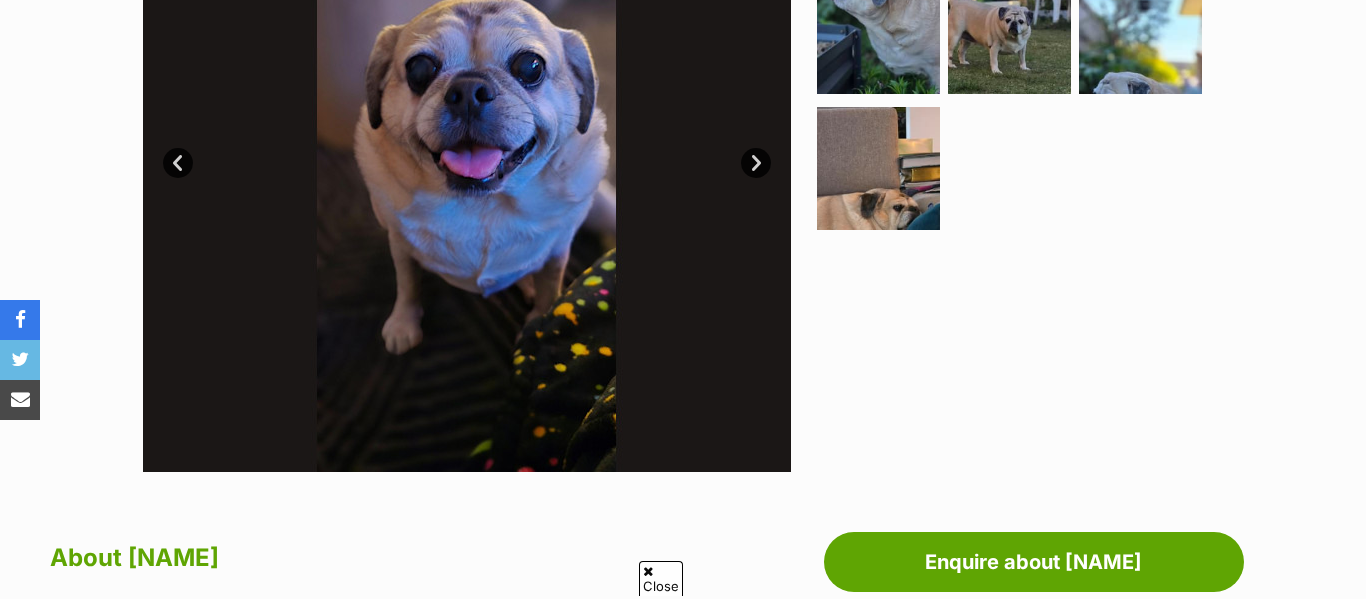 scroll, scrollTop: 628, scrollLeft: 0, axis: vertical 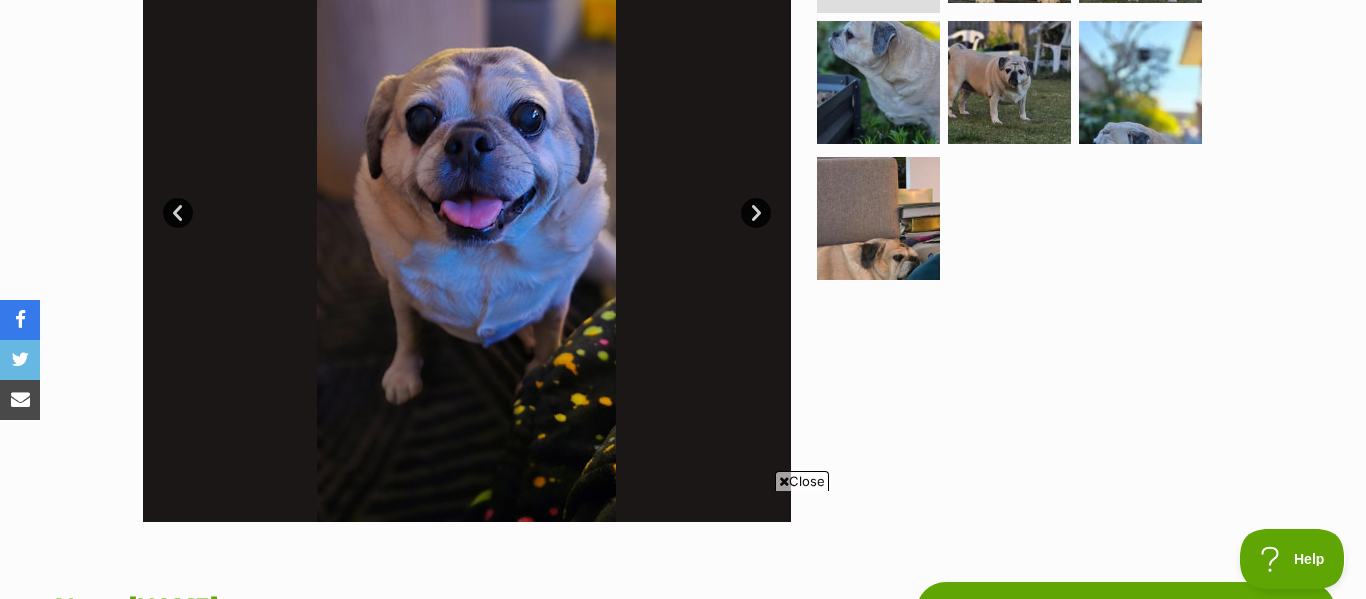 click on "Next" at bounding box center [756, 213] 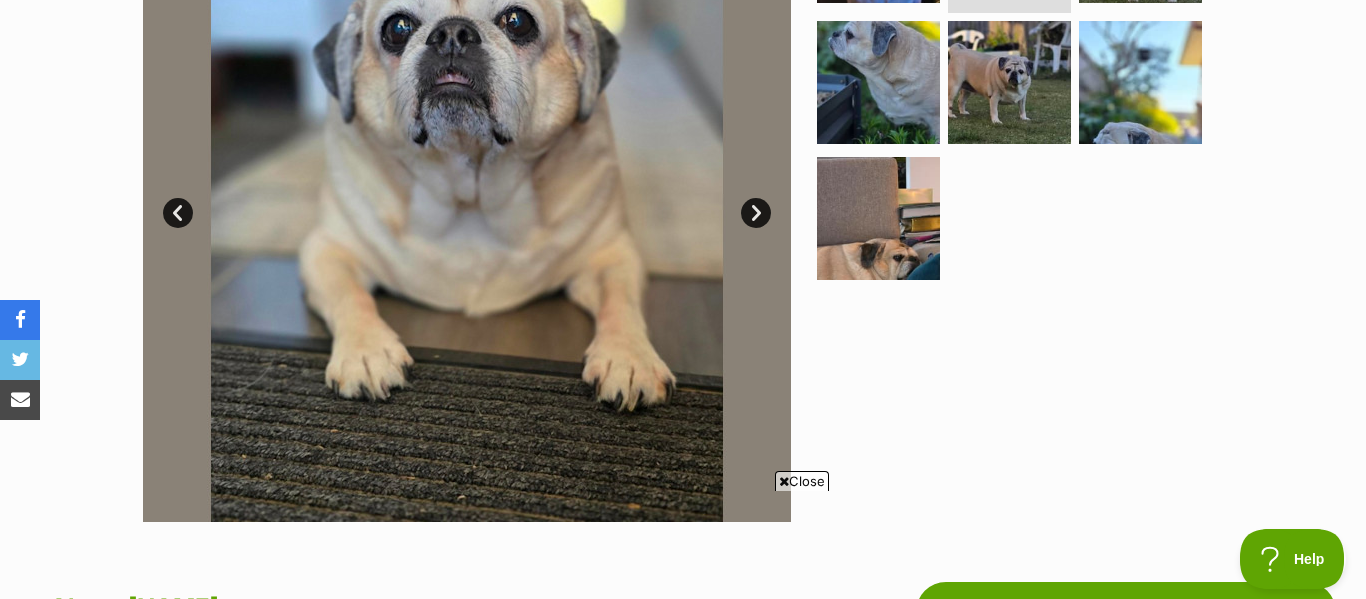 click on "Next" at bounding box center [756, 213] 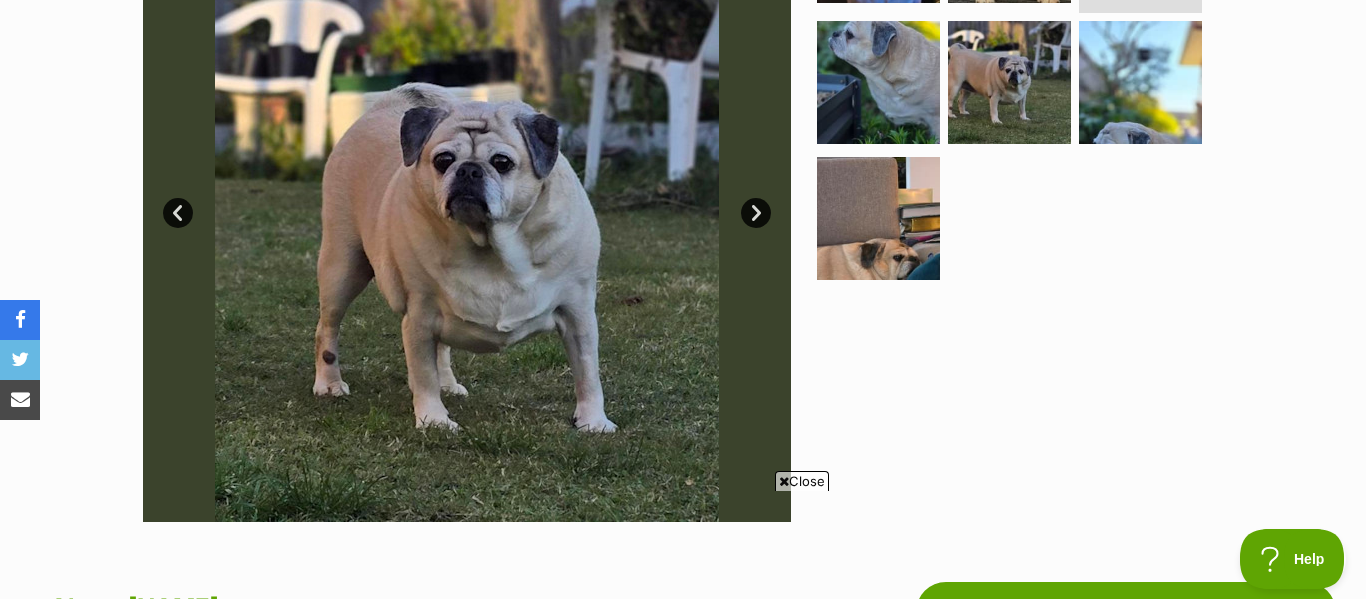 click on "Next" at bounding box center (756, 213) 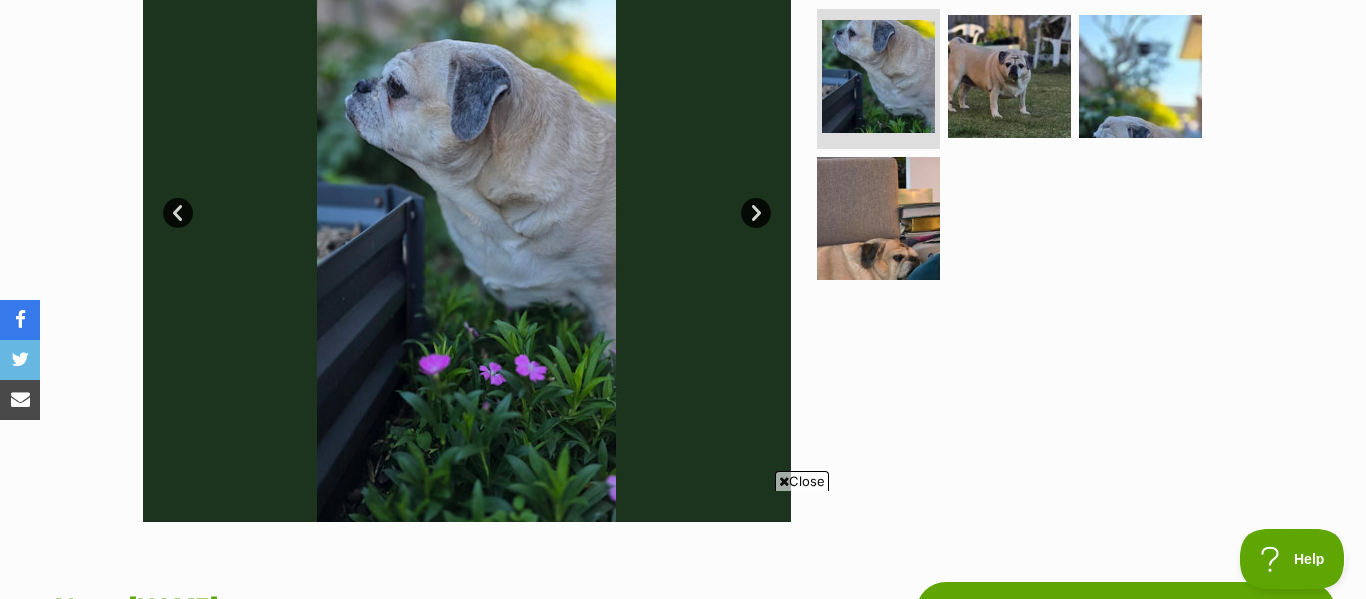 click on "Next" at bounding box center (756, 213) 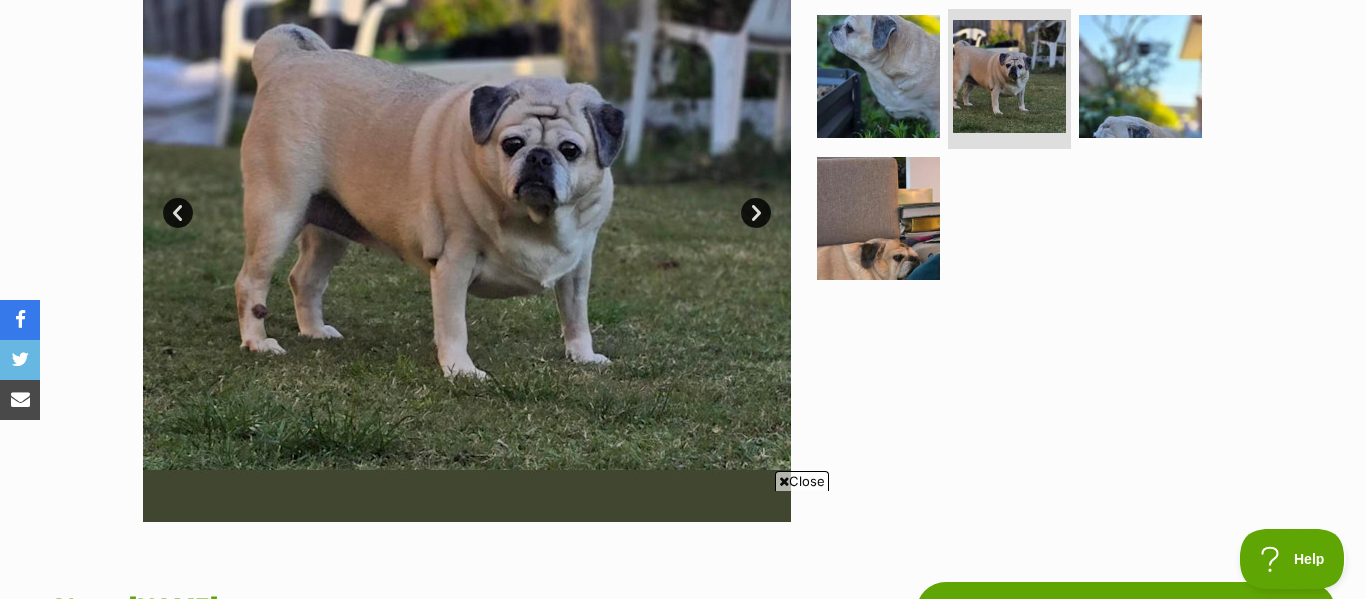 click on "Next" at bounding box center [756, 213] 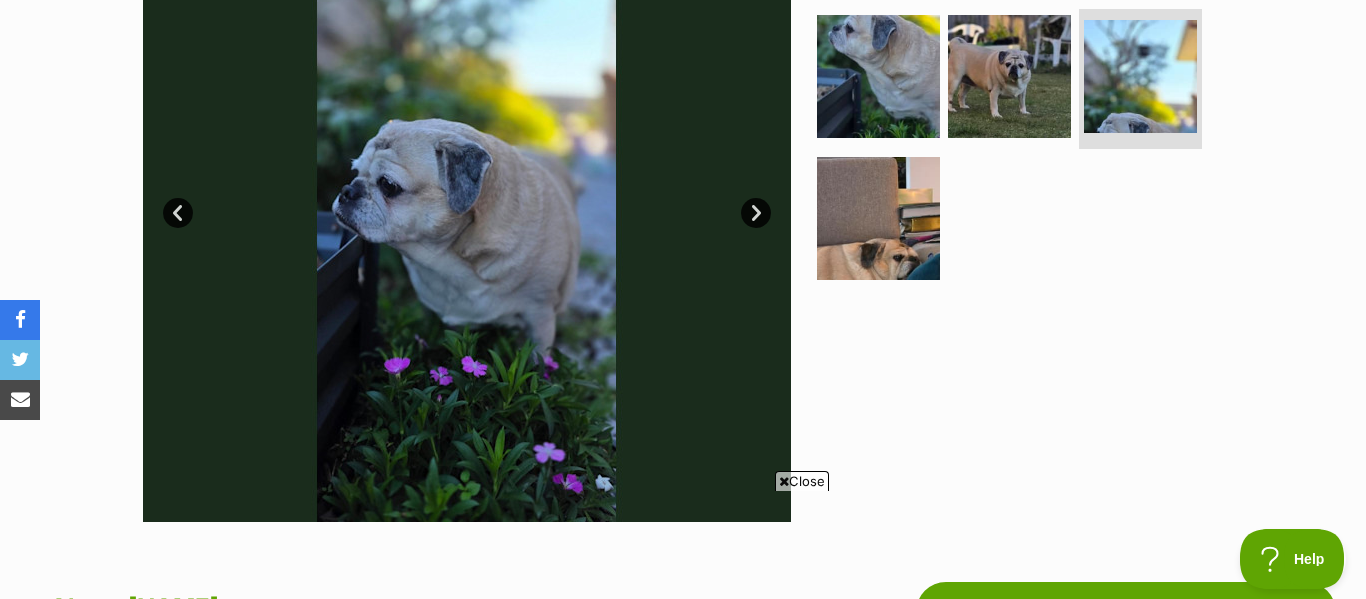 click on "Next" at bounding box center (756, 213) 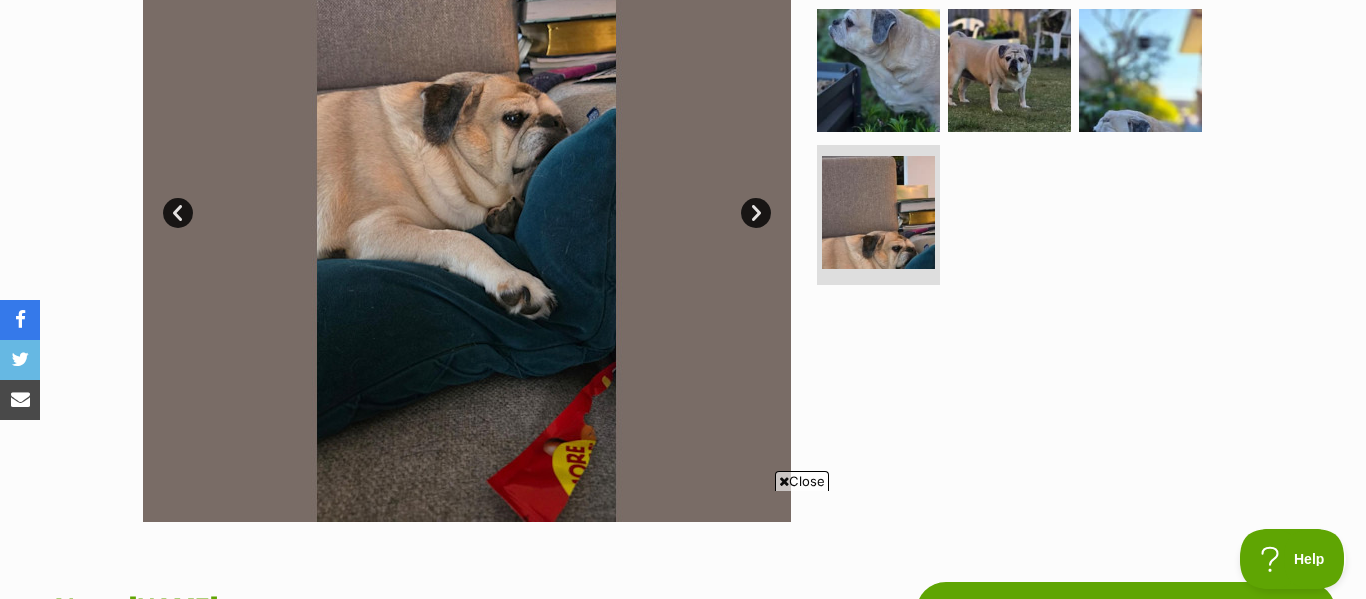 click on "Next" at bounding box center (756, 213) 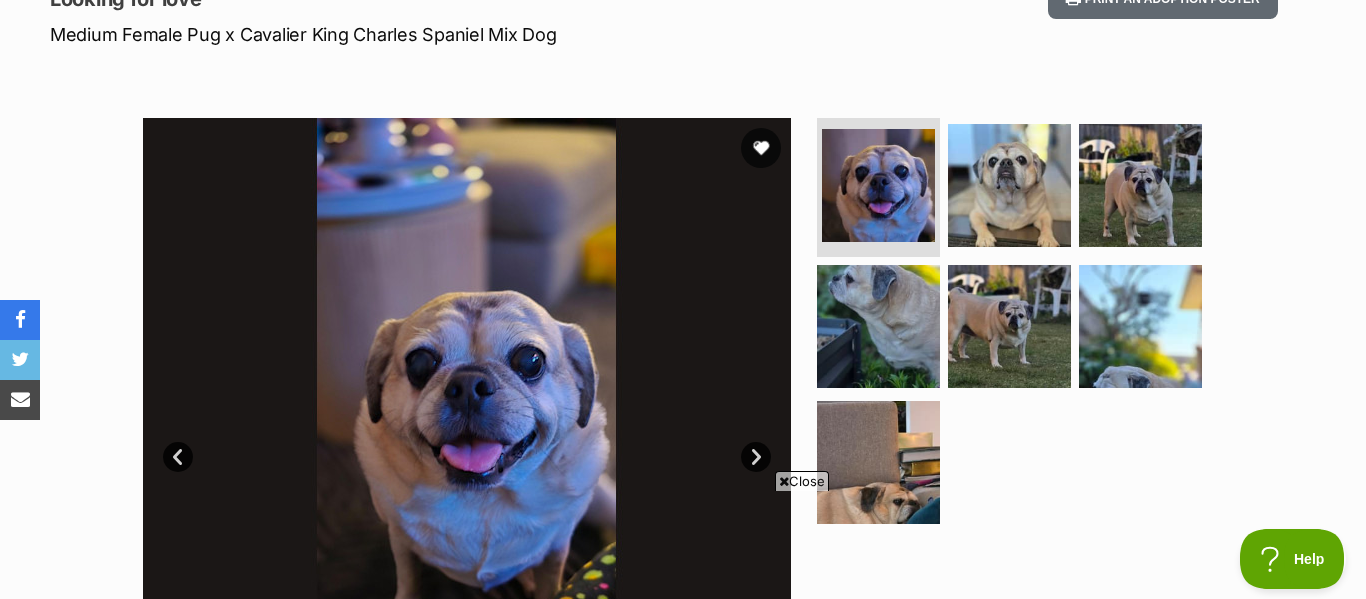 scroll, scrollTop: 0, scrollLeft: 0, axis: both 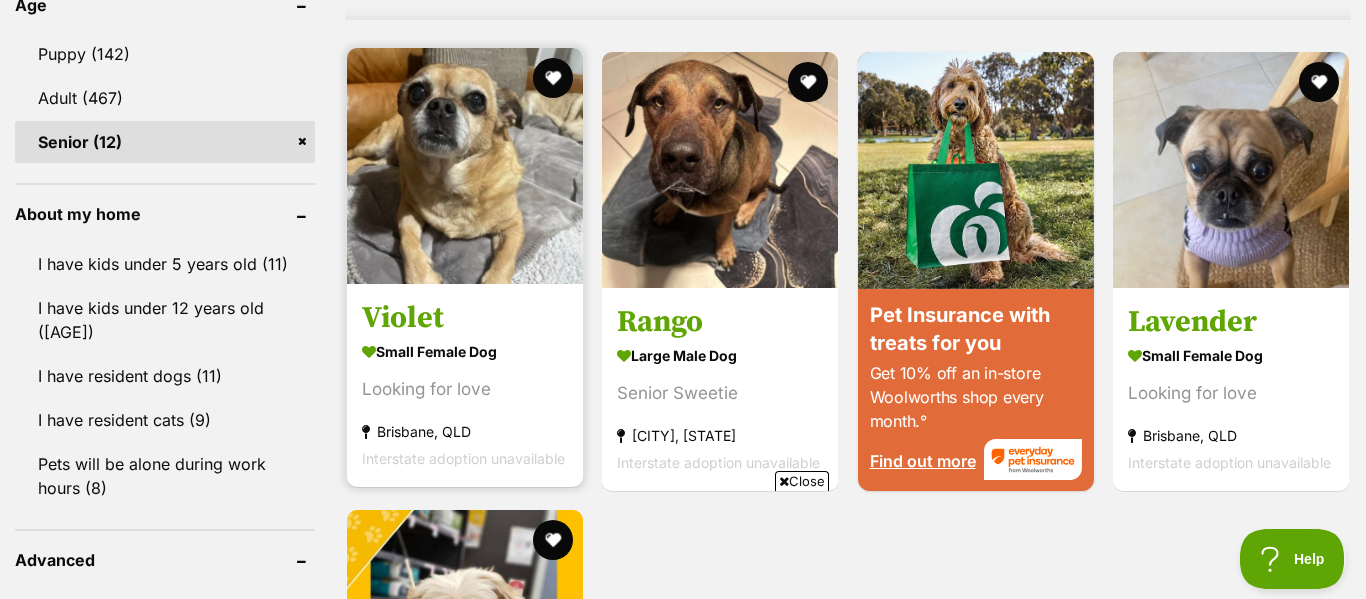 click on "small female Dog" at bounding box center [465, 351] 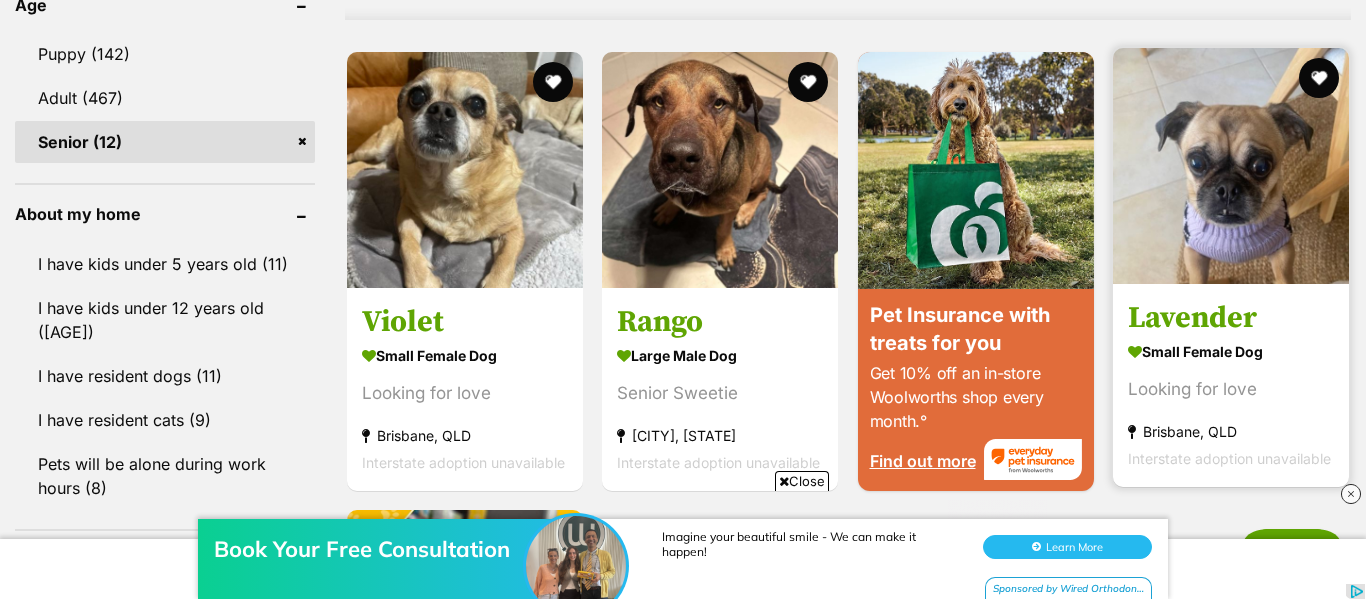 scroll, scrollTop: 0, scrollLeft: 0, axis: both 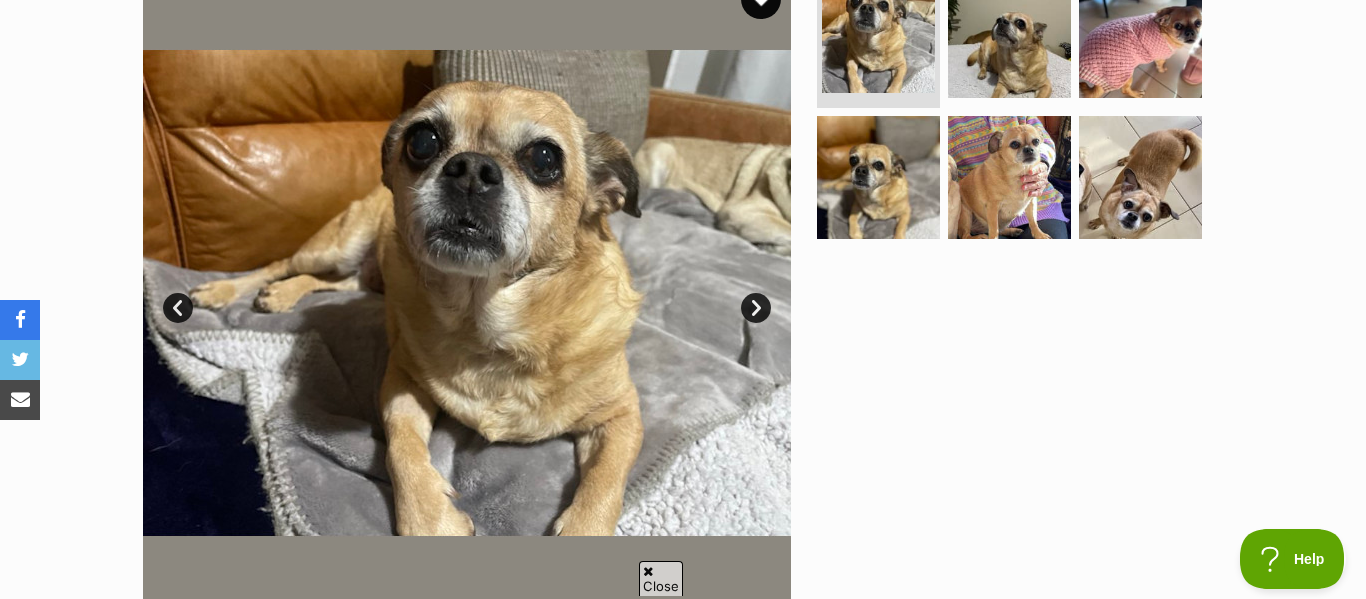 click on "Next" at bounding box center [756, 308] 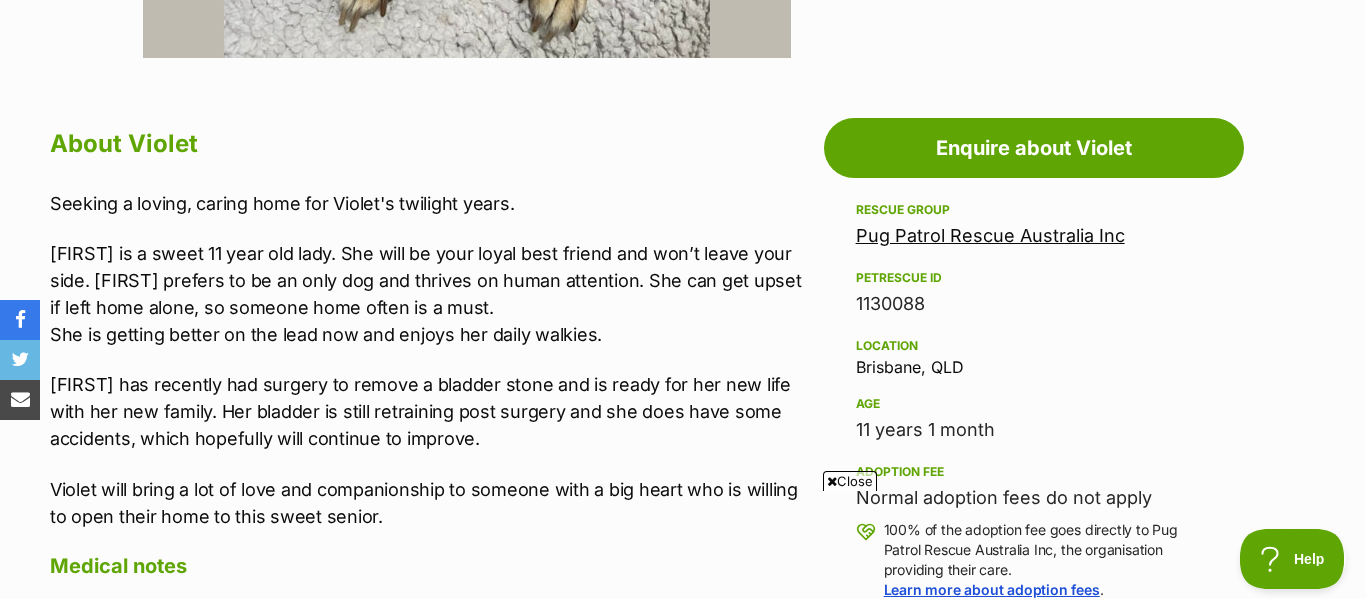scroll, scrollTop: 0, scrollLeft: 0, axis: both 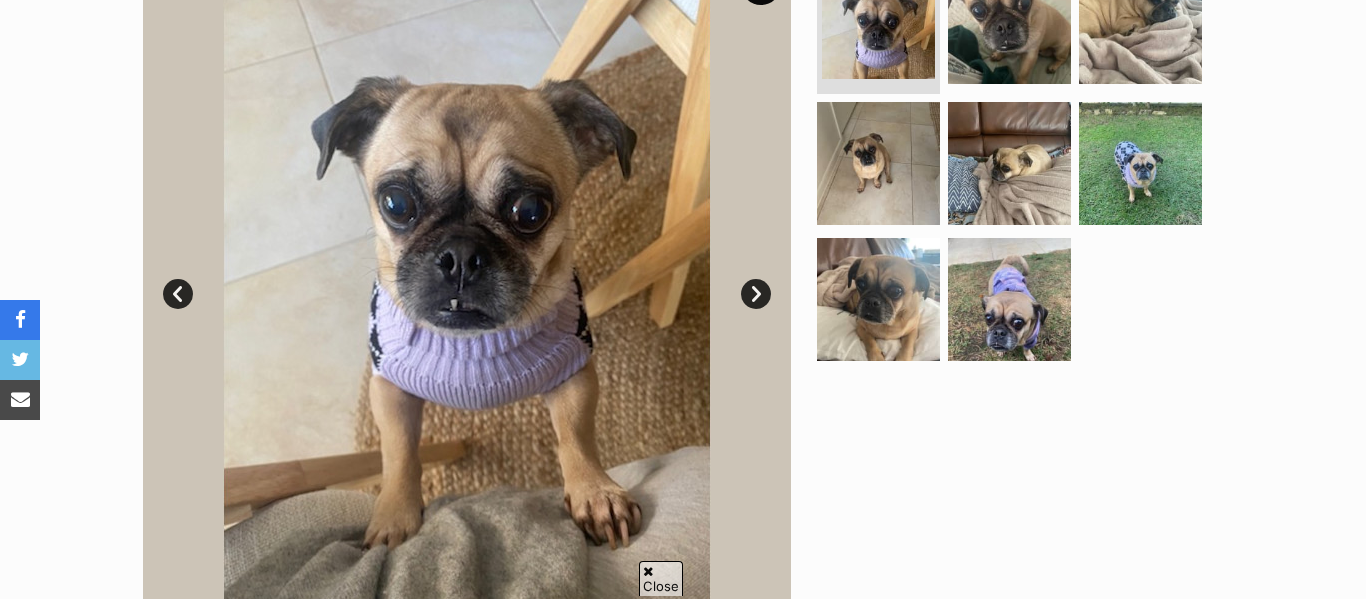click on "Next" at bounding box center [756, 294] 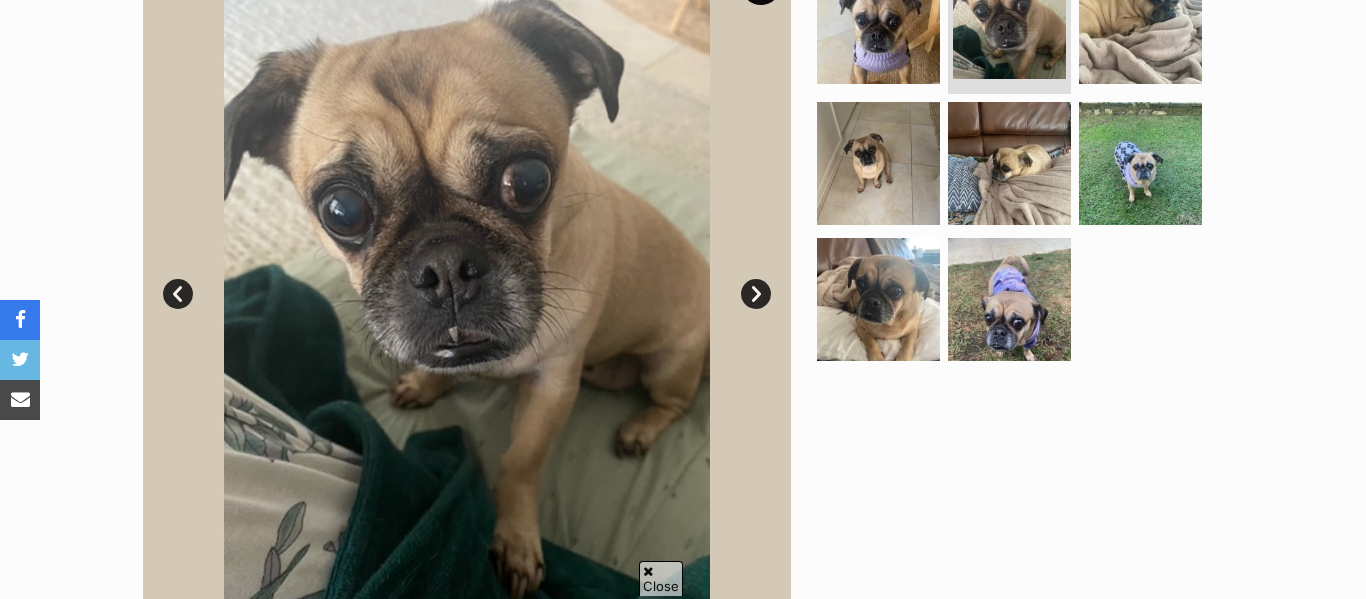 click on "Next" at bounding box center (756, 294) 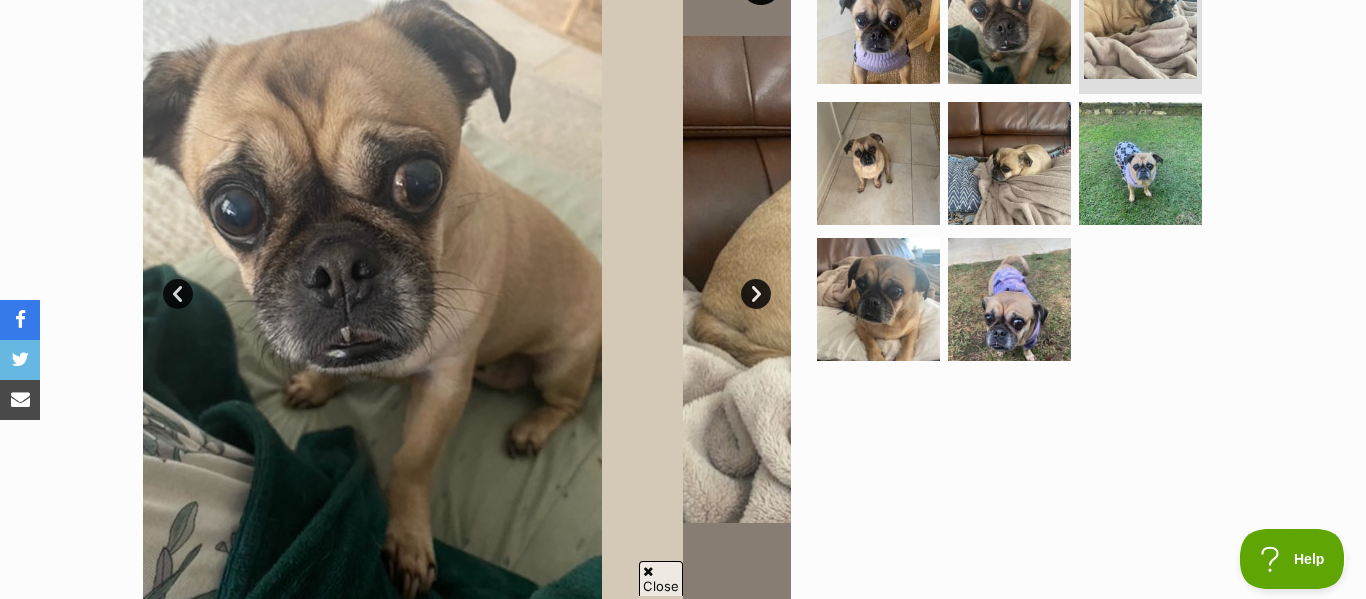 scroll, scrollTop: 0, scrollLeft: 0, axis: both 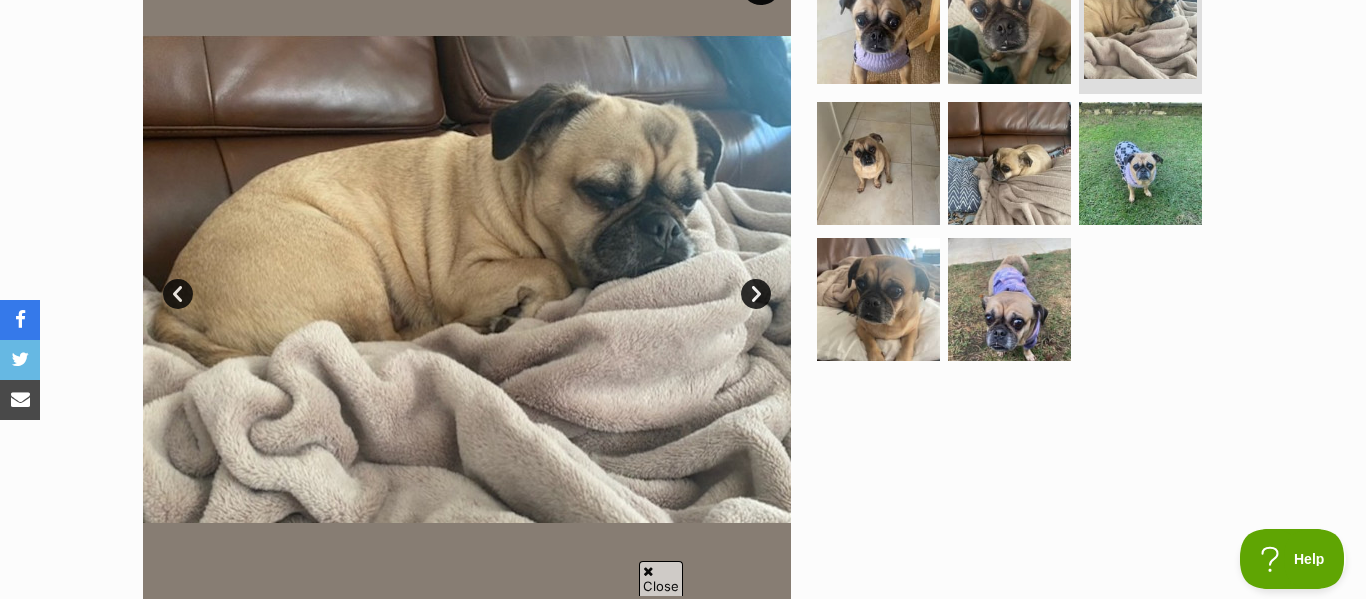 click on "Next" at bounding box center (756, 294) 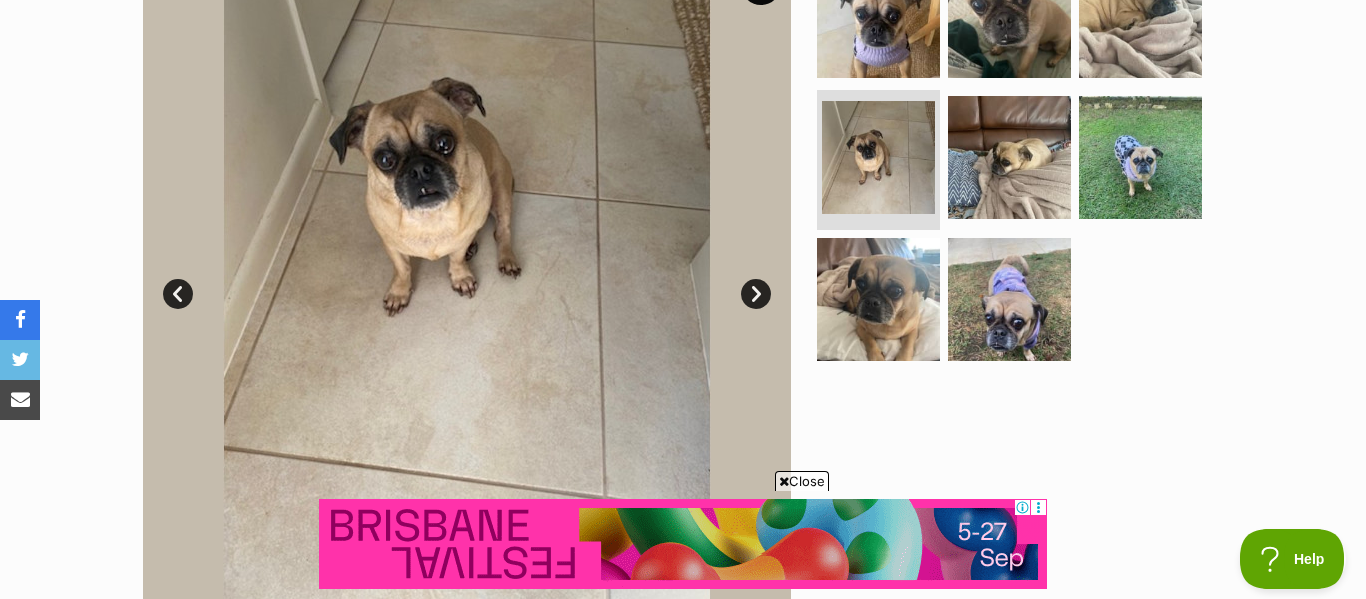 scroll, scrollTop: 0, scrollLeft: 0, axis: both 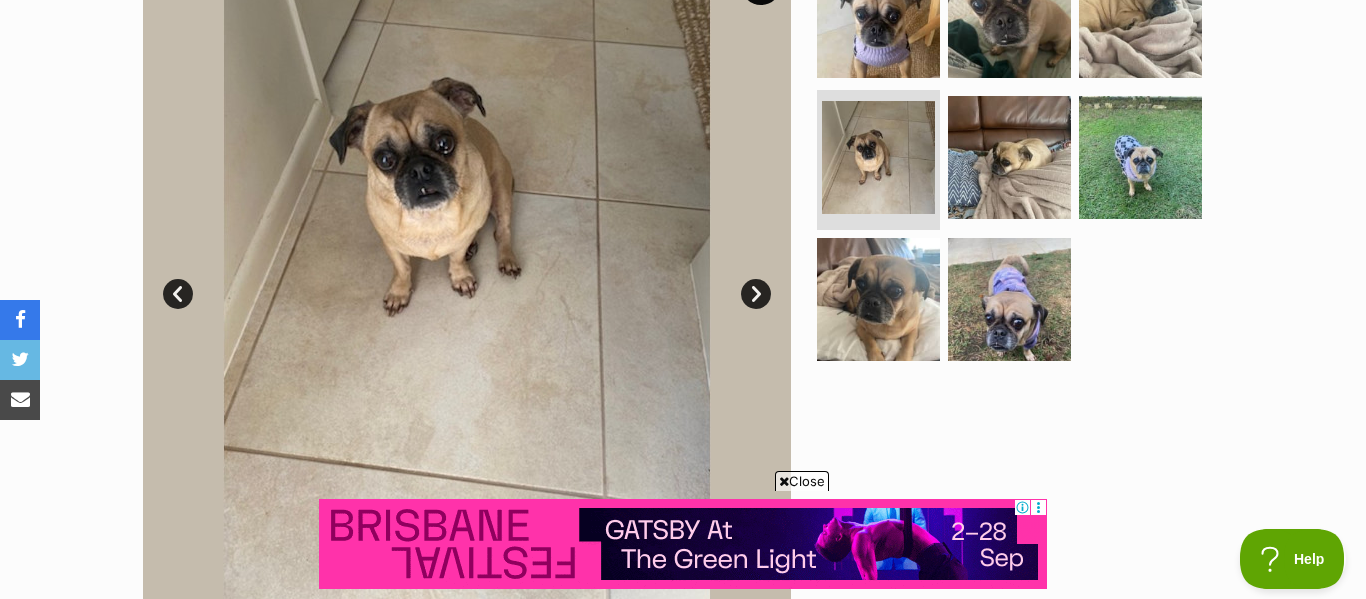click on "Next" at bounding box center (756, 294) 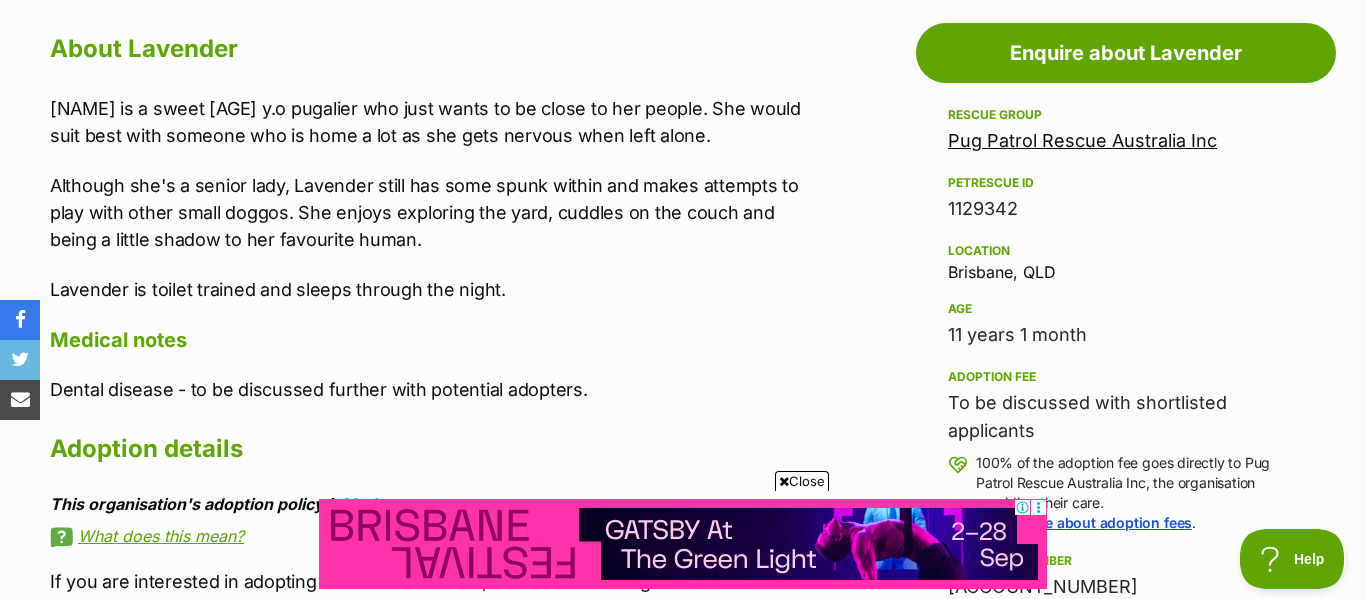 scroll, scrollTop: 0, scrollLeft: 0, axis: both 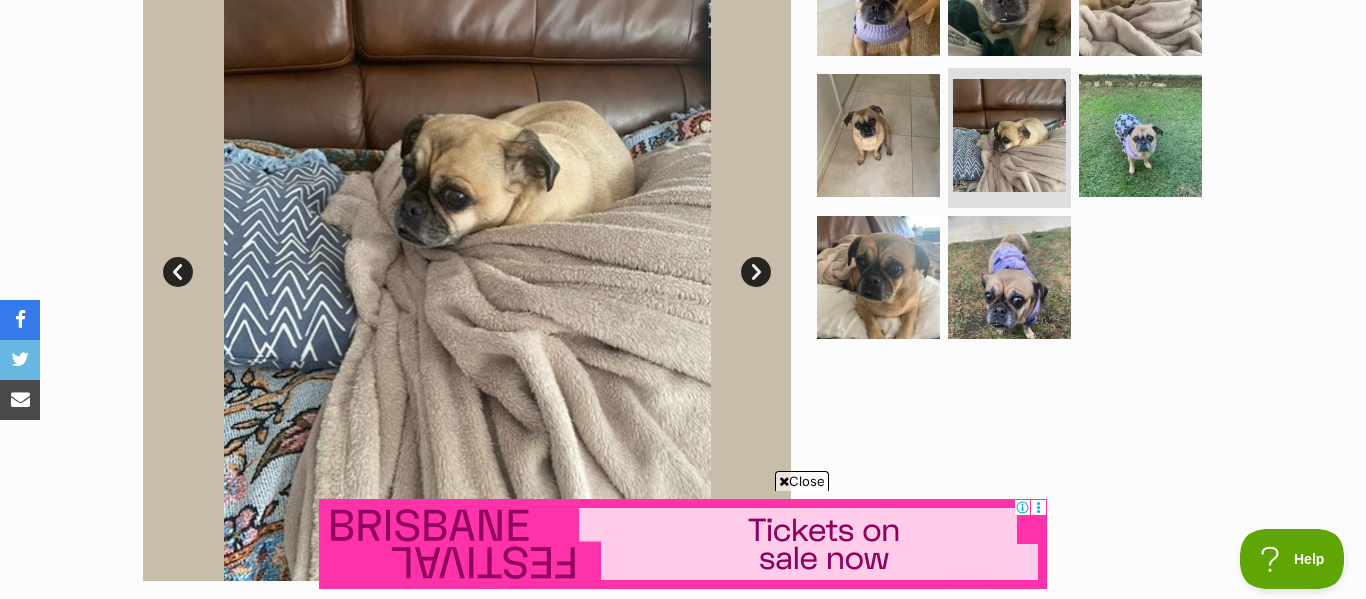 click on "Next" at bounding box center [756, 272] 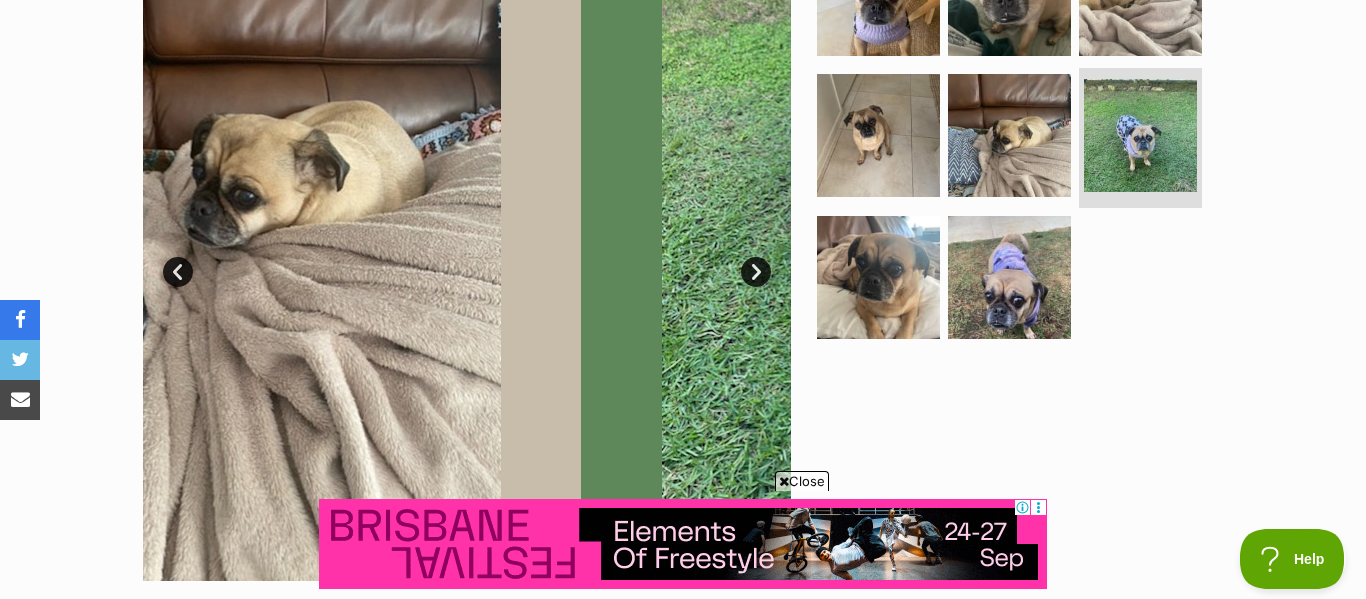 click on "Next" at bounding box center (756, 272) 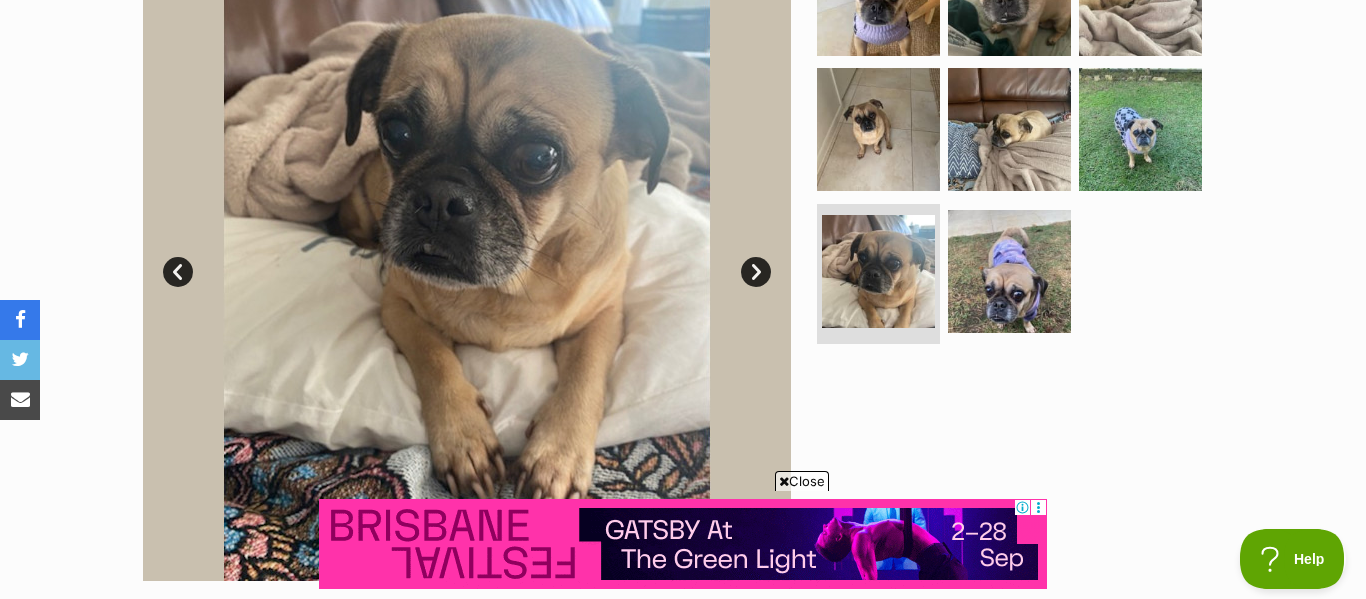 click on "Next" at bounding box center [756, 272] 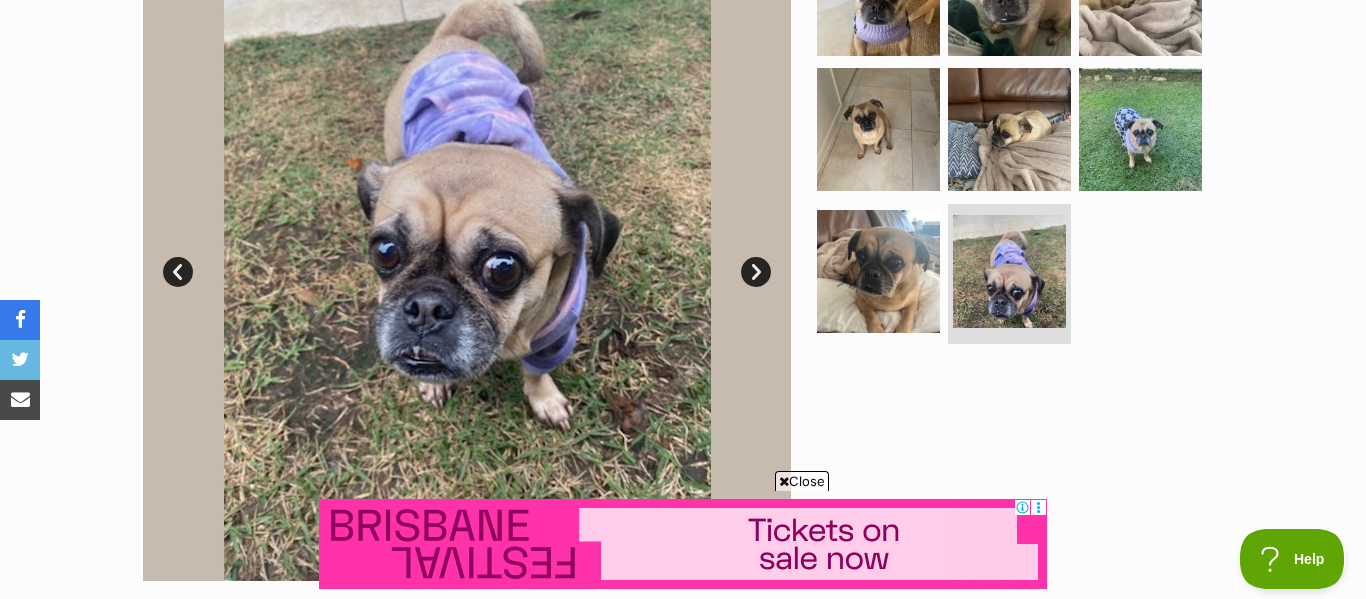 click on "Next" at bounding box center (756, 272) 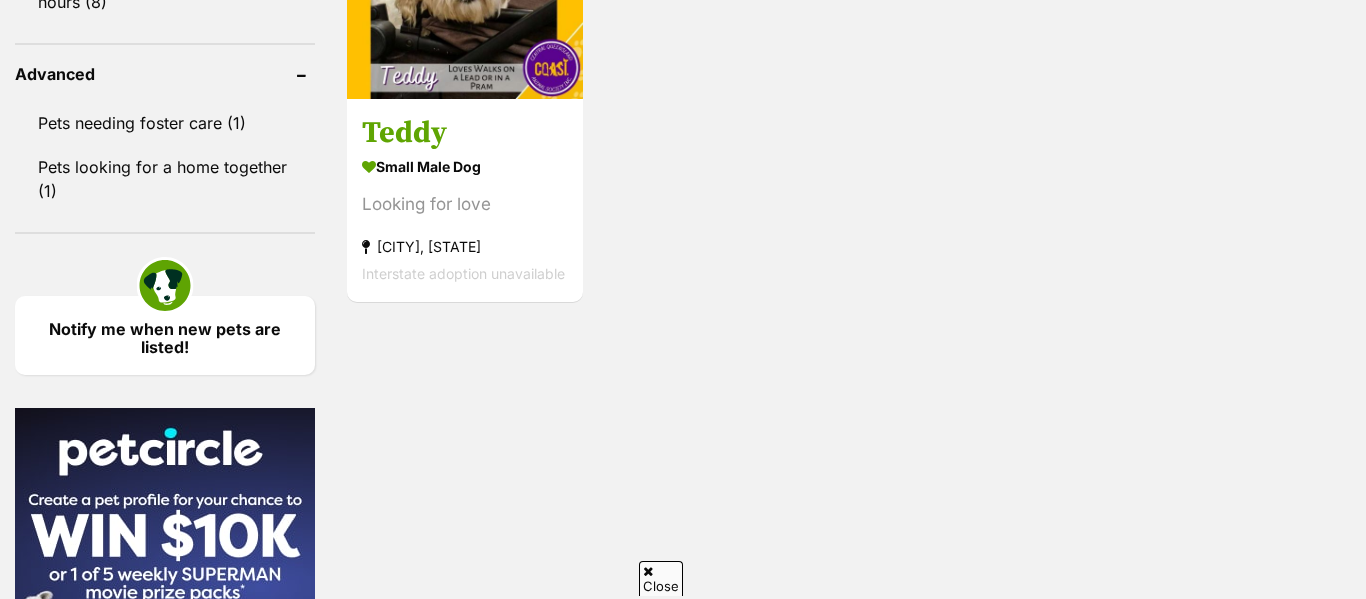 scroll, scrollTop: 2506, scrollLeft: 0, axis: vertical 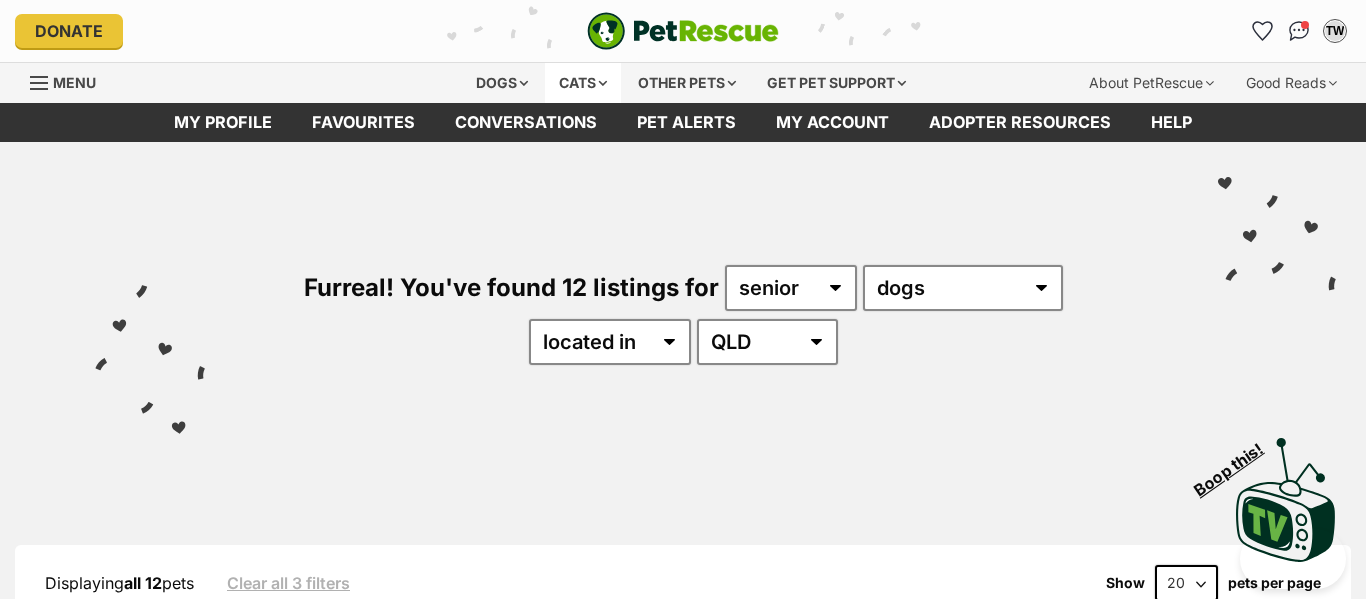 click on "Cats" at bounding box center (583, 83) 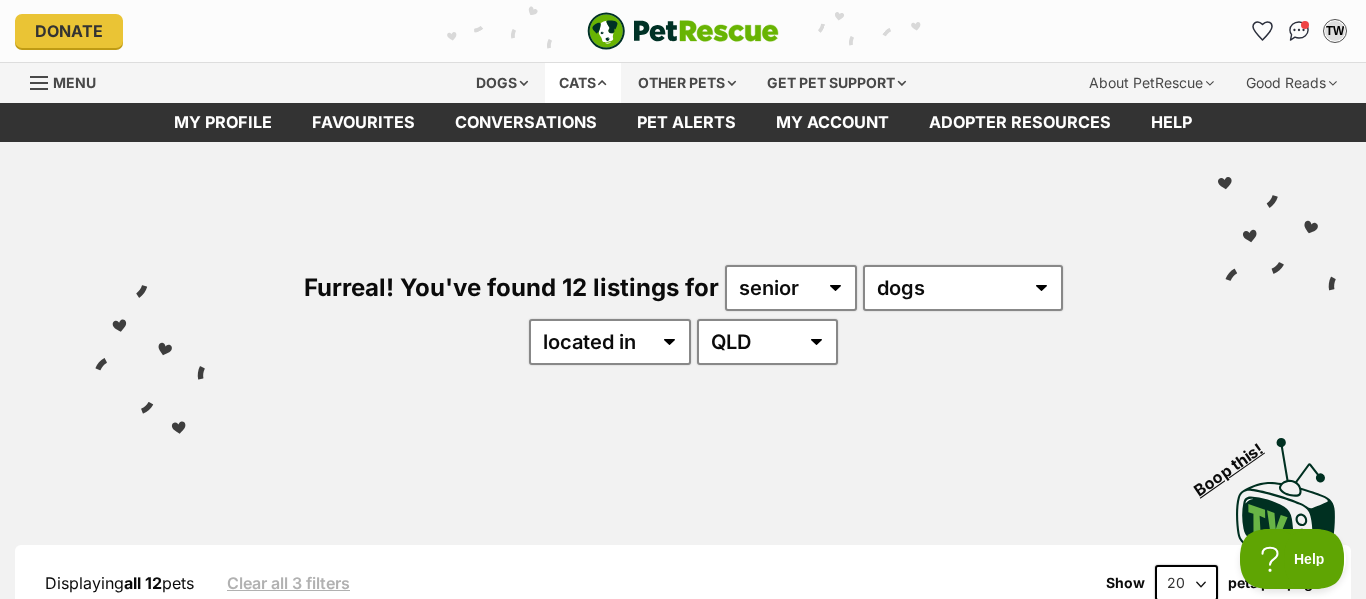 scroll, scrollTop: 0, scrollLeft: 0, axis: both 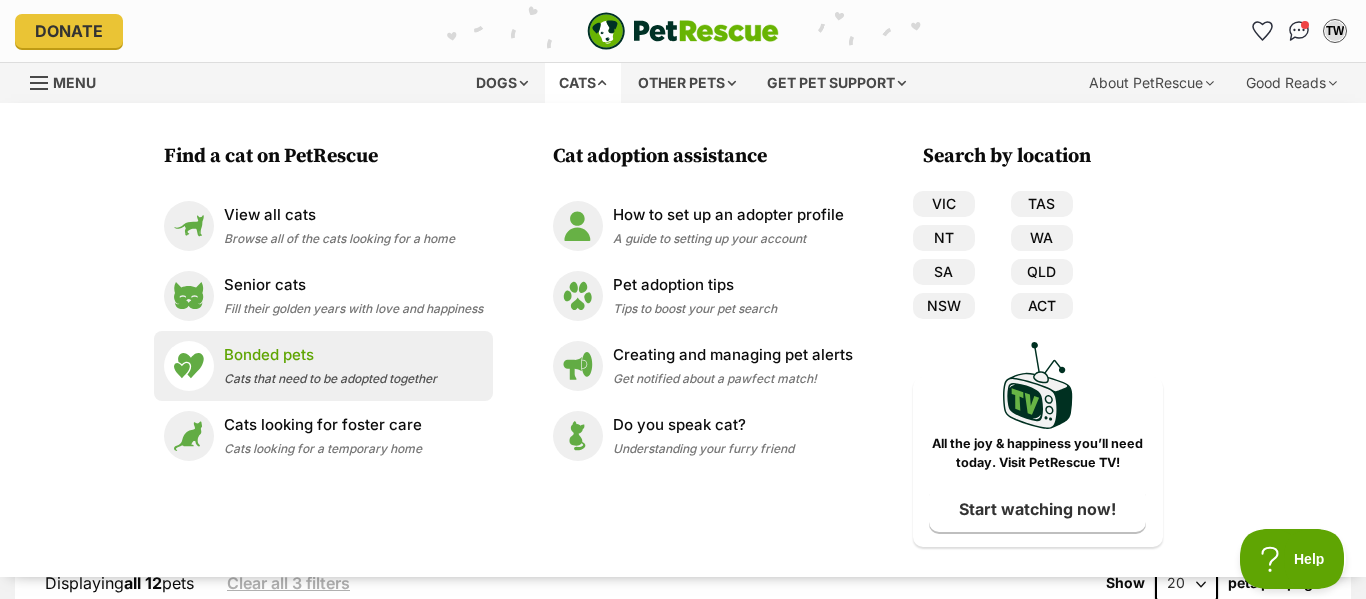 click on "Cats that need to be adopted together" at bounding box center [330, 378] 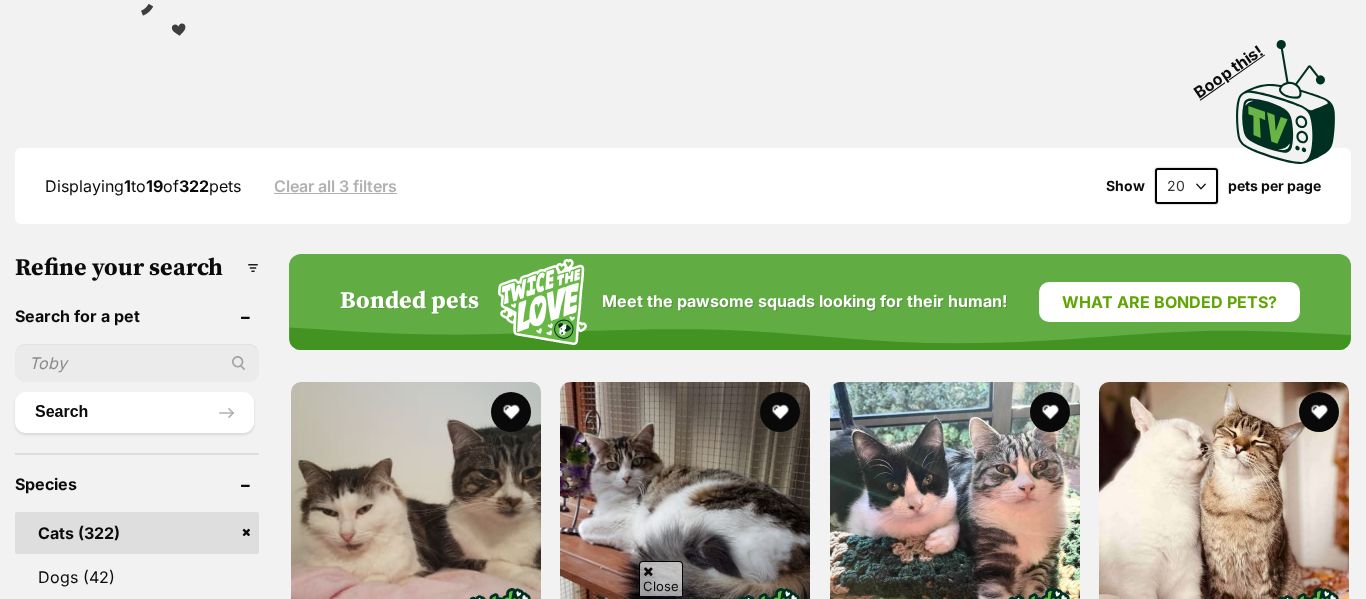 scroll, scrollTop: 606, scrollLeft: 0, axis: vertical 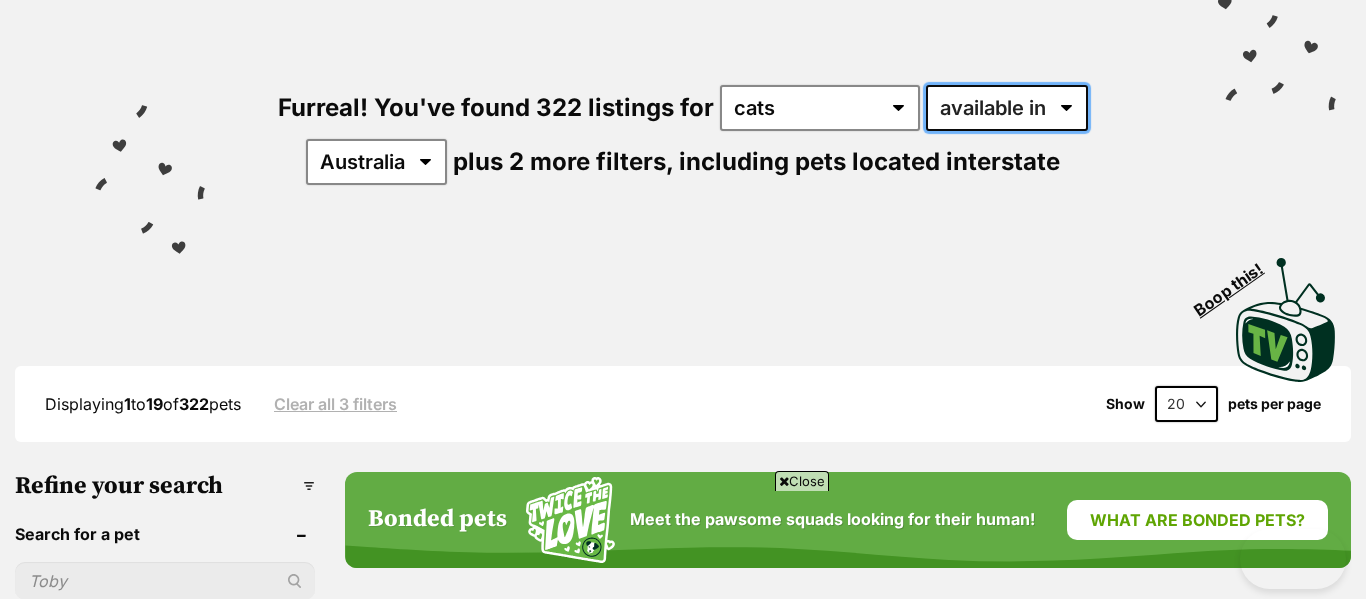 click on "available in
located in" at bounding box center (1007, 108) 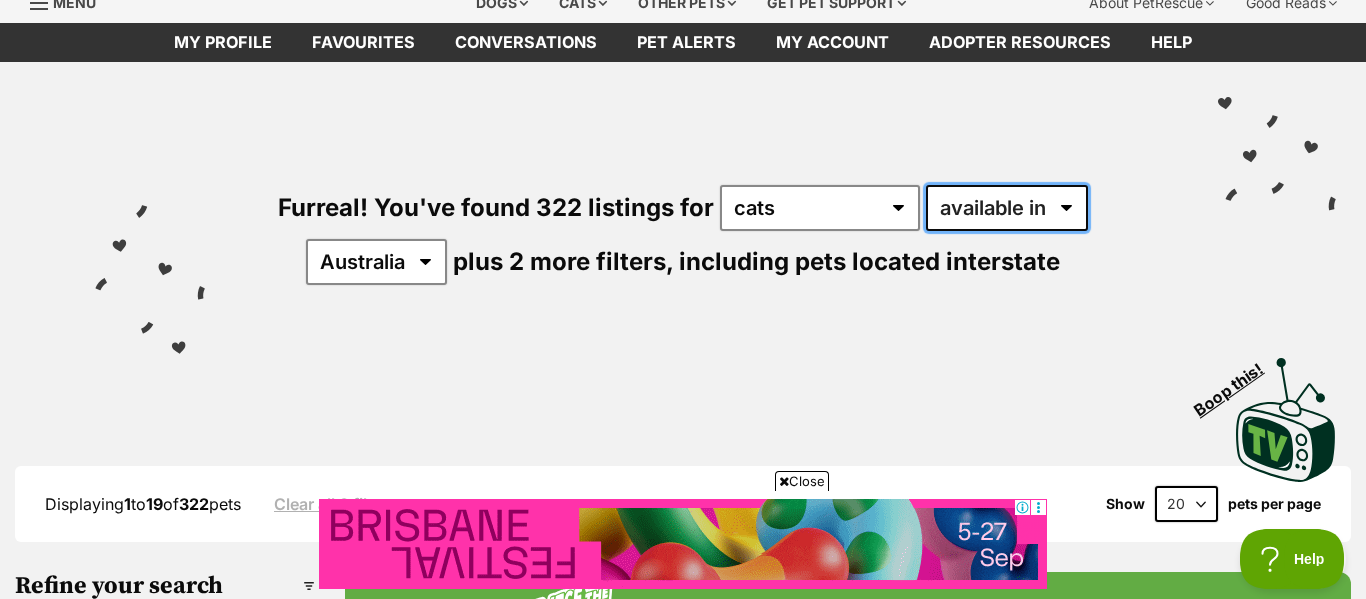 scroll, scrollTop: 0, scrollLeft: 0, axis: both 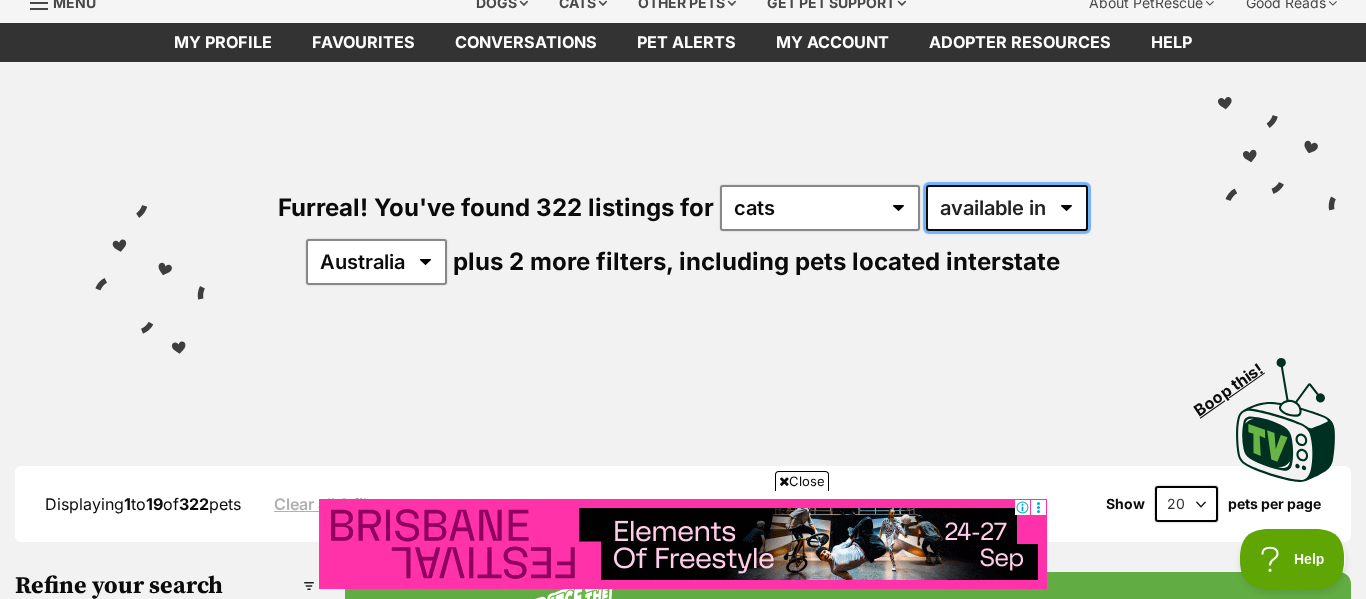 select on "disabled" 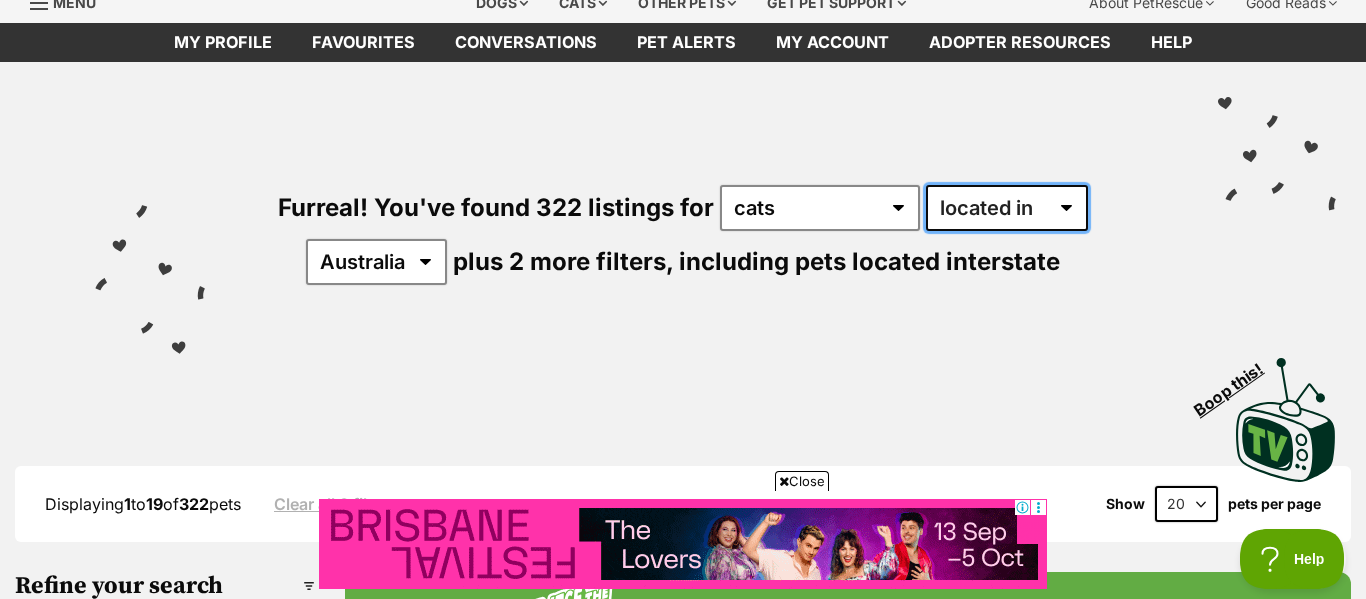 click on "available in
located in" at bounding box center [1007, 208] 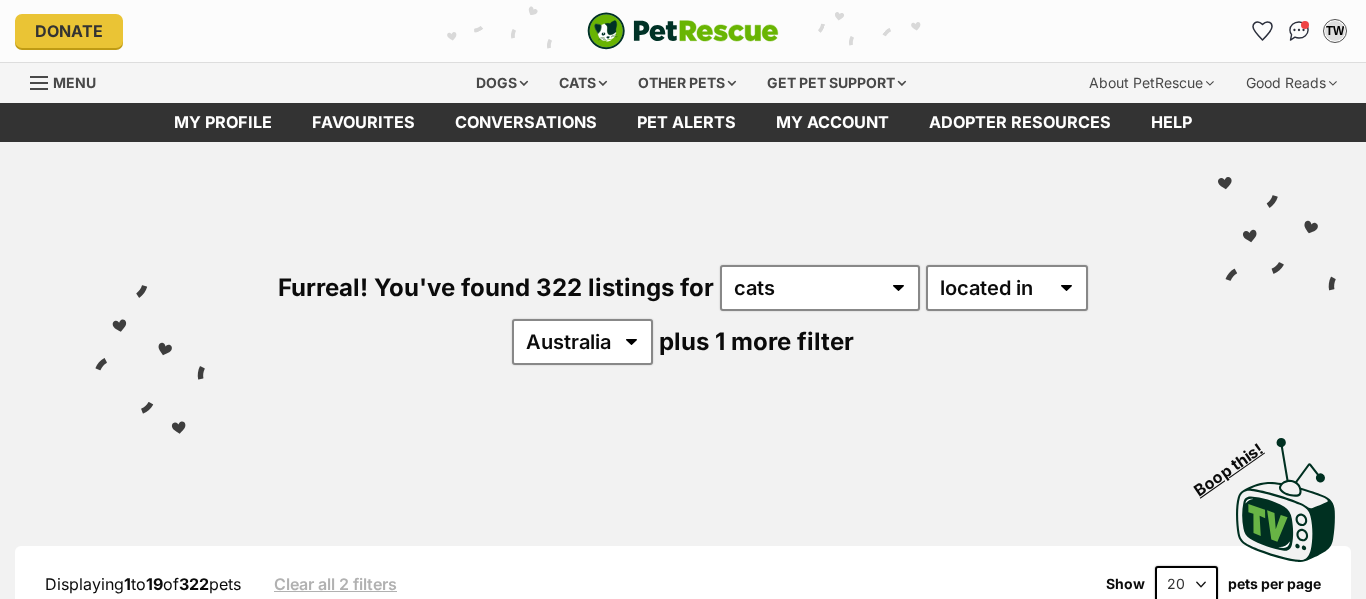 scroll, scrollTop: 0, scrollLeft: 0, axis: both 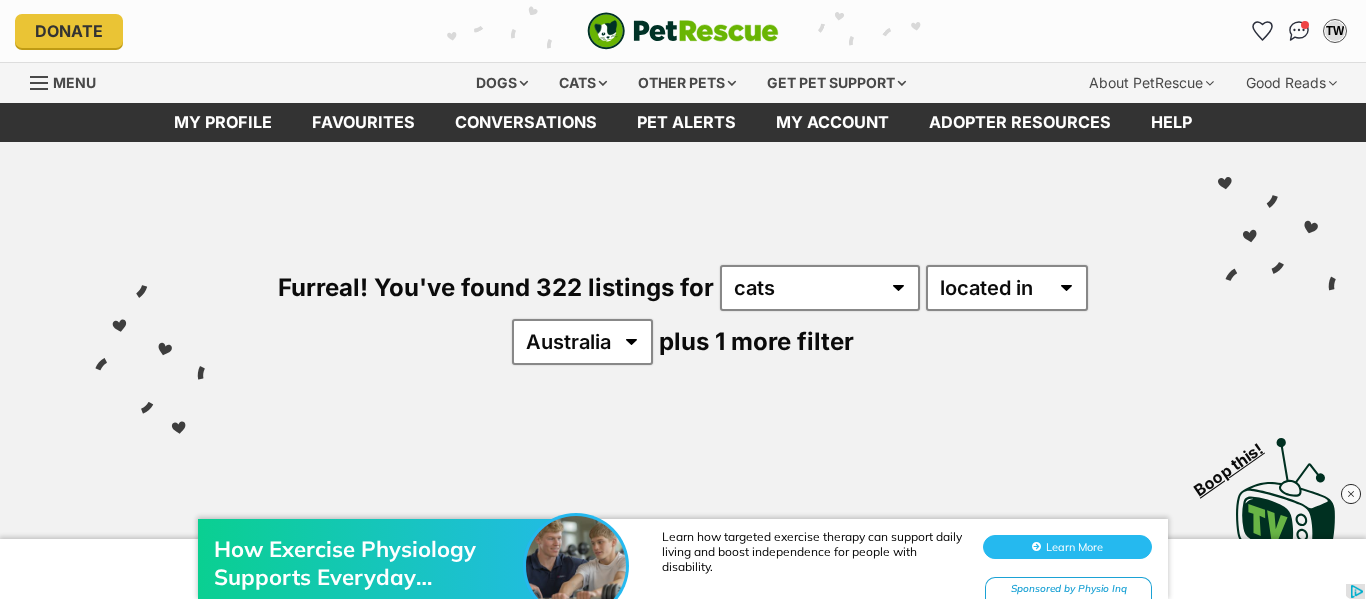 select on "QLD" 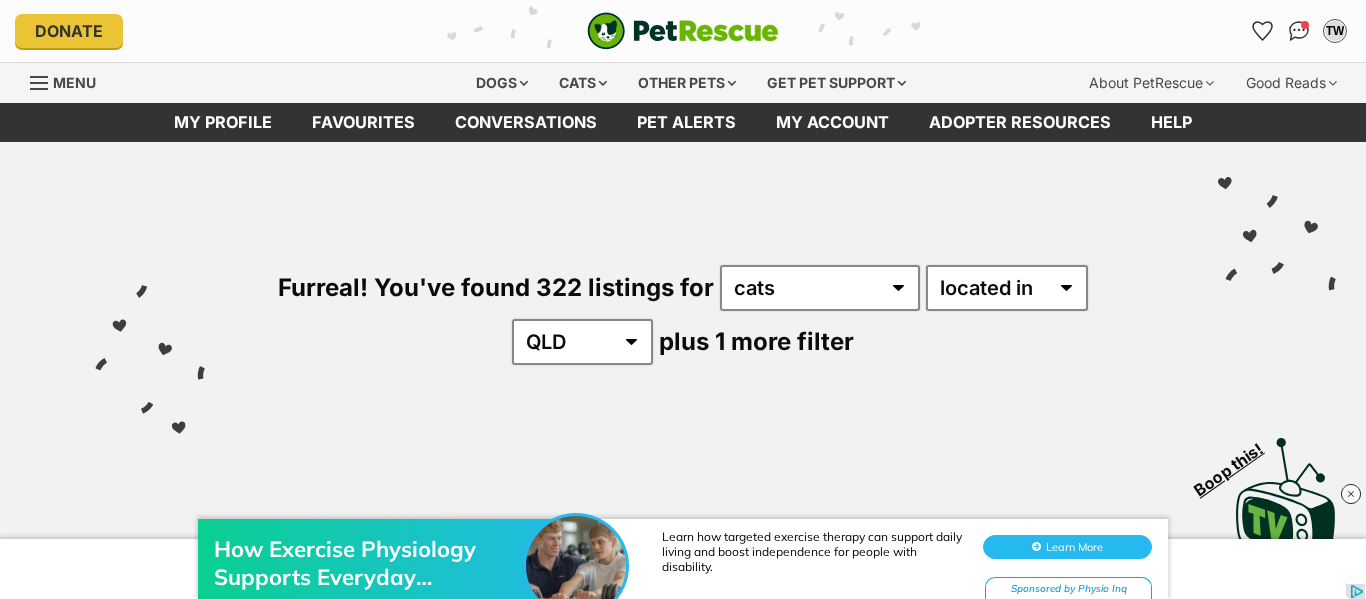 click on "Australia
NSW
QLD
SA
VIC
WA" at bounding box center [582, 342] 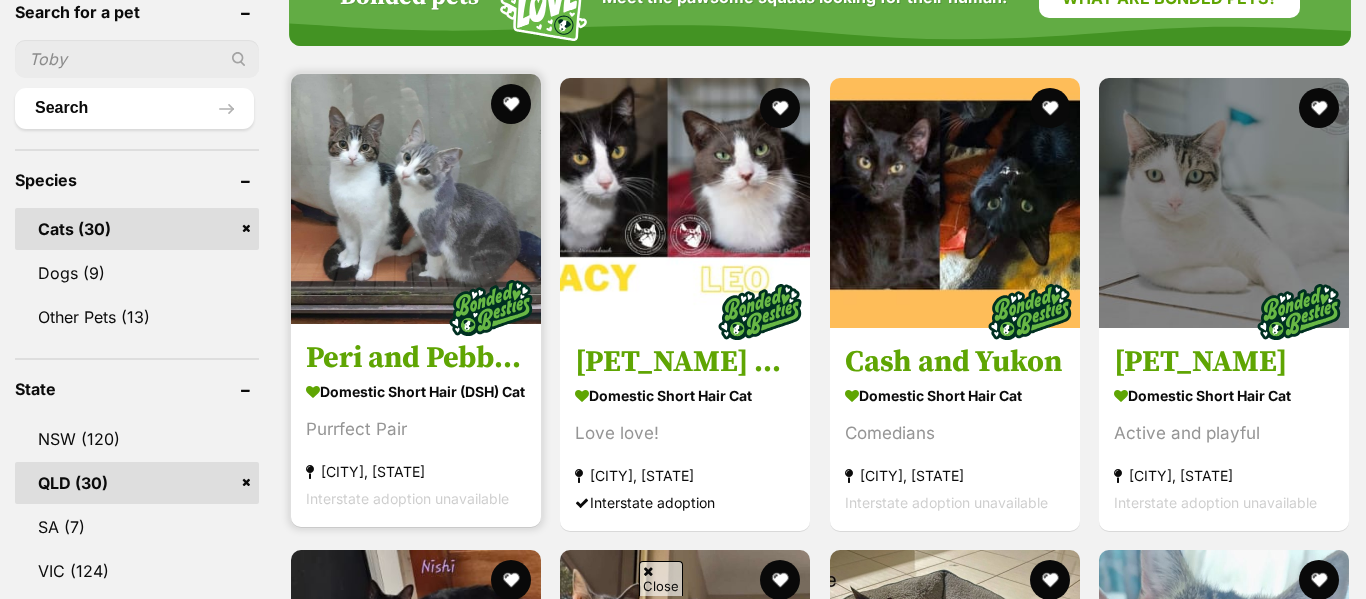 scroll, scrollTop: 702, scrollLeft: 0, axis: vertical 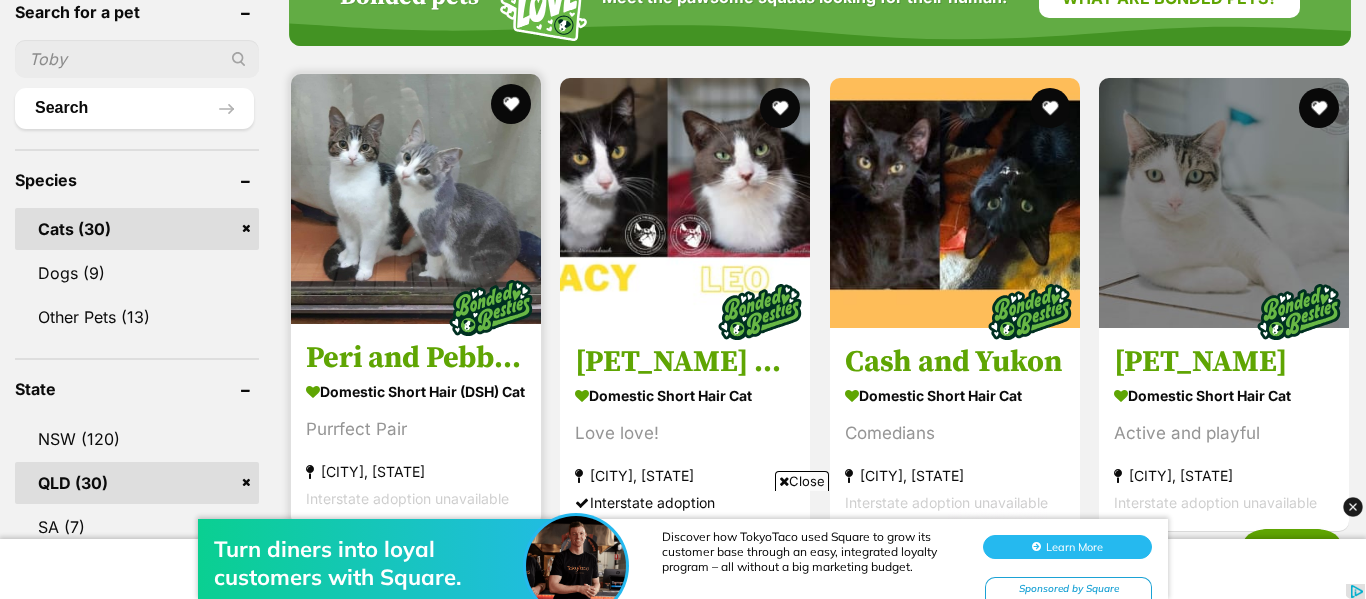 click on "Peri and Pebbles" at bounding box center [416, 358] 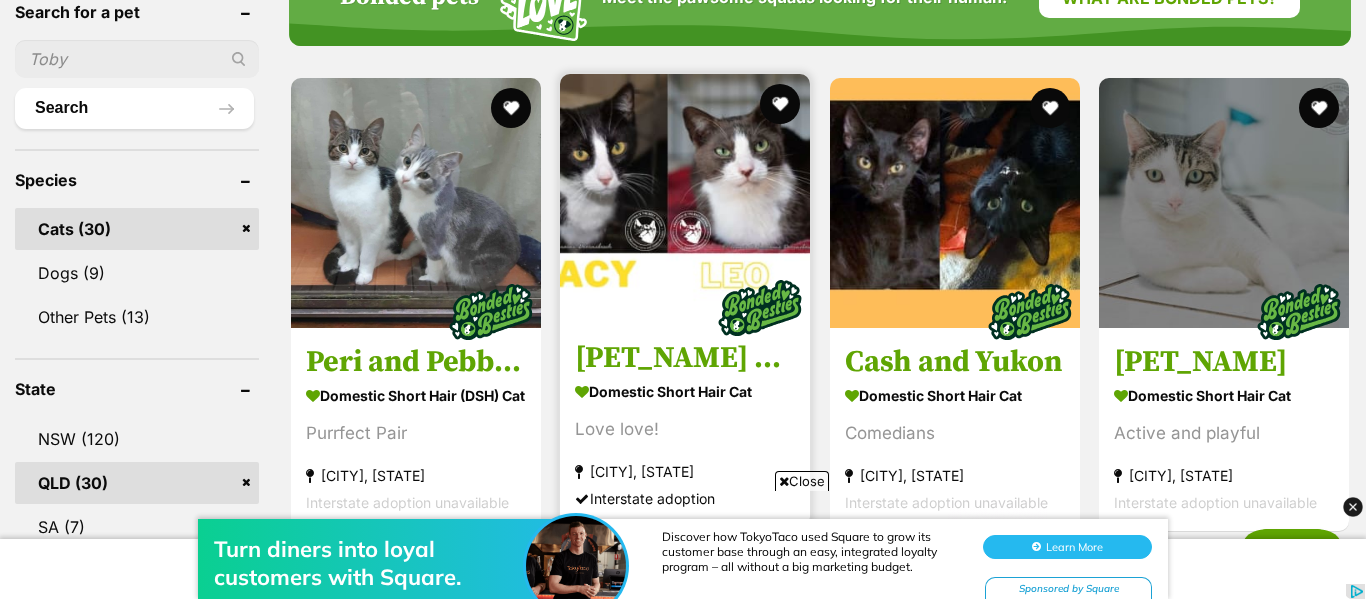 scroll, scrollTop: 0, scrollLeft: 0, axis: both 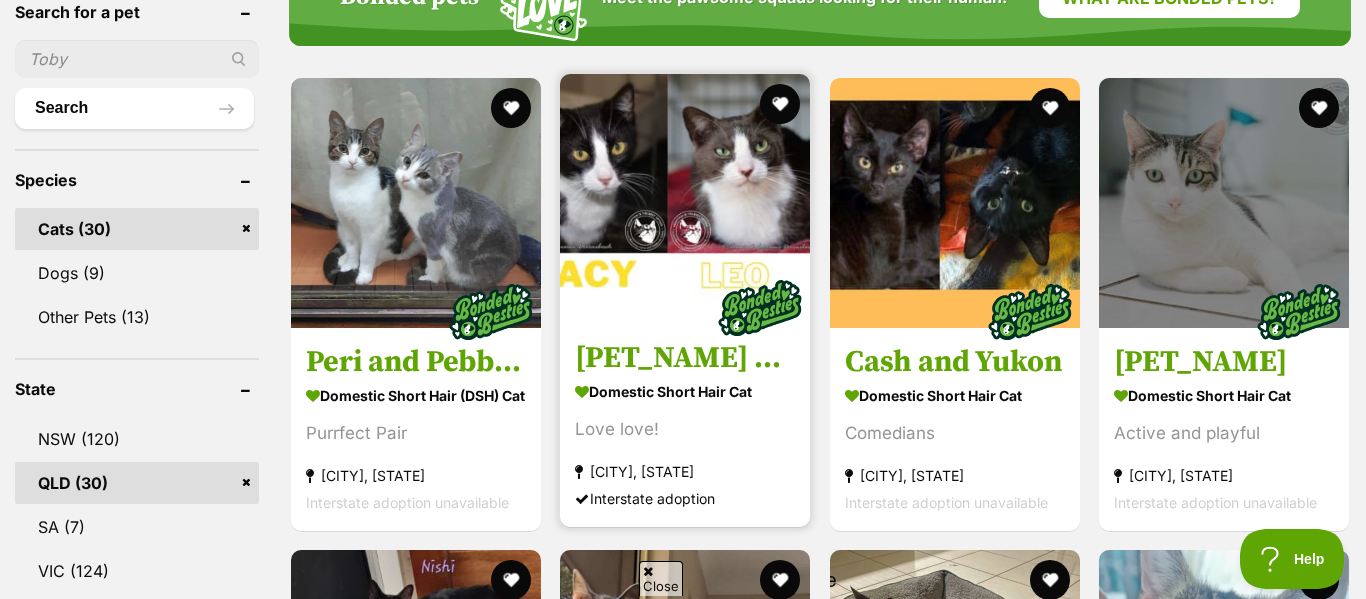 click on "Leo and Lacy - Bonded-pair" at bounding box center [685, 358] 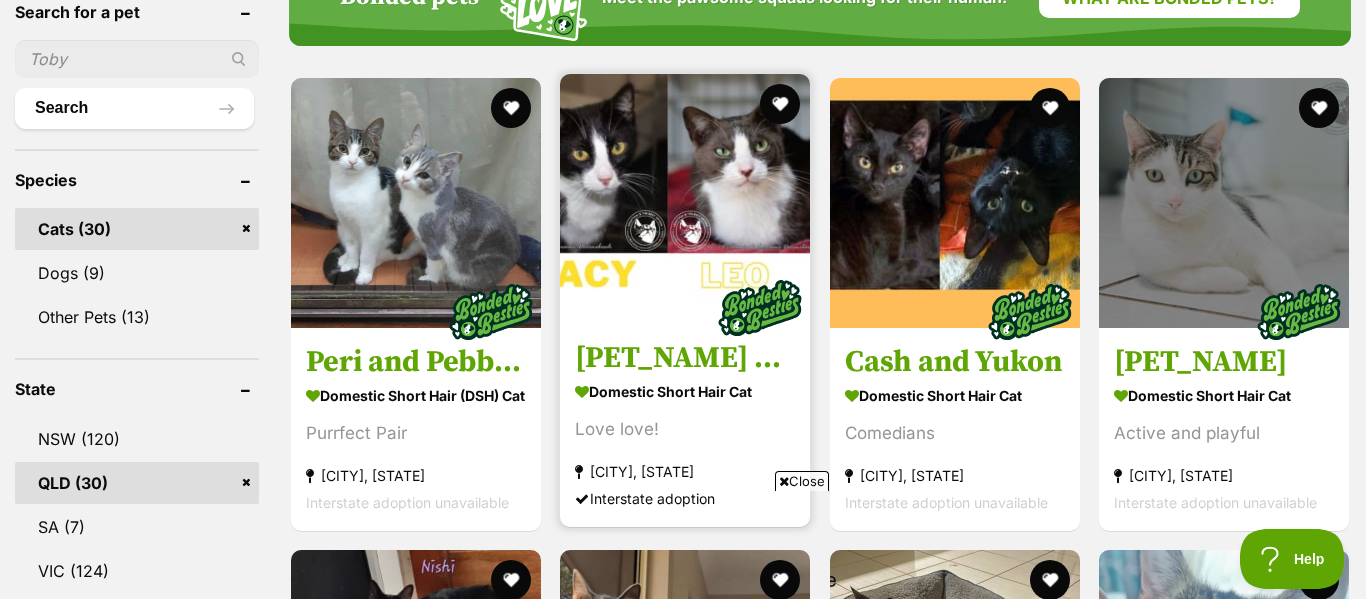 scroll, scrollTop: 0, scrollLeft: 0, axis: both 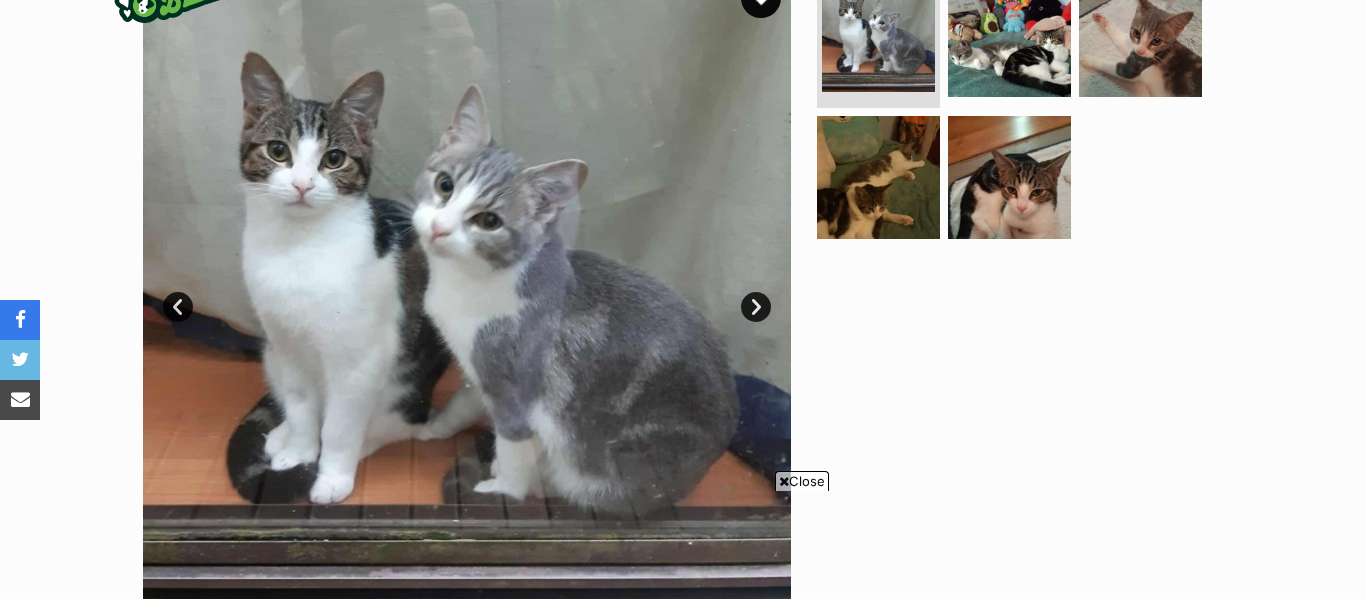 click on "Next" at bounding box center [756, 307] 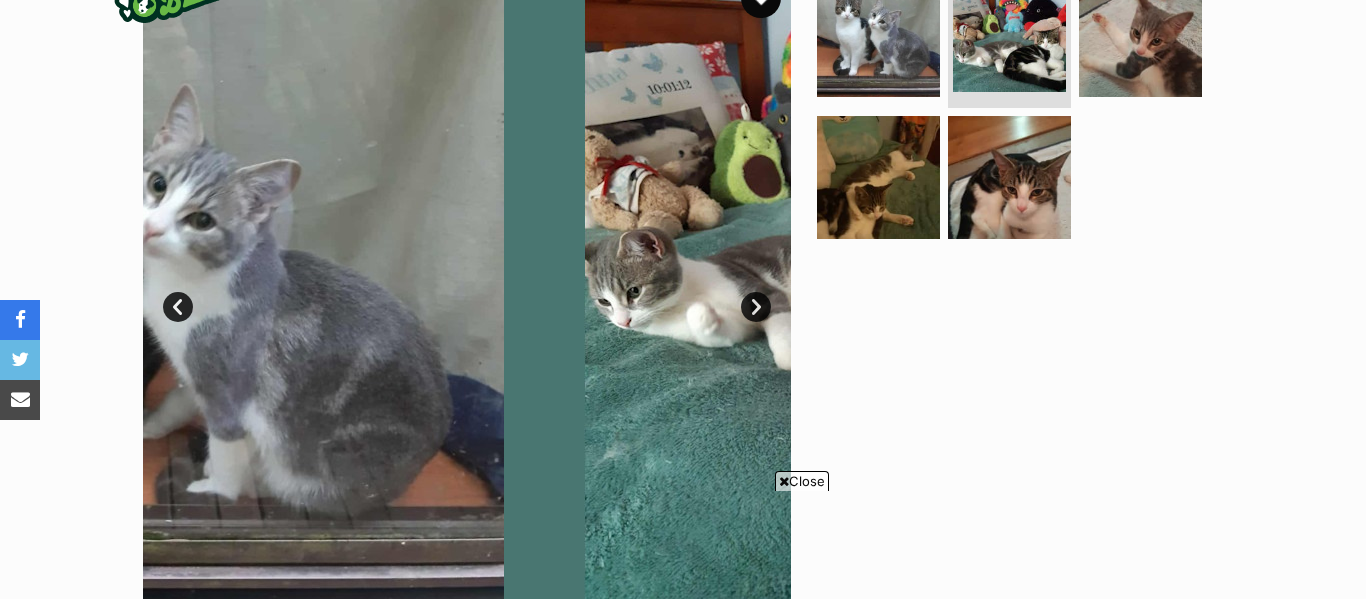 scroll, scrollTop: 0, scrollLeft: 0, axis: both 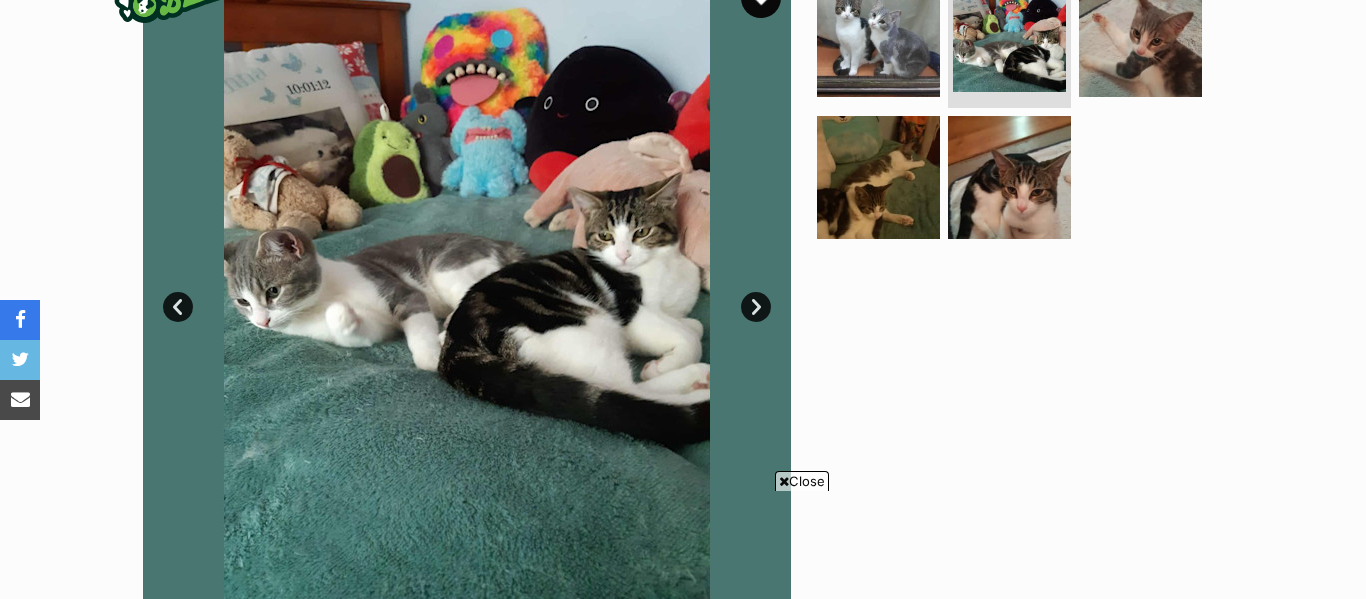 click on "Next" at bounding box center [756, 307] 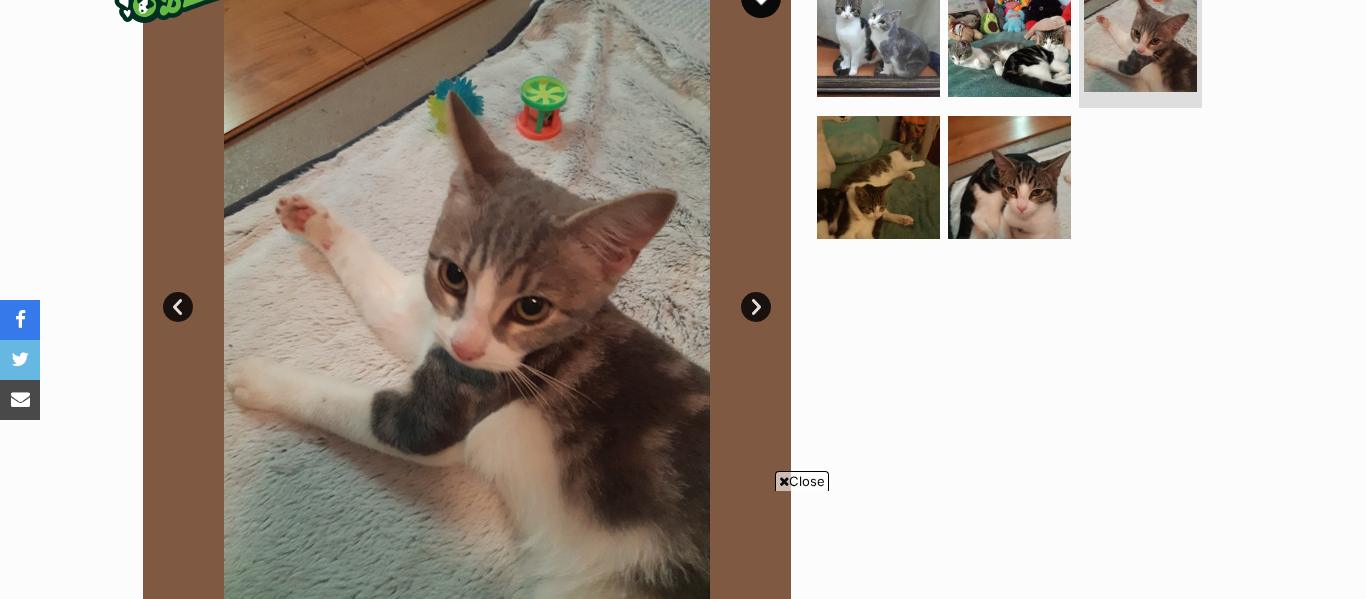 click on "Next" at bounding box center (756, 307) 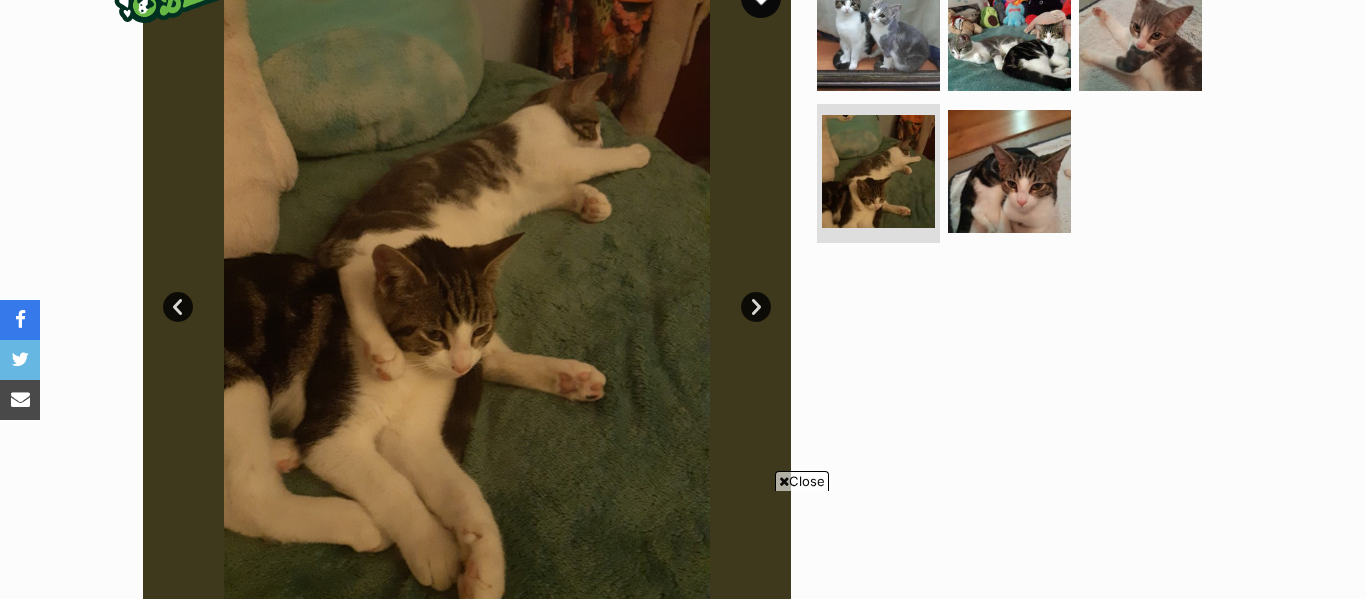 click on "Next" at bounding box center (756, 307) 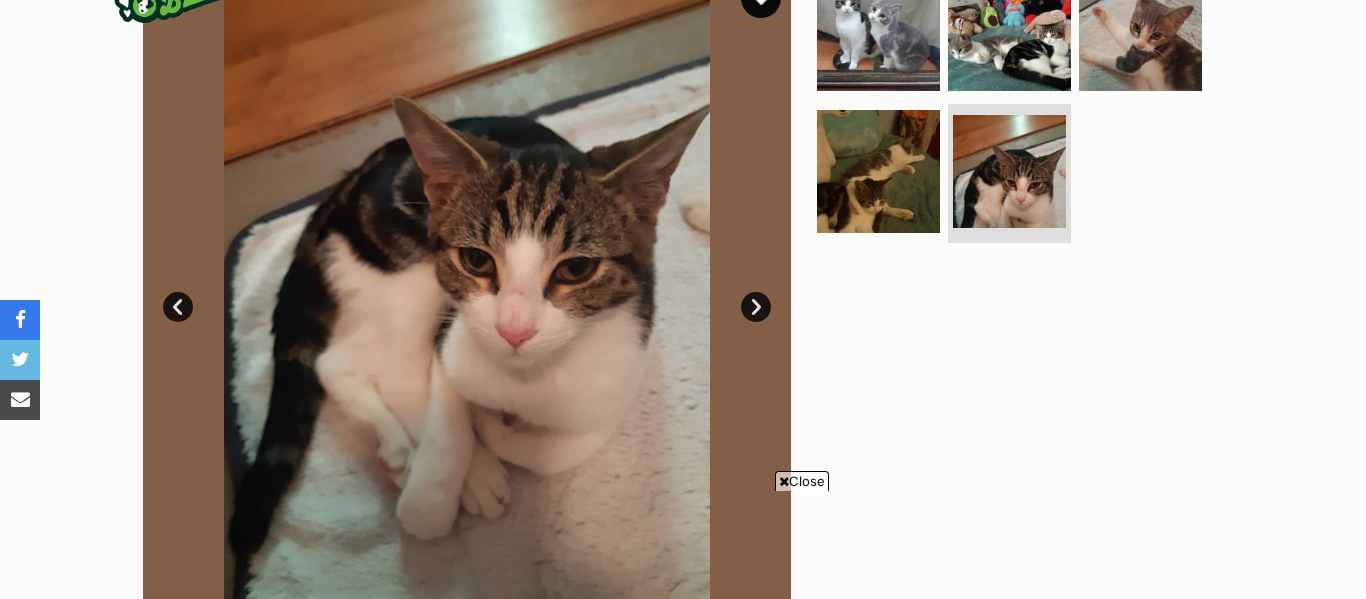 click on "Next" at bounding box center [756, 307] 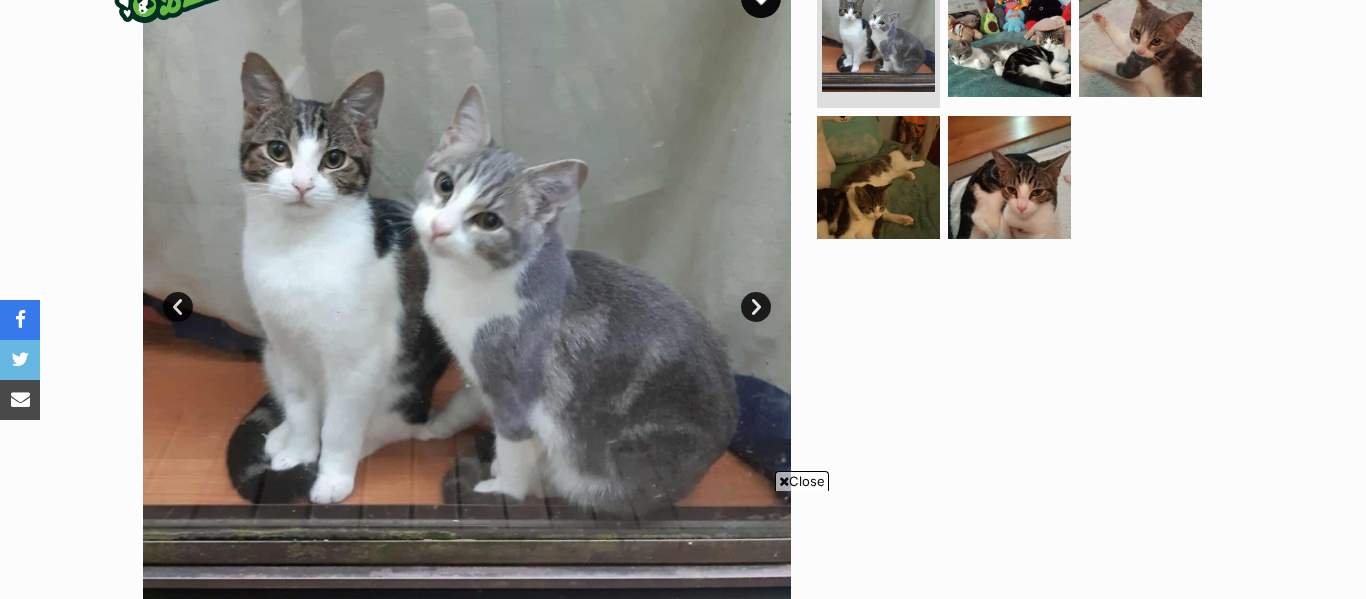 click on "Close" at bounding box center (802, 481) 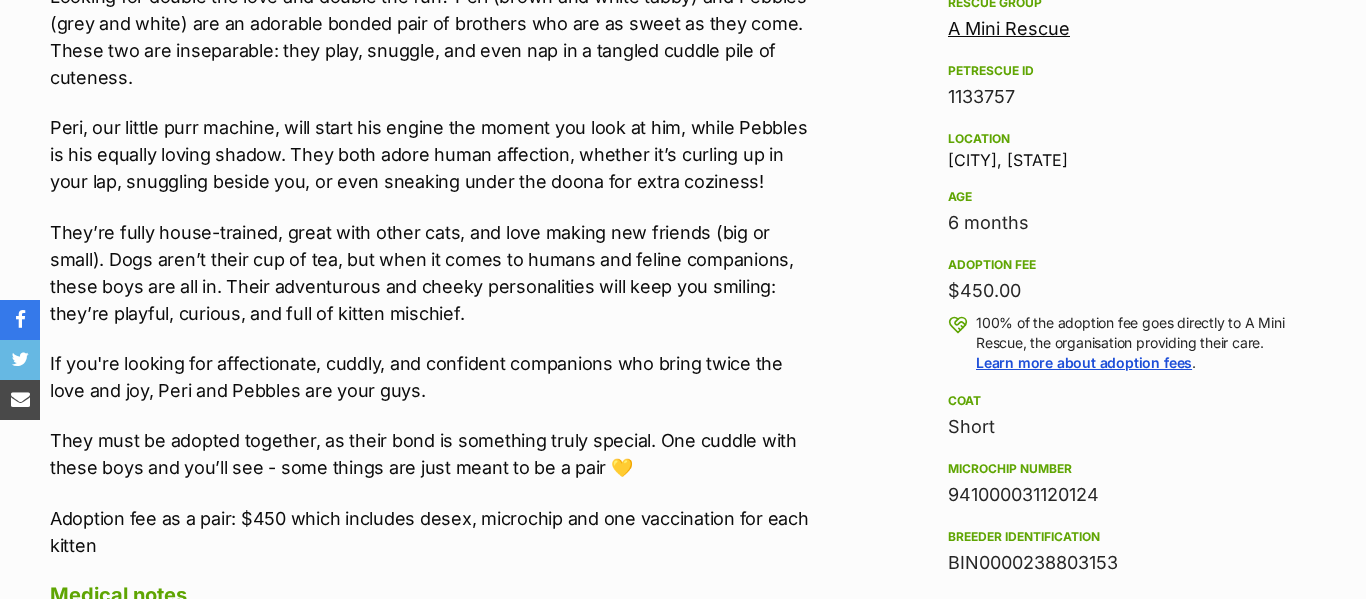 scroll, scrollTop: 1214, scrollLeft: 0, axis: vertical 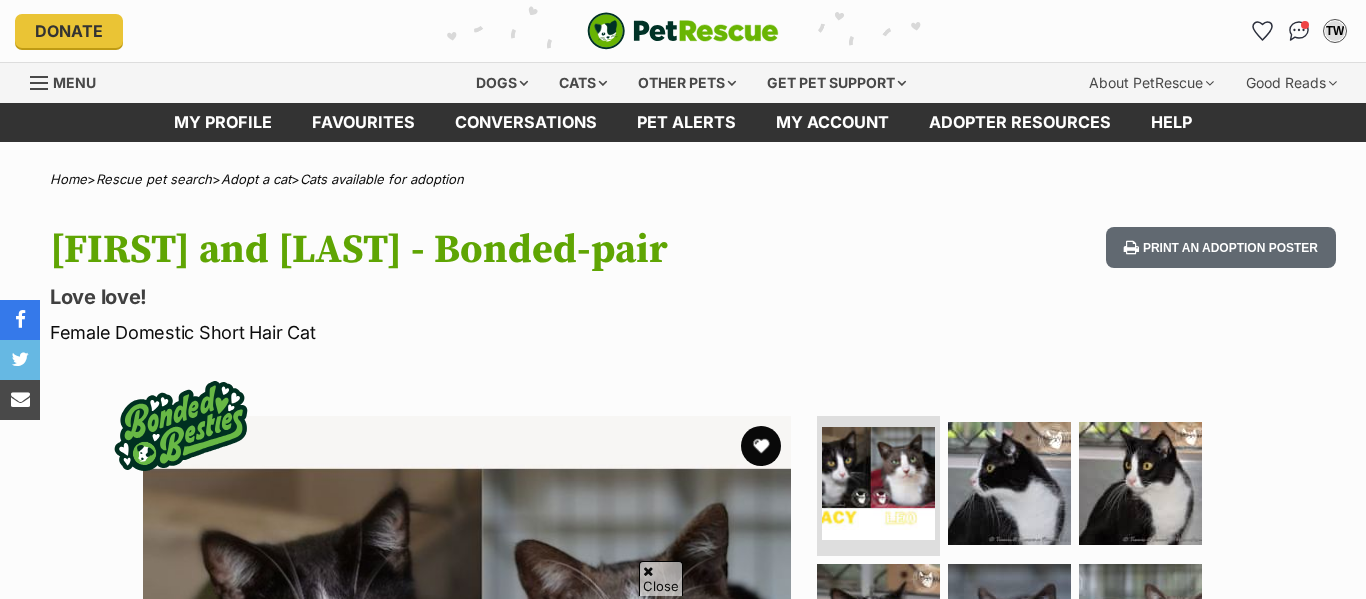 click on "Next" at bounding box center [756, 755] 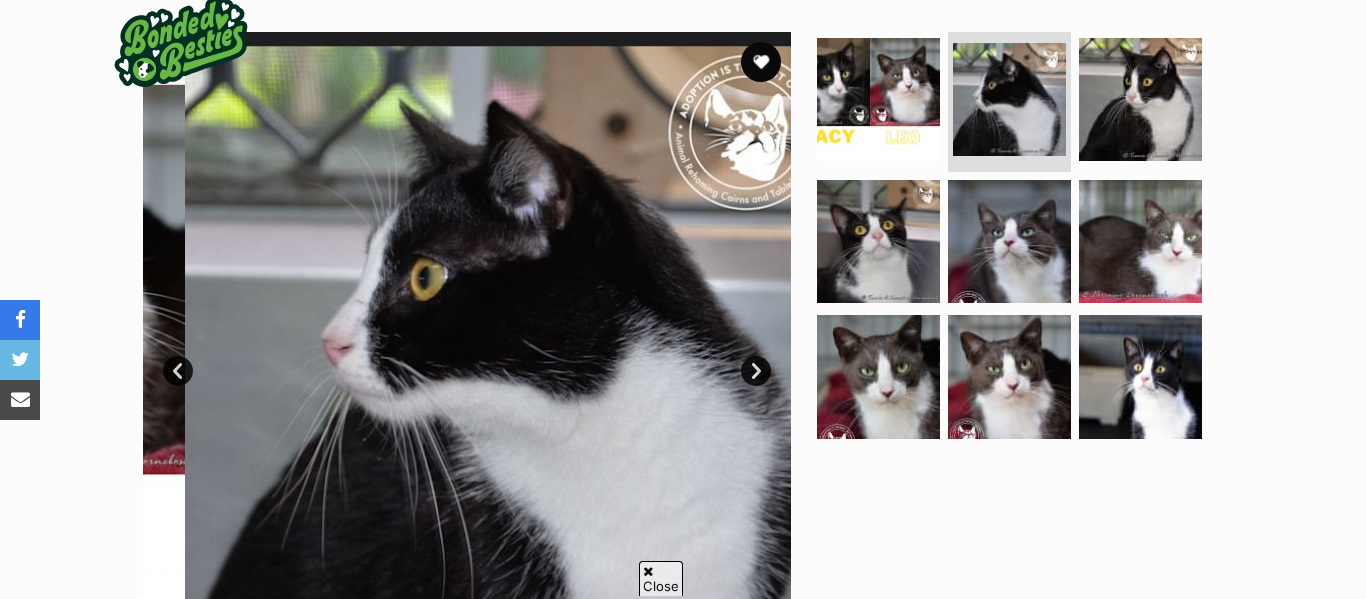 click on "Next" at bounding box center [756, 371] 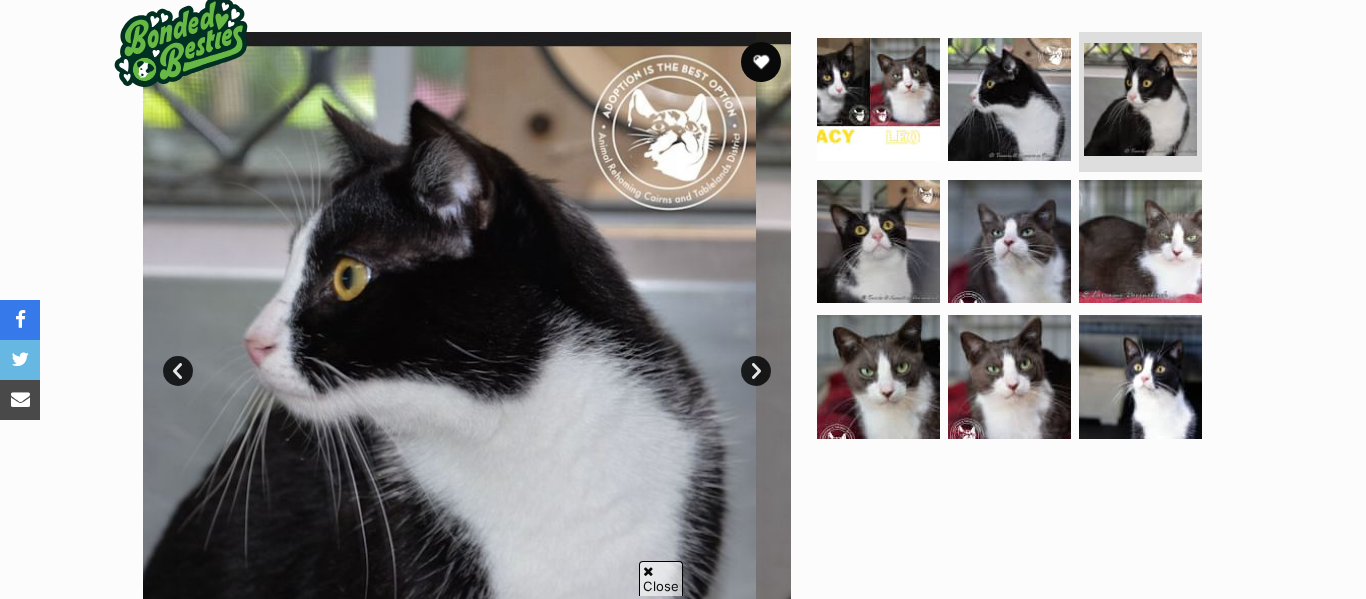 scroll, scrollTop: 384, scrollLeft: 0, axis: vertical 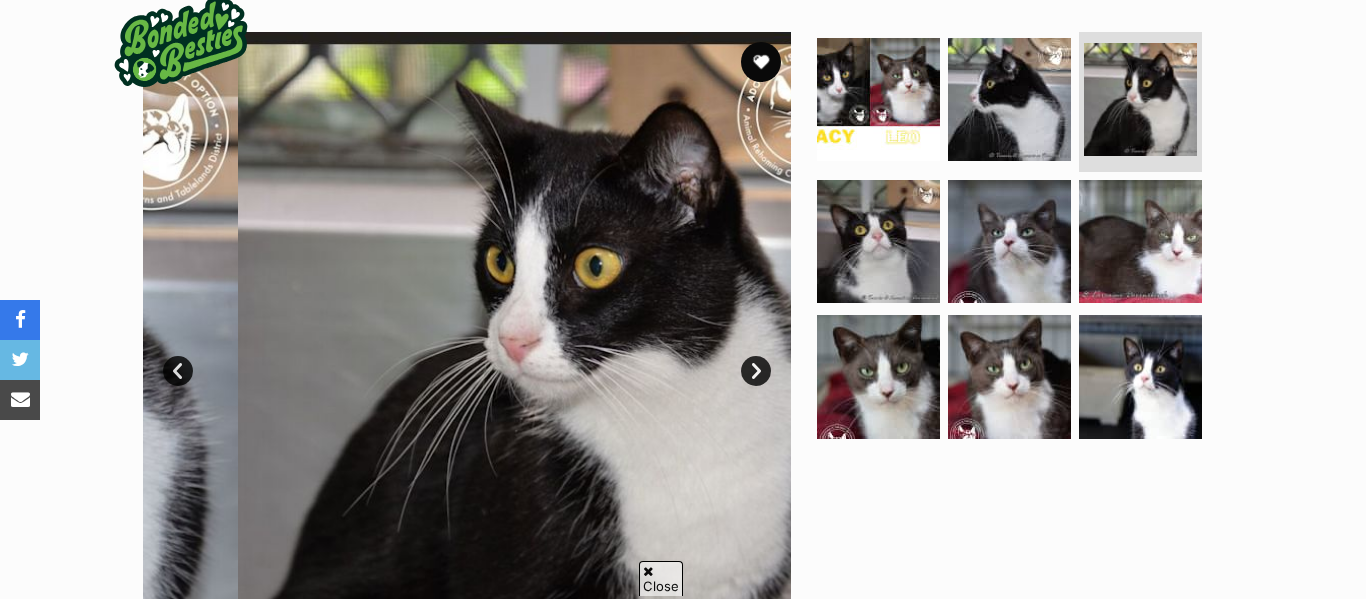 click on "Next" at bounding box center [756, 371] 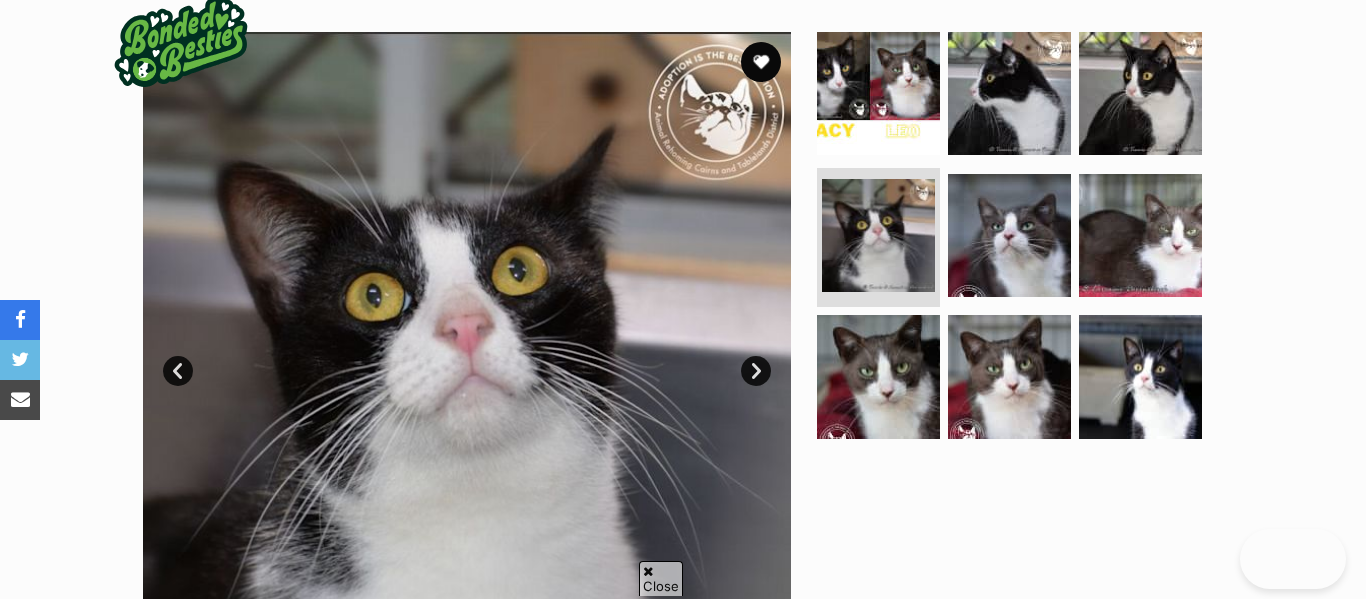 click on "Next" at bounding box center (756, 371) 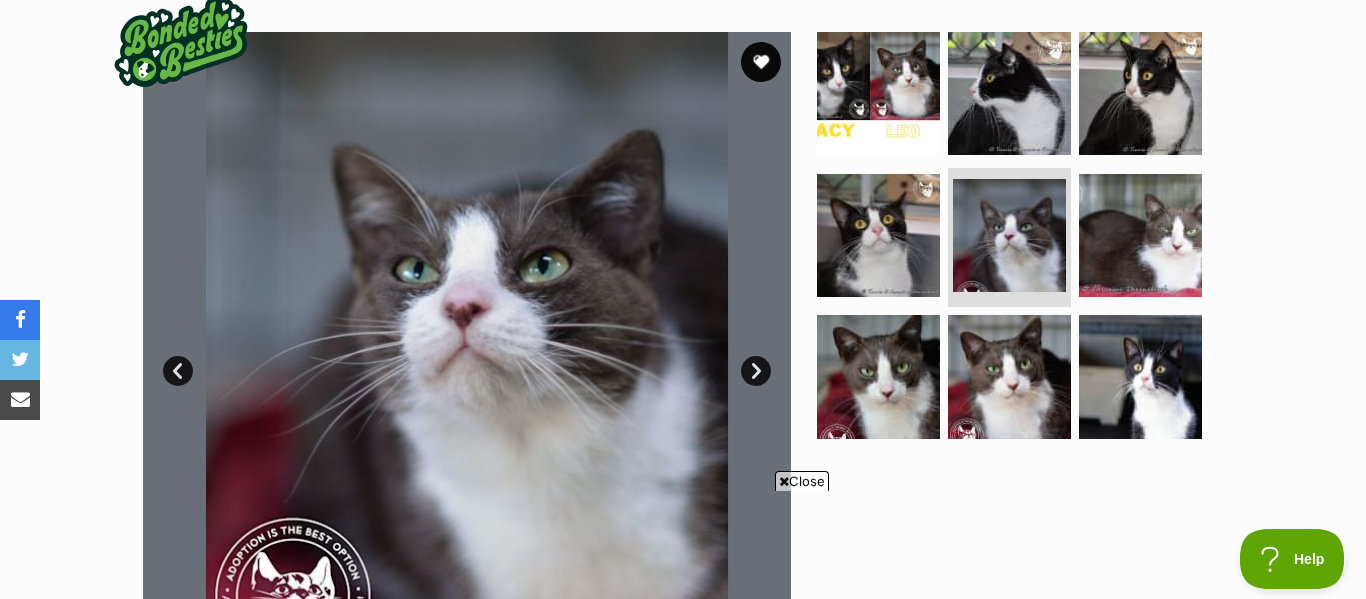 scroll, scrollTop: 0, scrollLeft: 0, axis: both 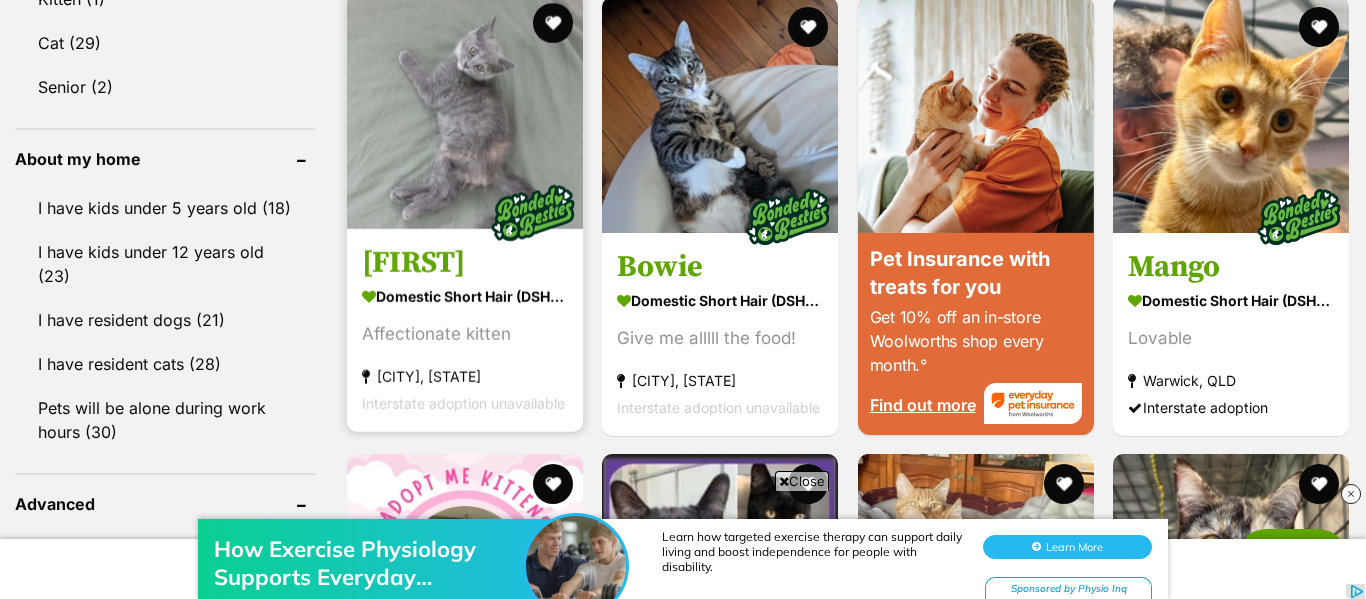 click on "[FIRST]" at bounding box center [465, 262] 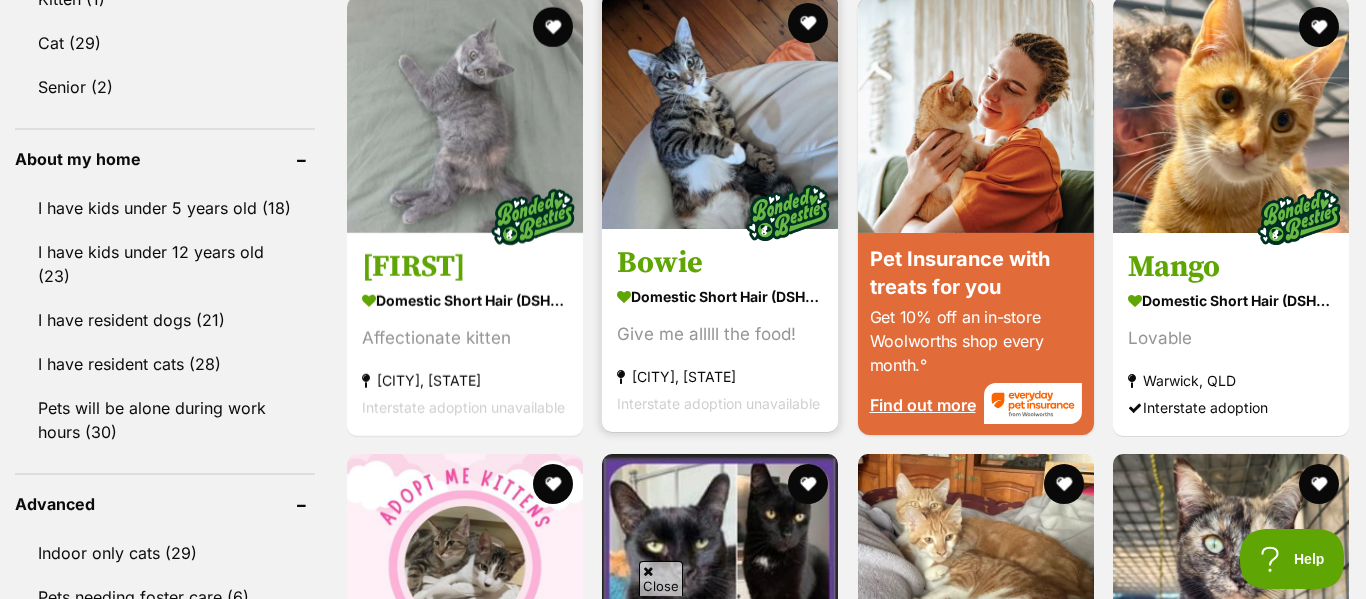 click on "Bowie" at bounding box center [720, 262] 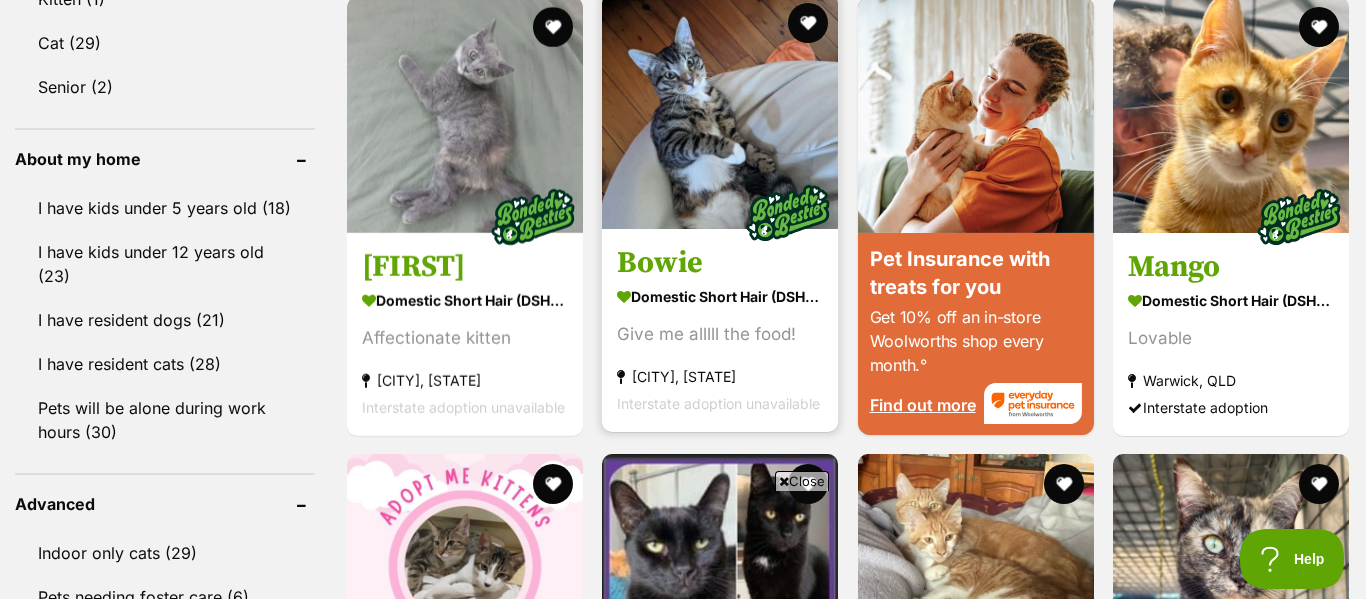 scroll, scrollTop: 0, scrollLeft: 0, axis: both 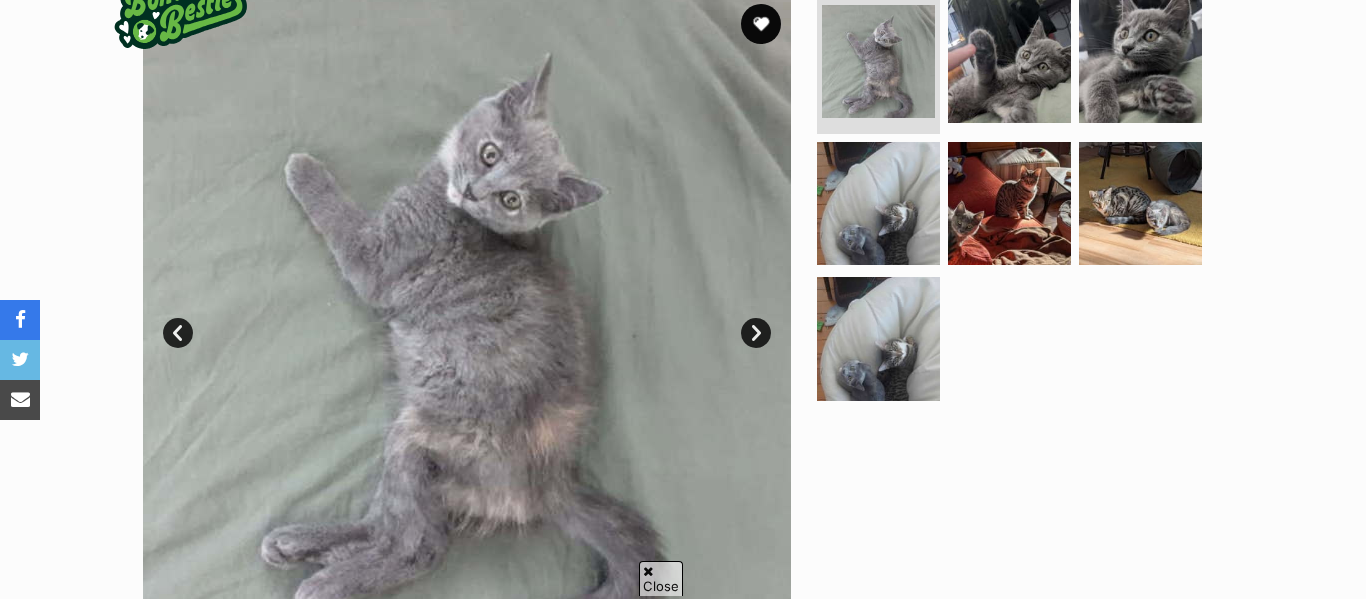 click on "Next" at bounding box center (756, 333) 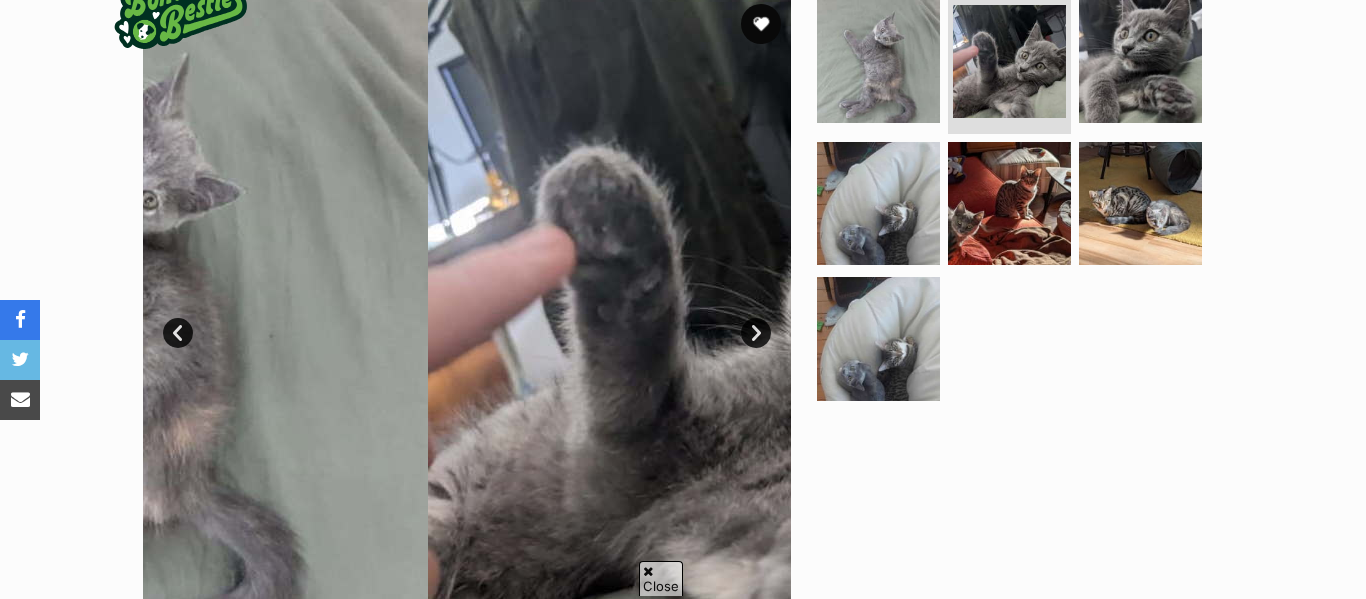 scroll, scrollTop: 0, scrollLeft: 0, axis: both 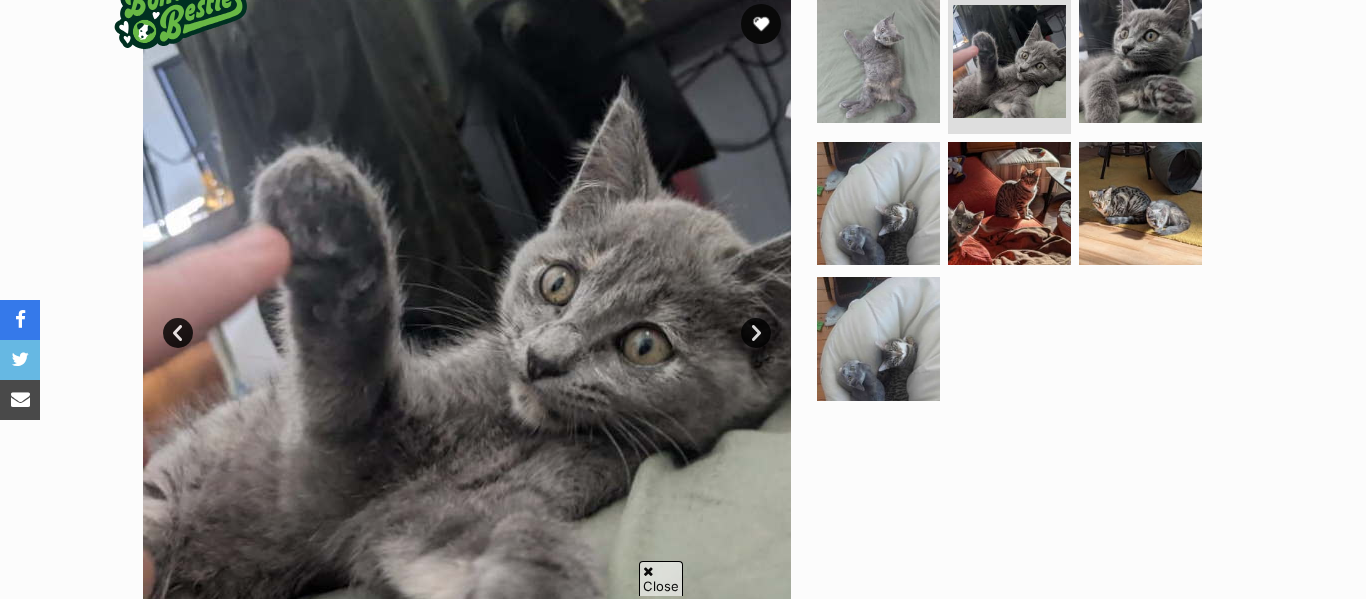 click on "Next" at bounding box center [756, 333] 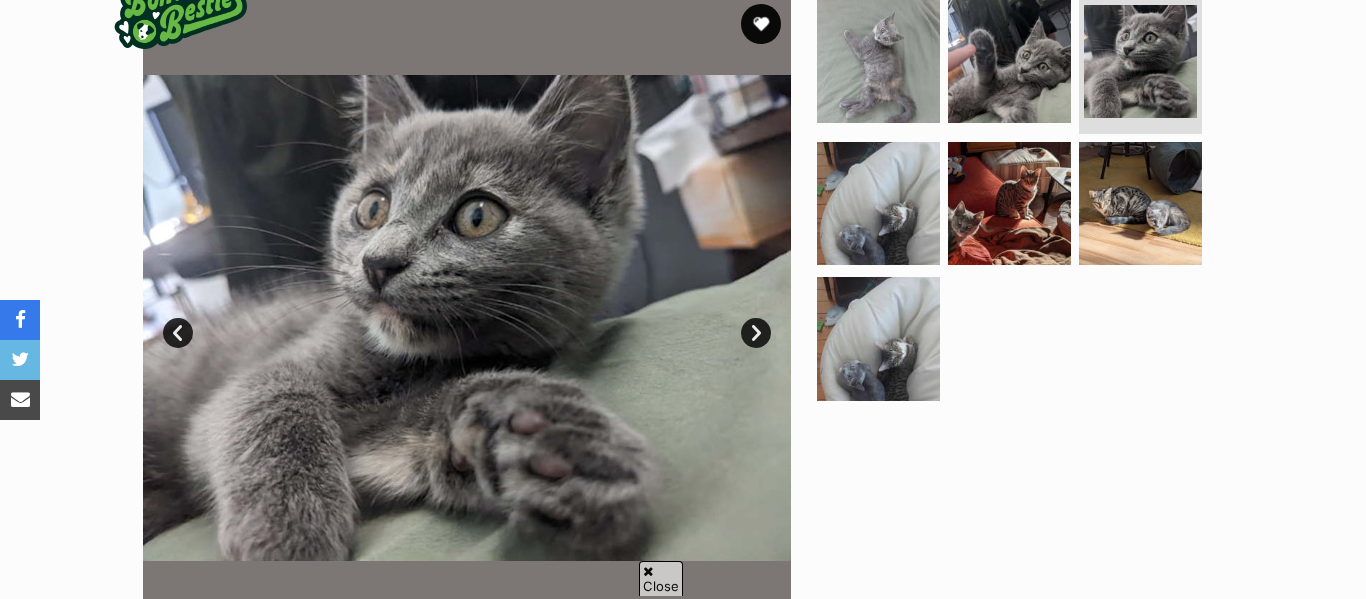 click on "Next" at bounding box center [756, 333] 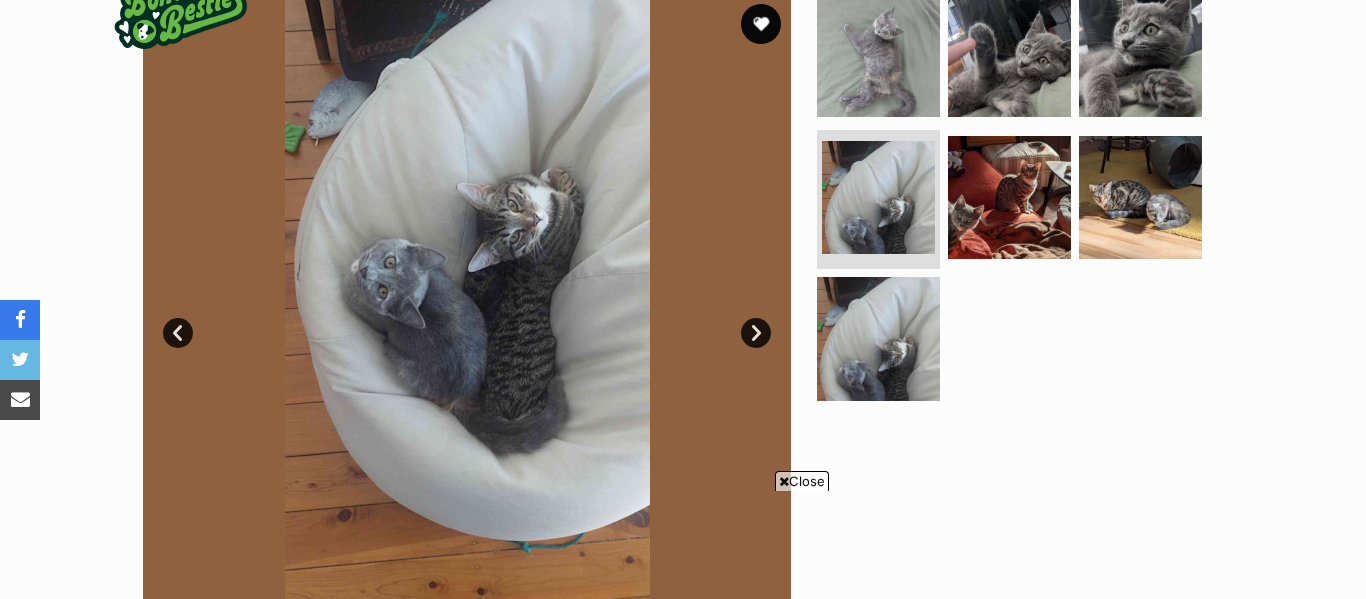 scroll, scrollTop: 0, scrollLeft: 0, axis: both 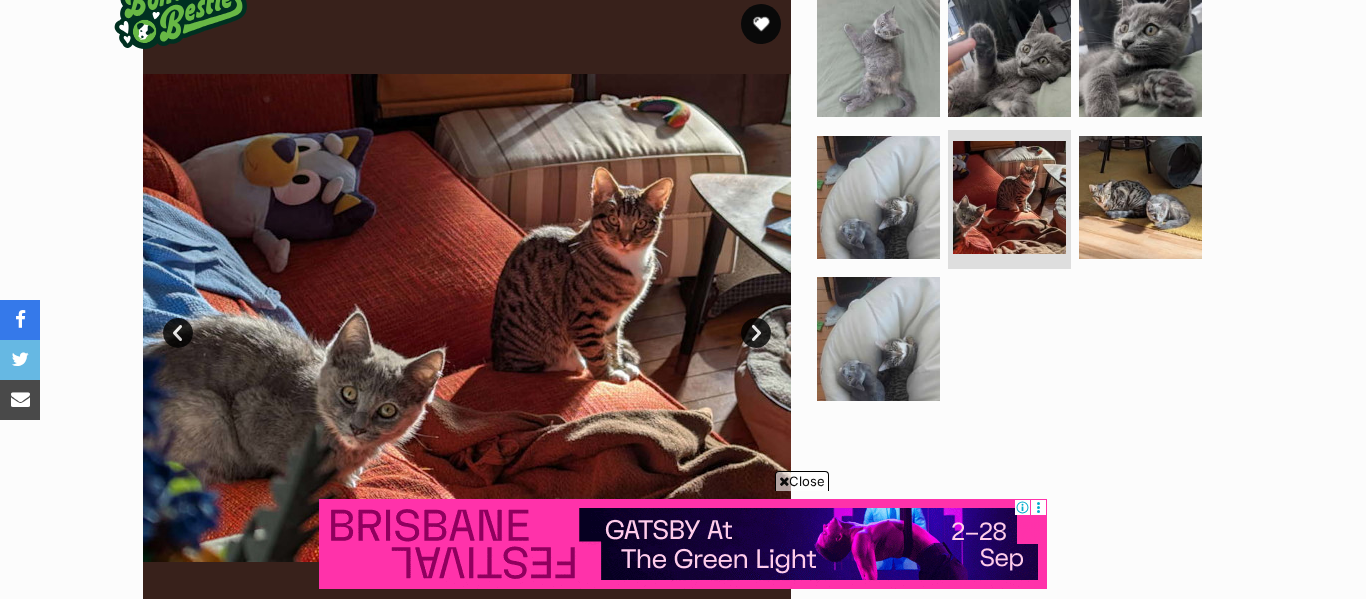 click on "Next" at bounding box center (756, 333) 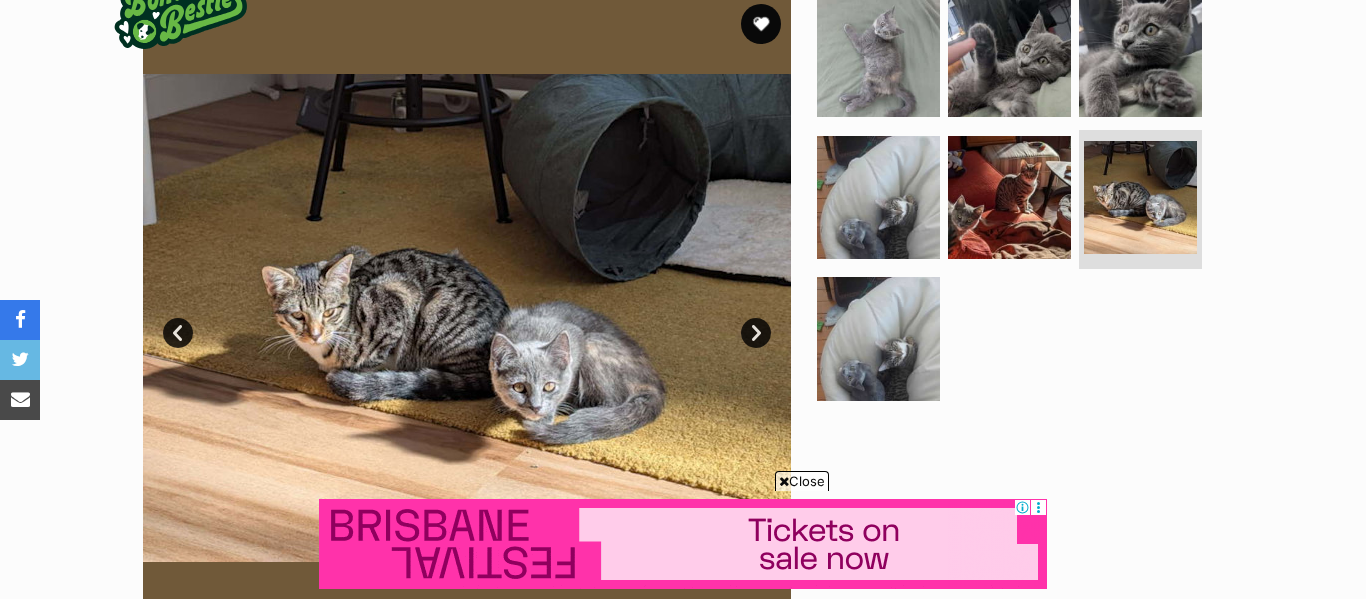 click on "Next" at bounding box center (756, 333) 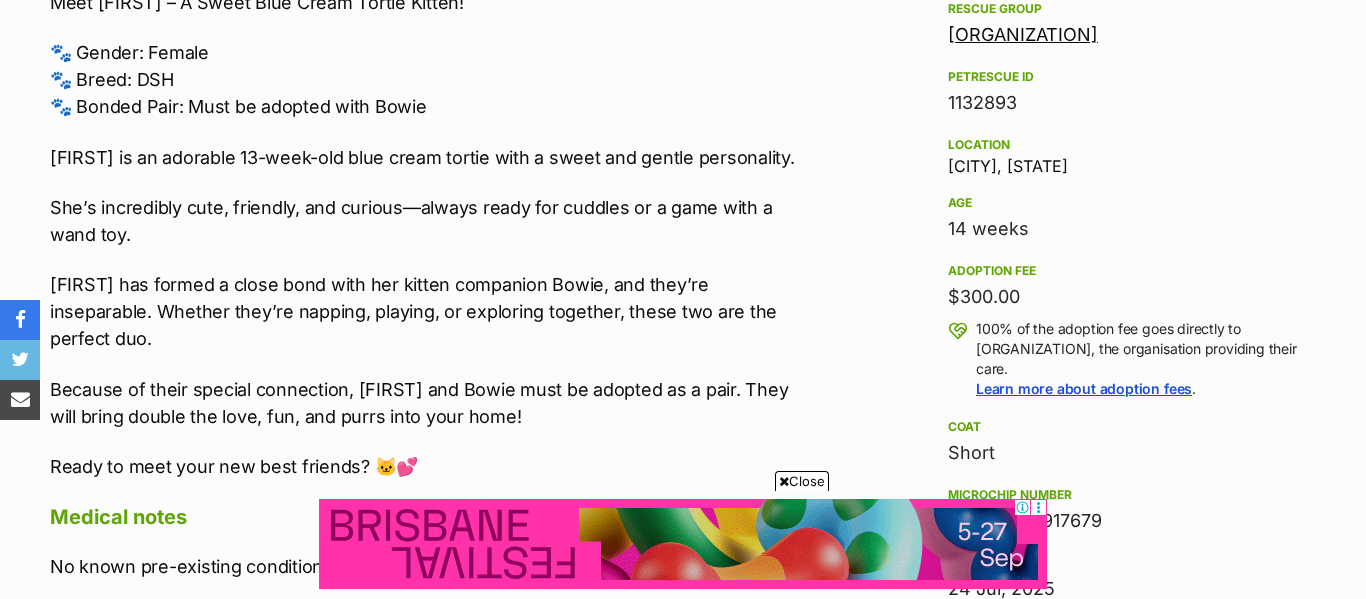 scroll, scrollTop: 1209, scrollLeft: 0, axis: vertical 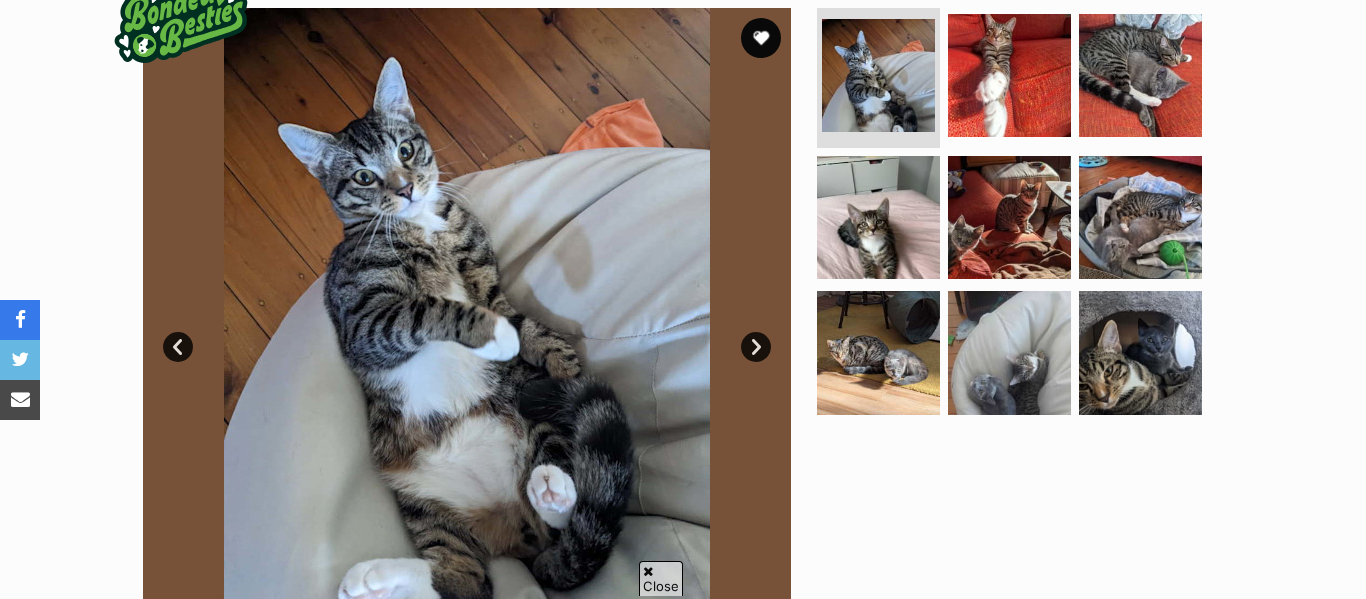 click on "Next" at bounding box center [756, 347] 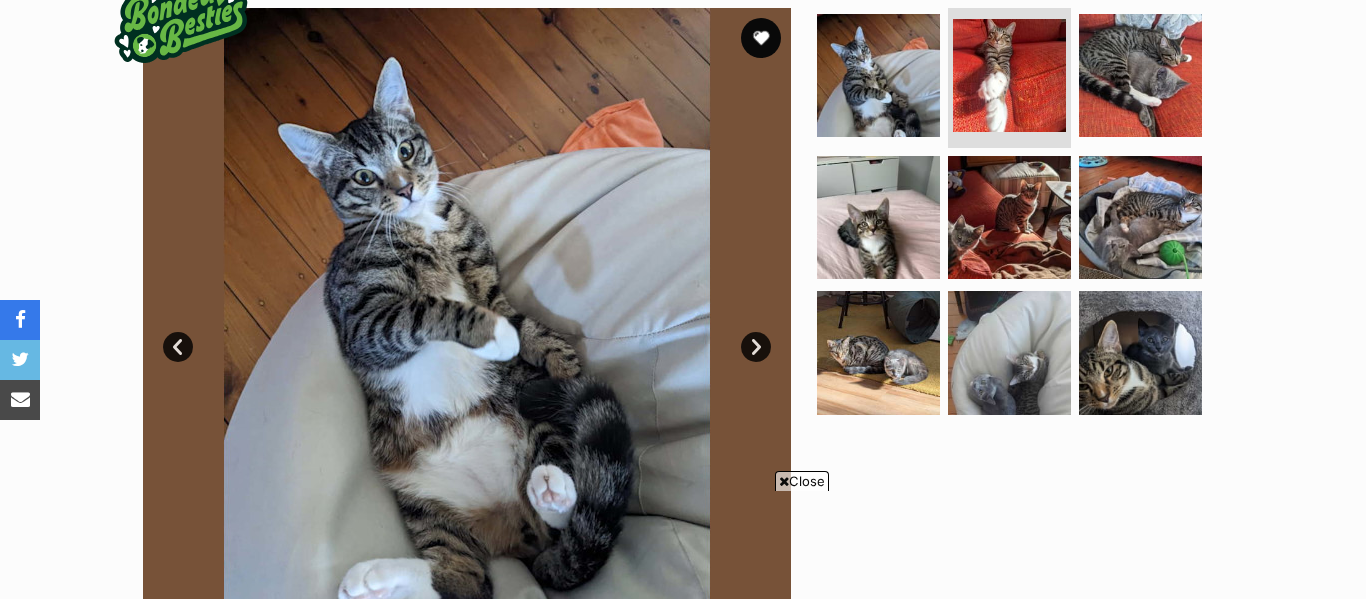 scroll, scrollTop: 408, scrollLeft: 0, axis: vertical 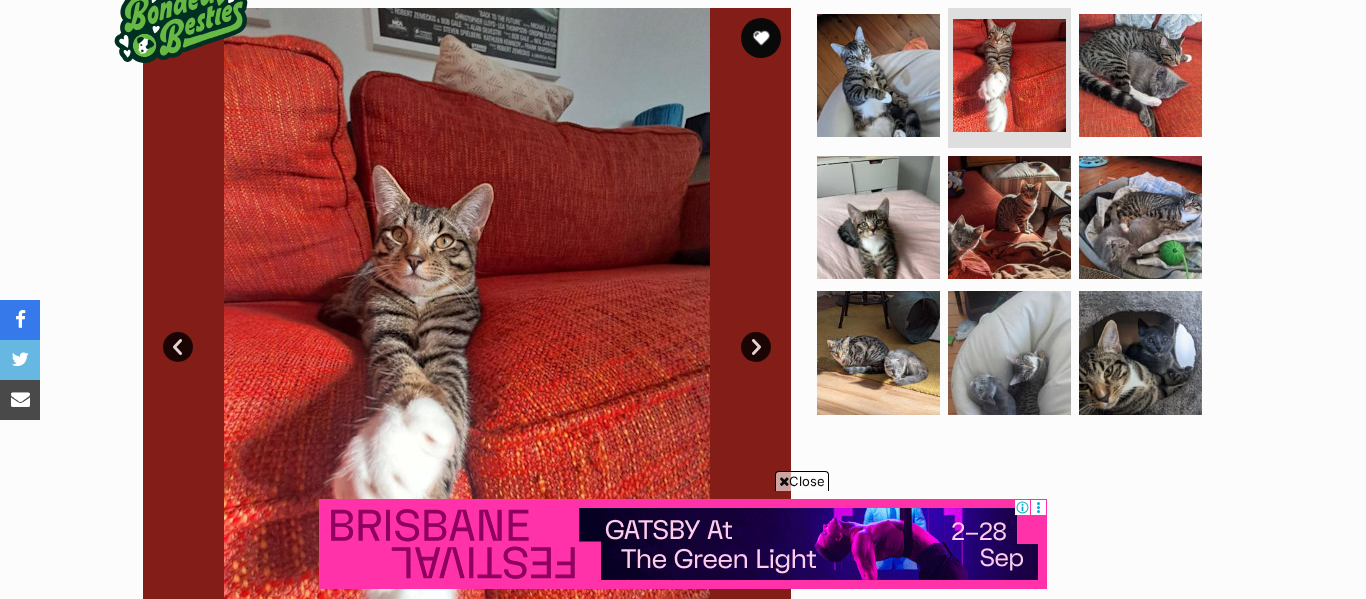 click on "Next" at bounding box center [756, 347] 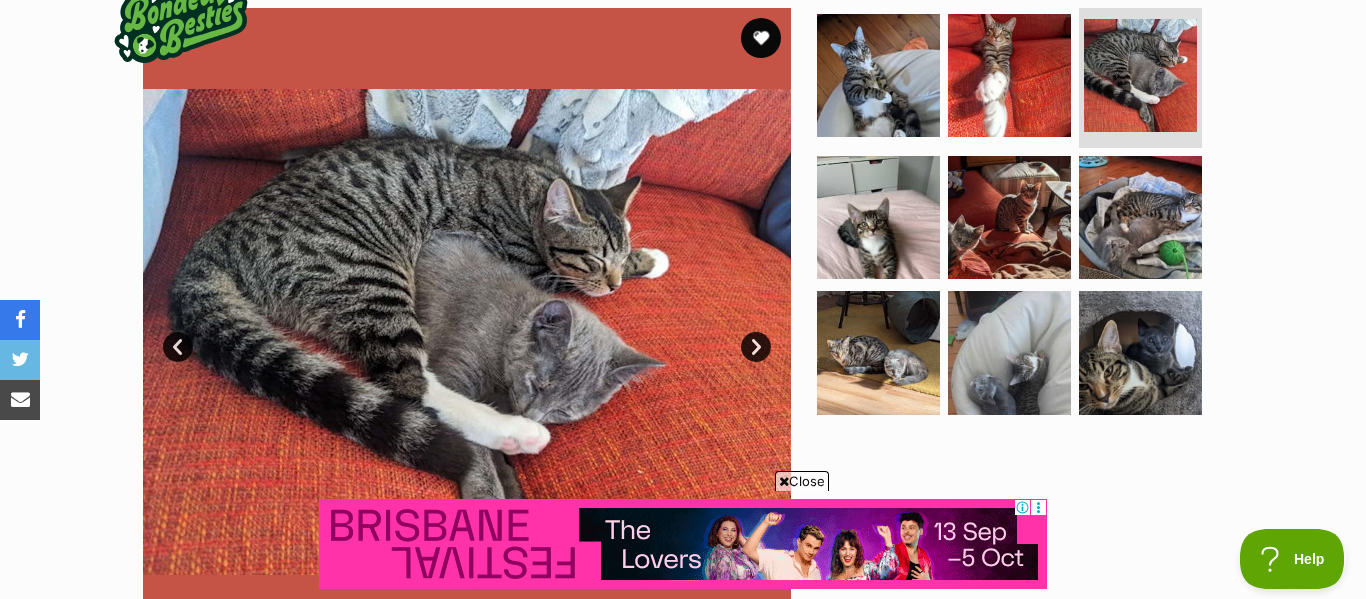 scroll, scrollTop: 0, scrollLeft: 0, axis: both 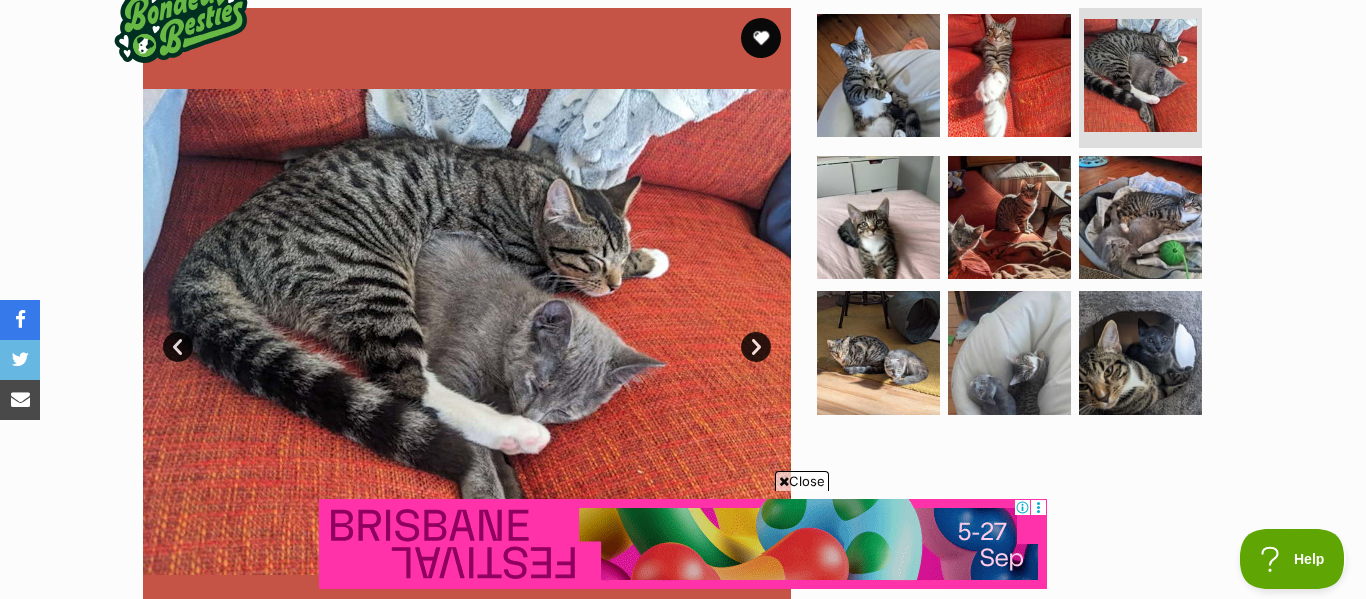 click on "Next" at bounding box center [756, 347] 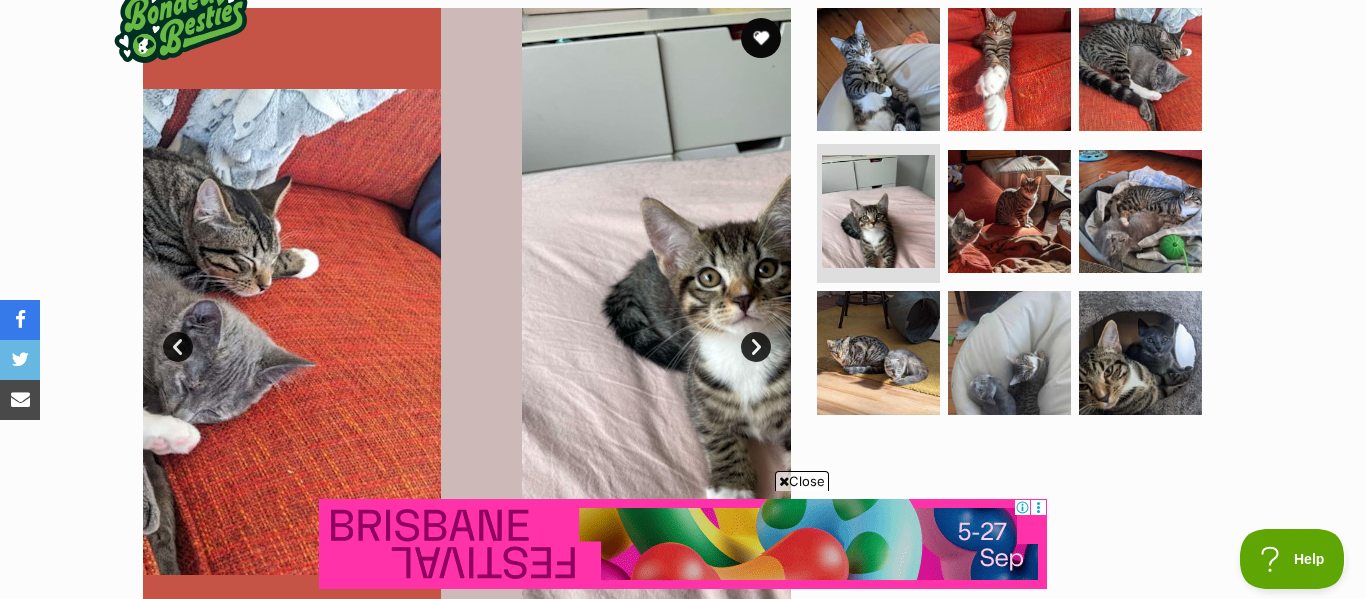 scroll, scrollTop: 0, scrollLeft: 0, axis: both 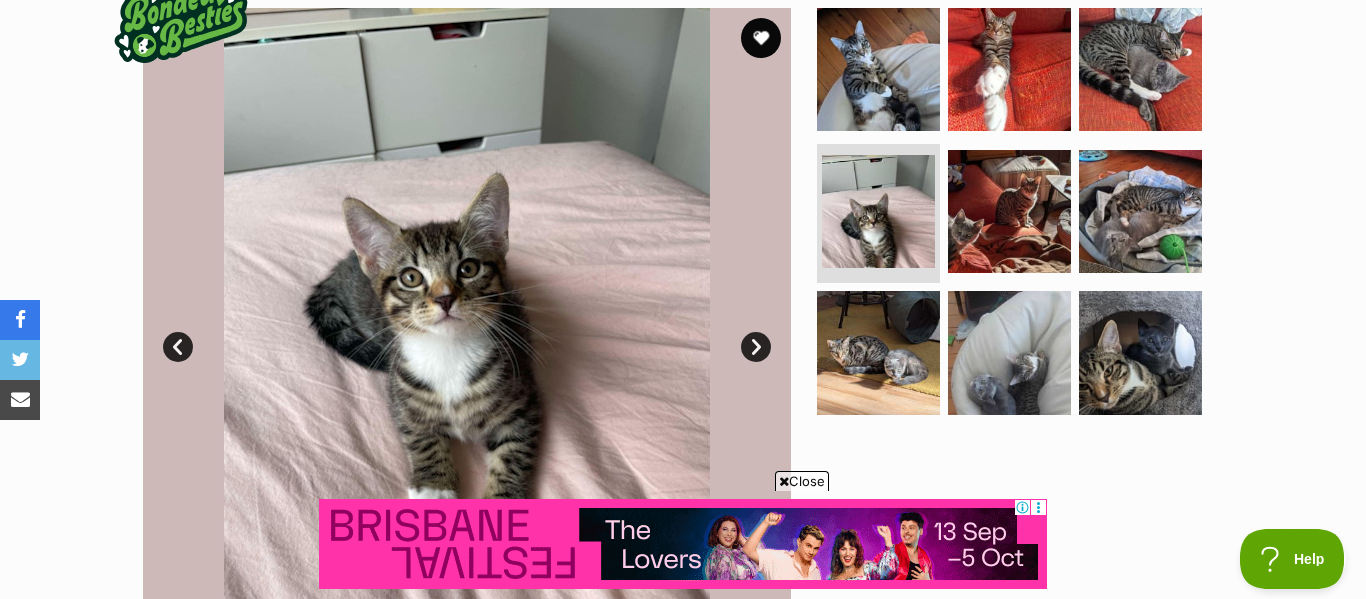 click on "Next" at bounding box center [756, 347] 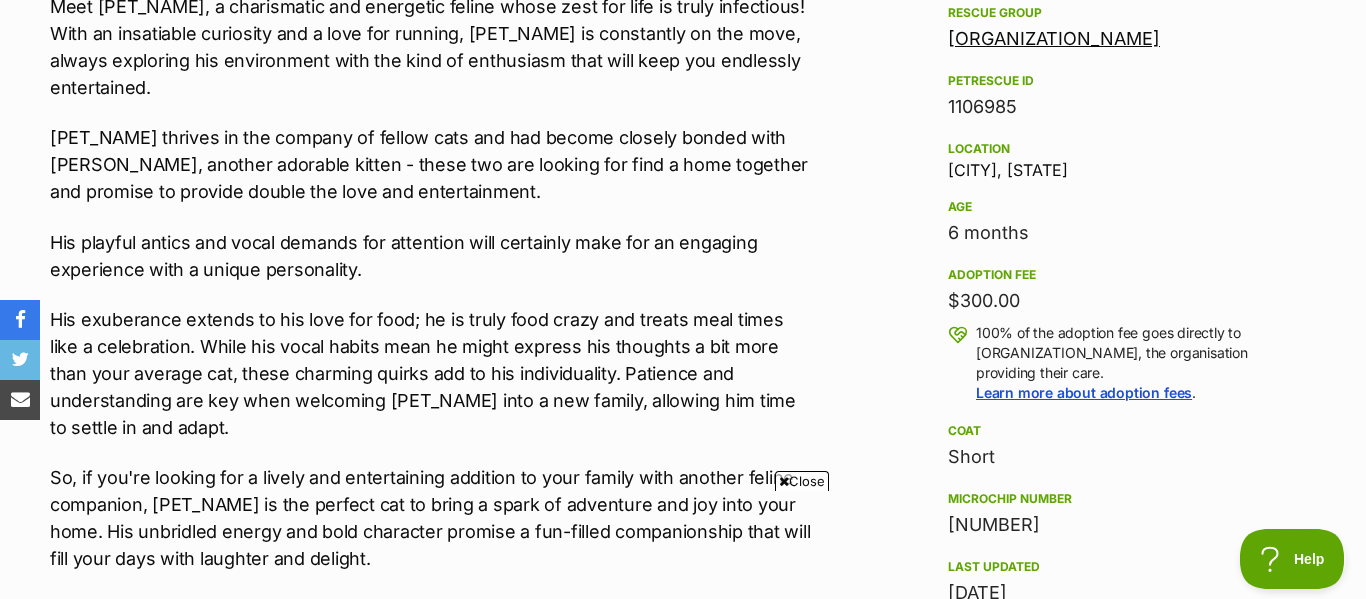 scroll, scrollTop: 1204, scrollLeft: 0, axis: vertical 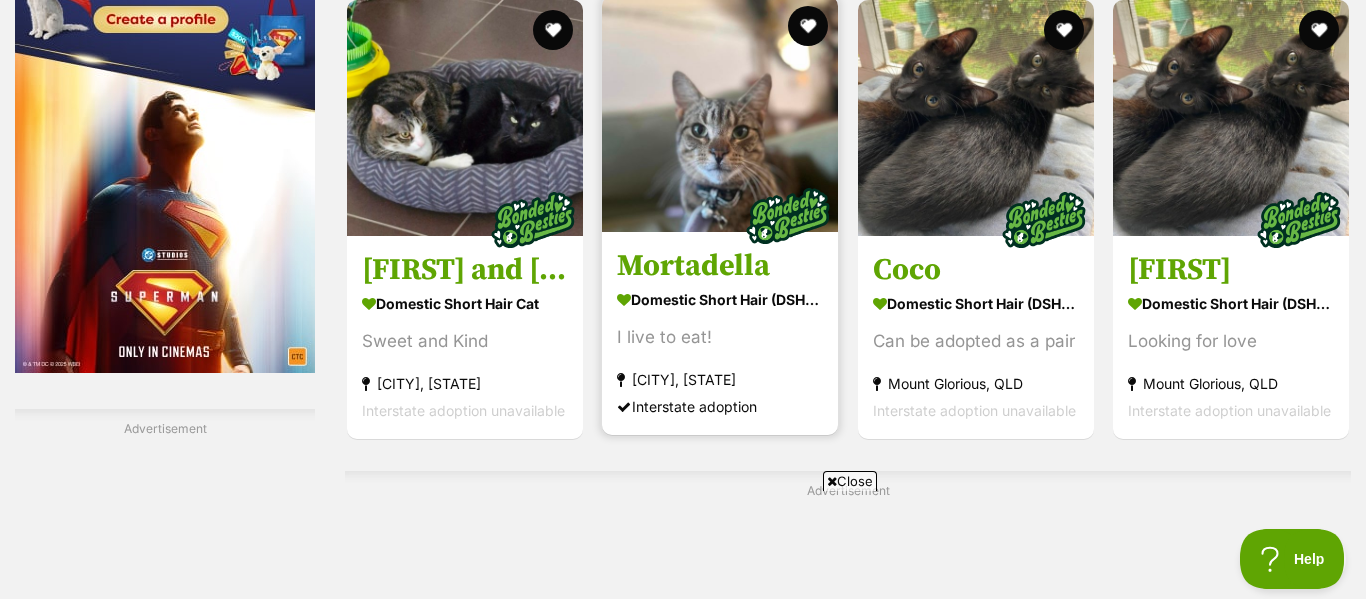 click on "Mortadella" at bounding box center (720, 266) 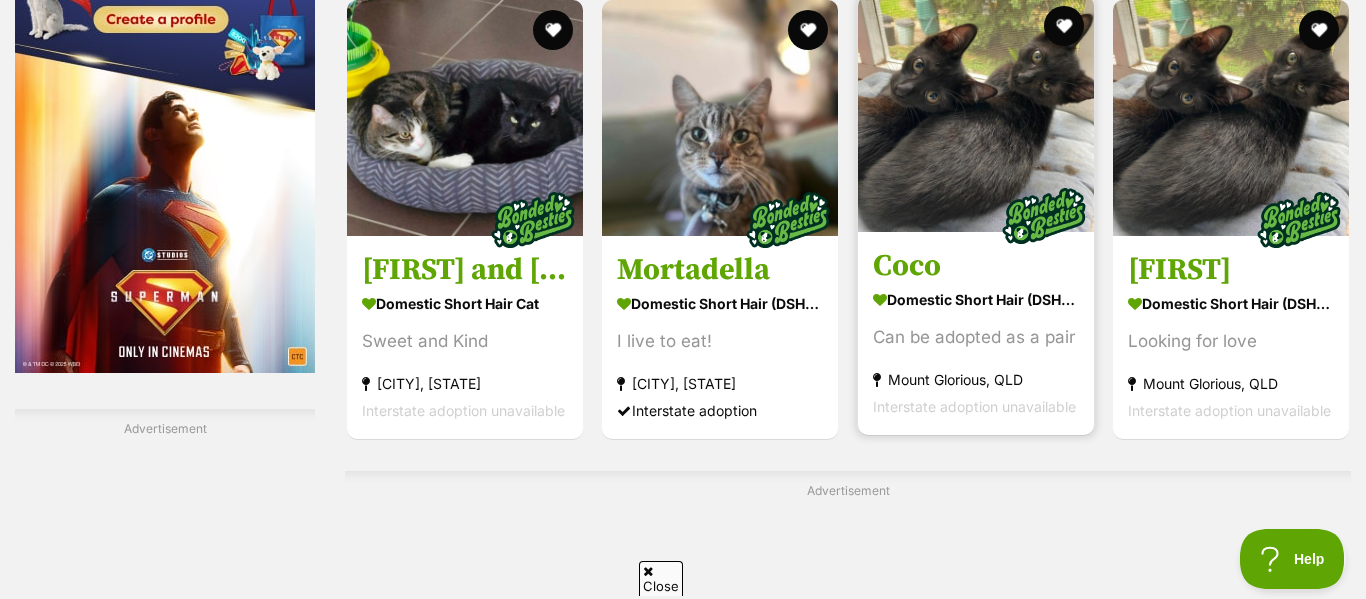 click on "Domestic Short Hair (DSH) Cat" at bounding box center [976, 299] 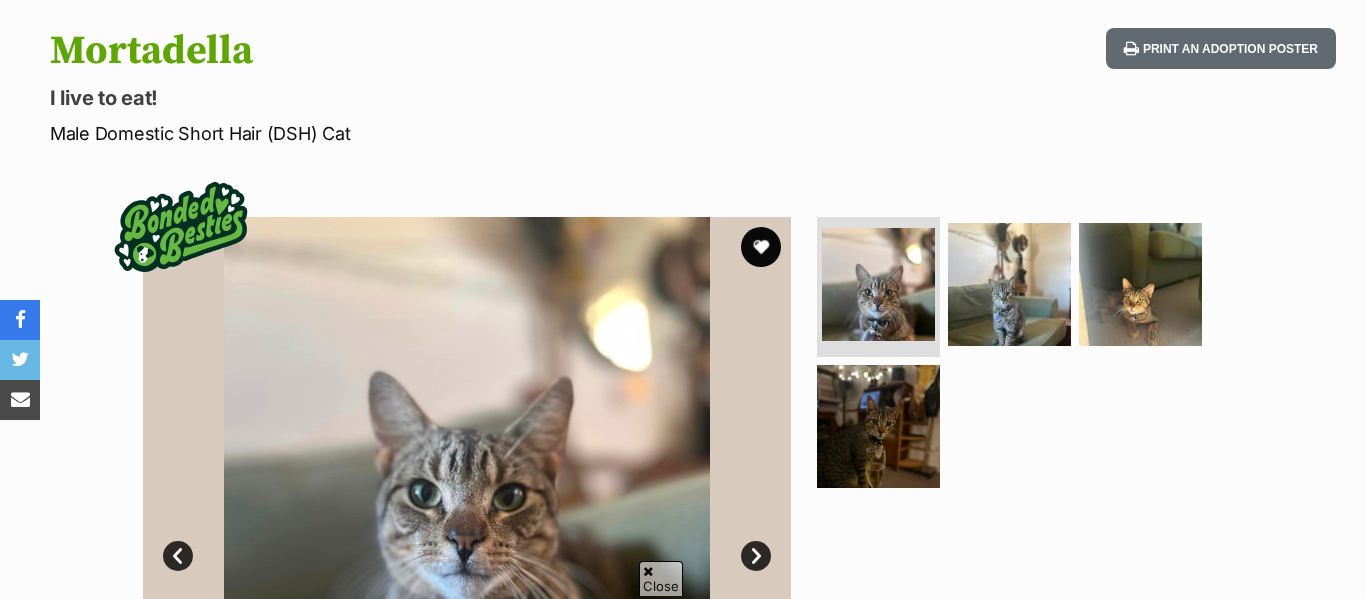scroll, scrollTop: 373, scrollLeft: 0, axis: vertical 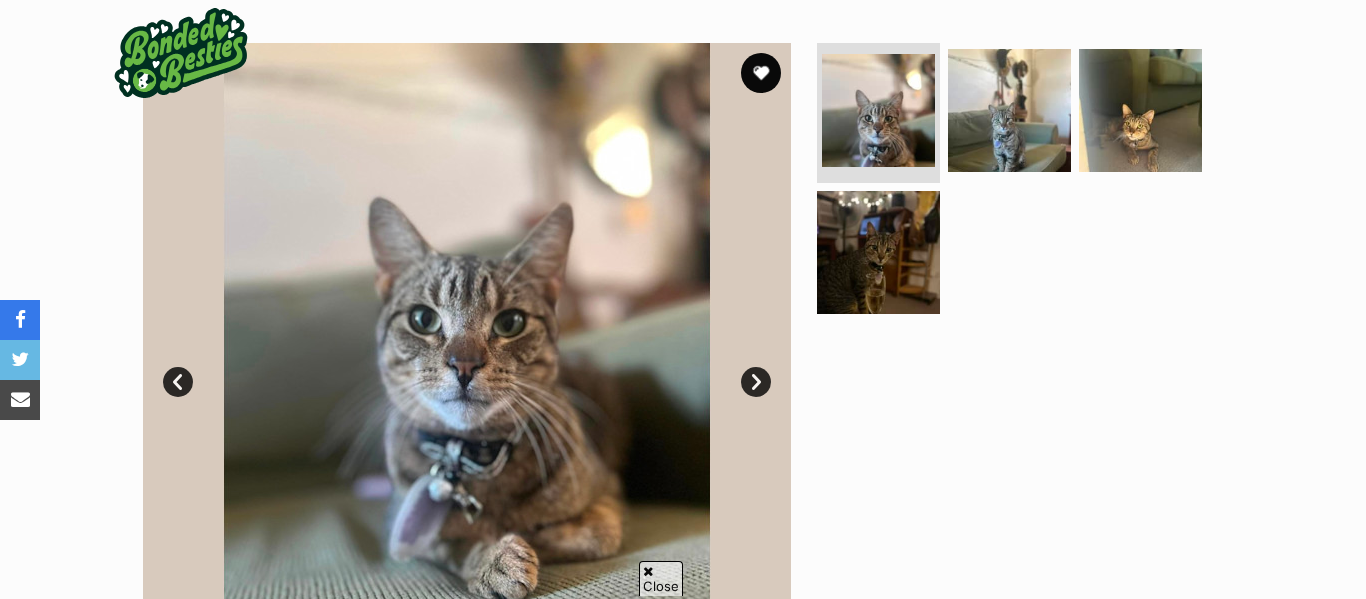 click on "Next" at bounding box center [756, 382] 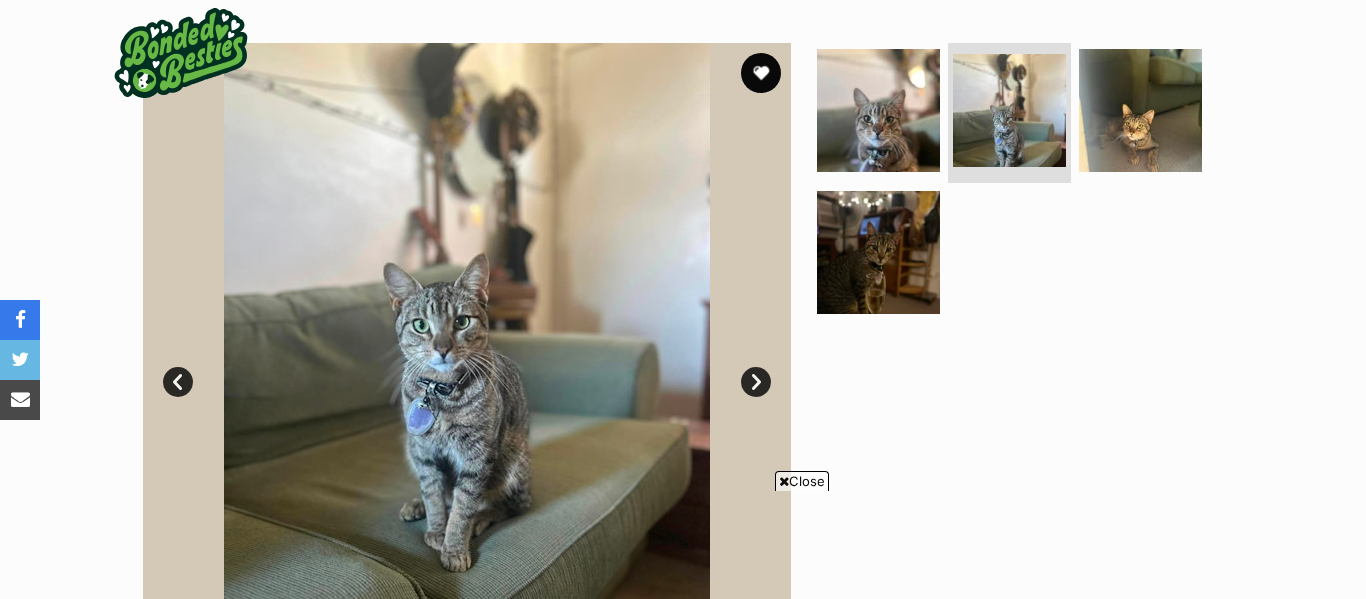 click on "Next" at bounding box center [756, 382] 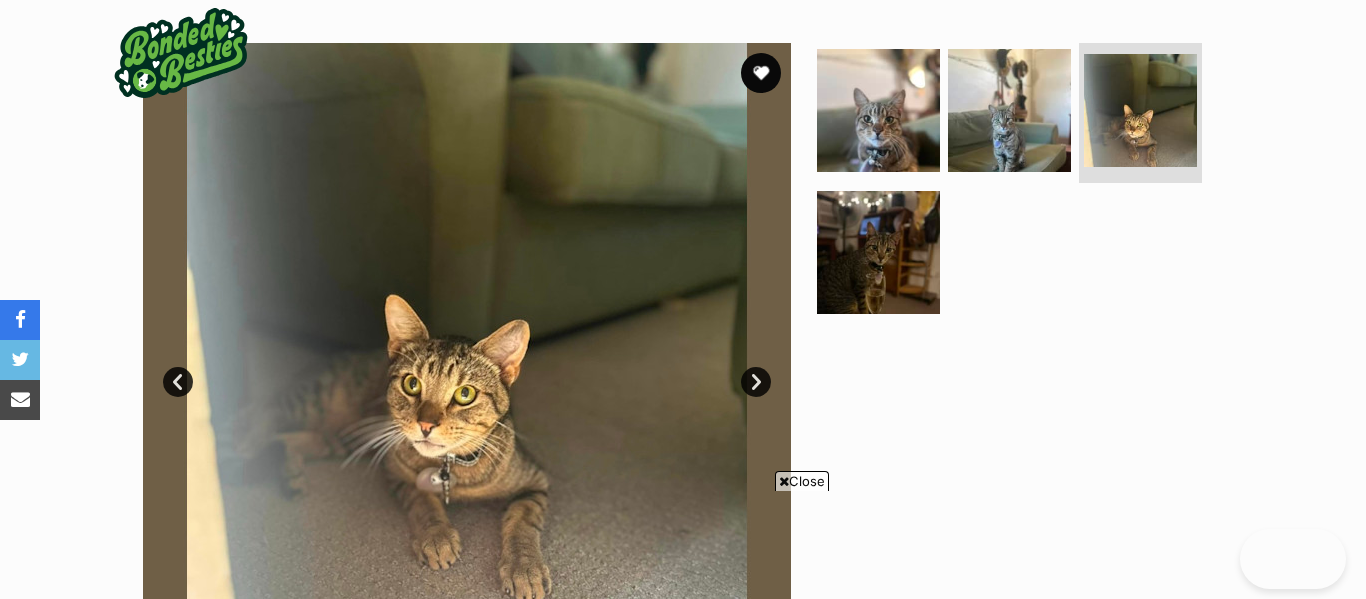 click on "Next" at bounding box center (756, 382) 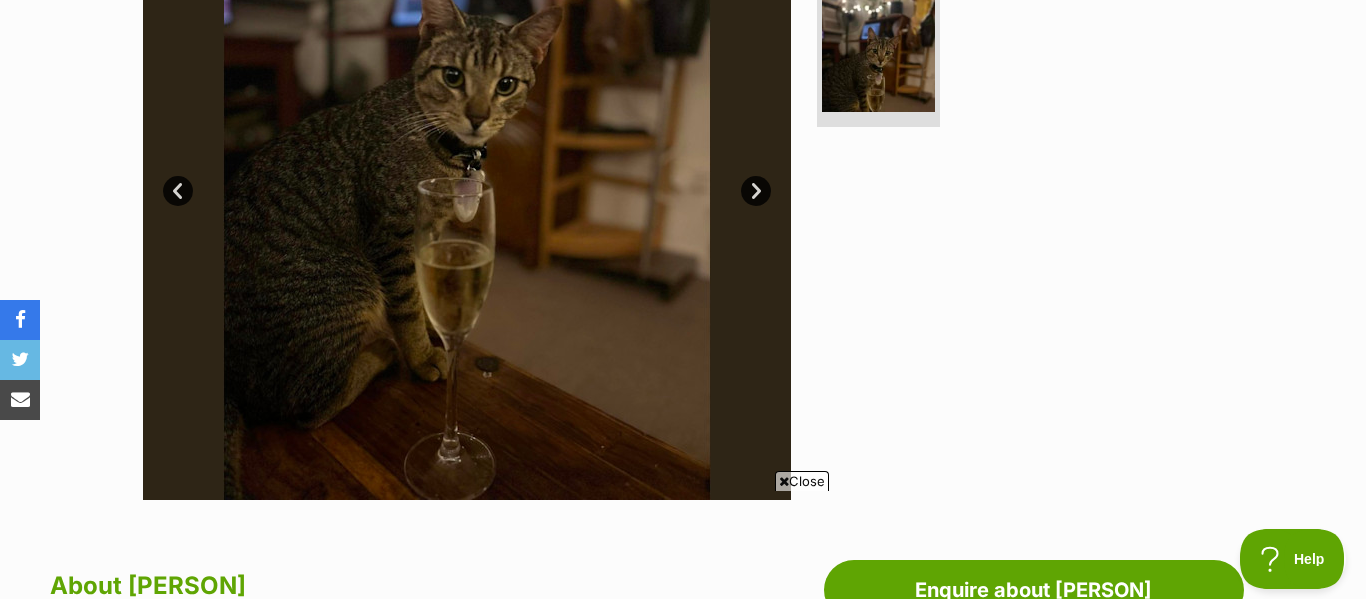 scroll, scrollTop: 594, scrollLeft: 0, axis: vertical 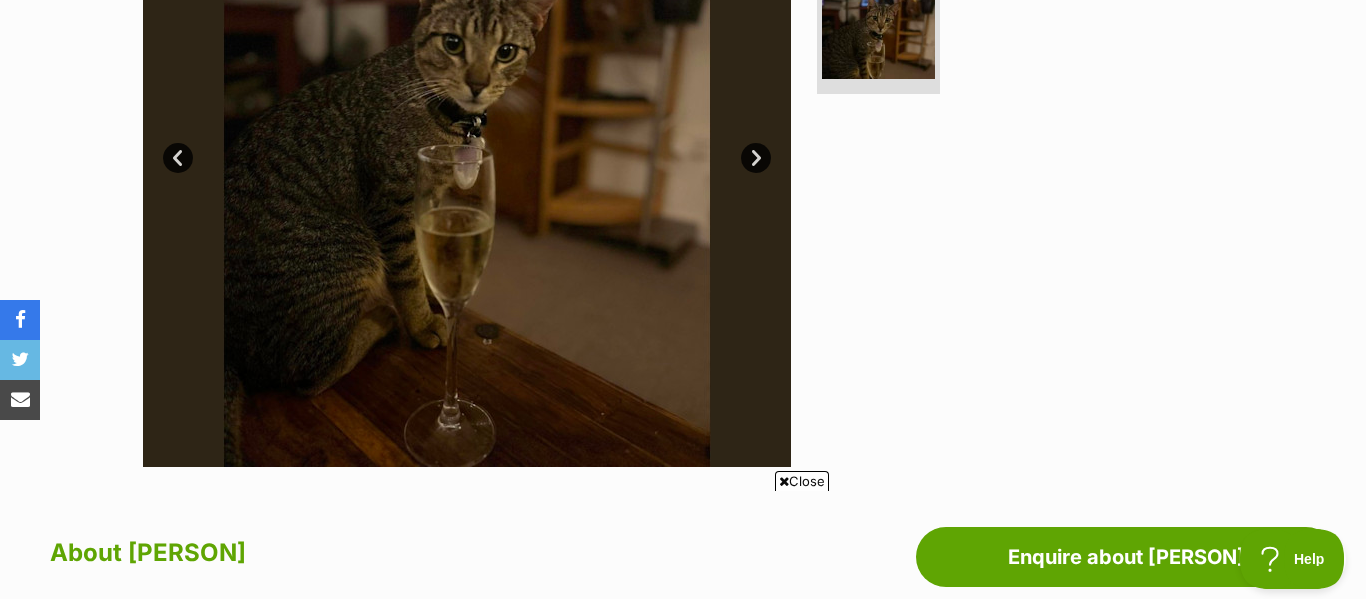 click on "Close" at bounding box center [802, 481] 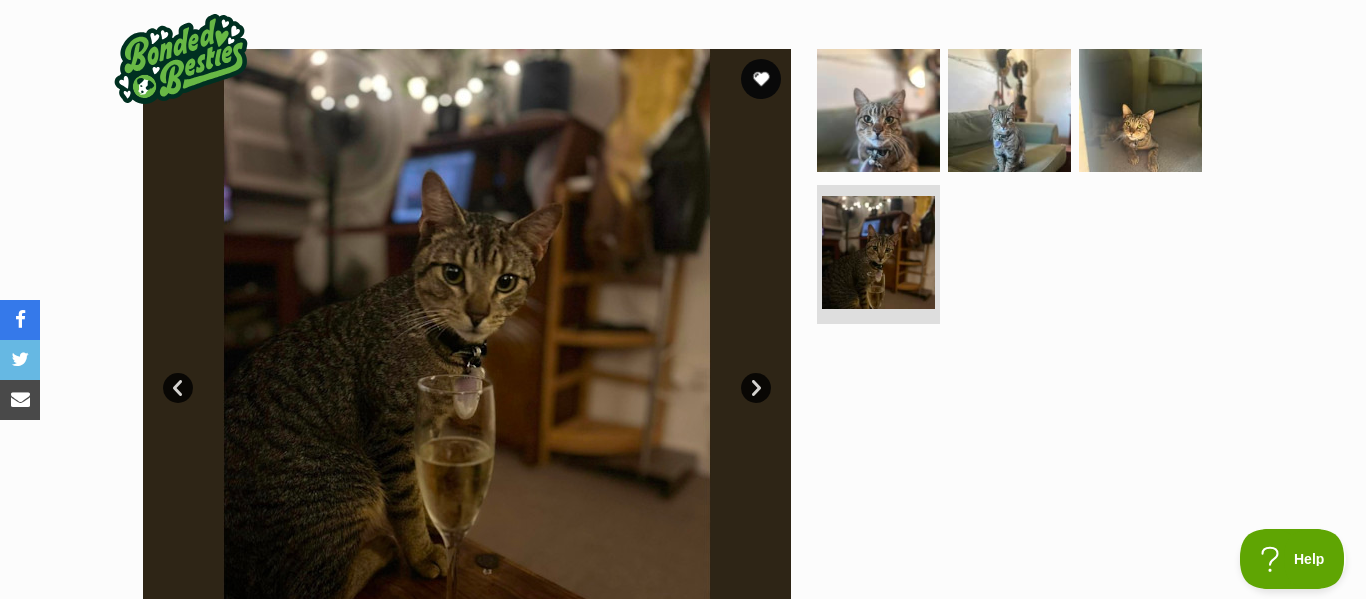 scroll, scrollTop: 359, scrollLeft: 0, axis: vertical 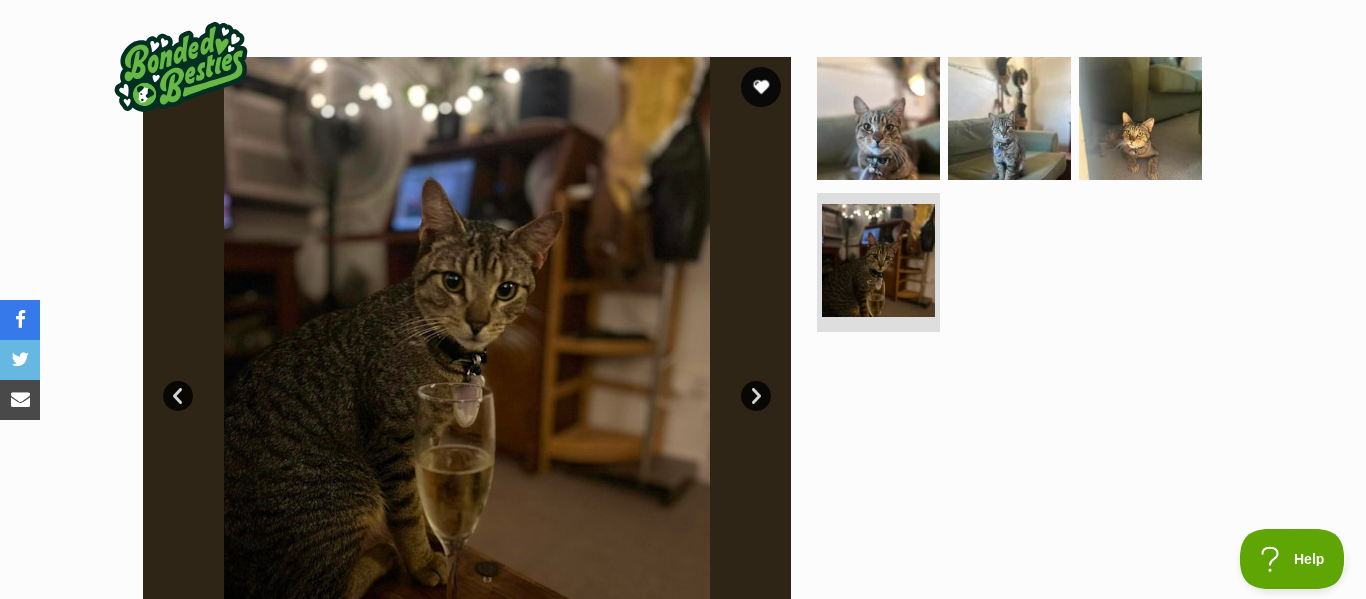 click on "Next" at bounding box center (756, 396) 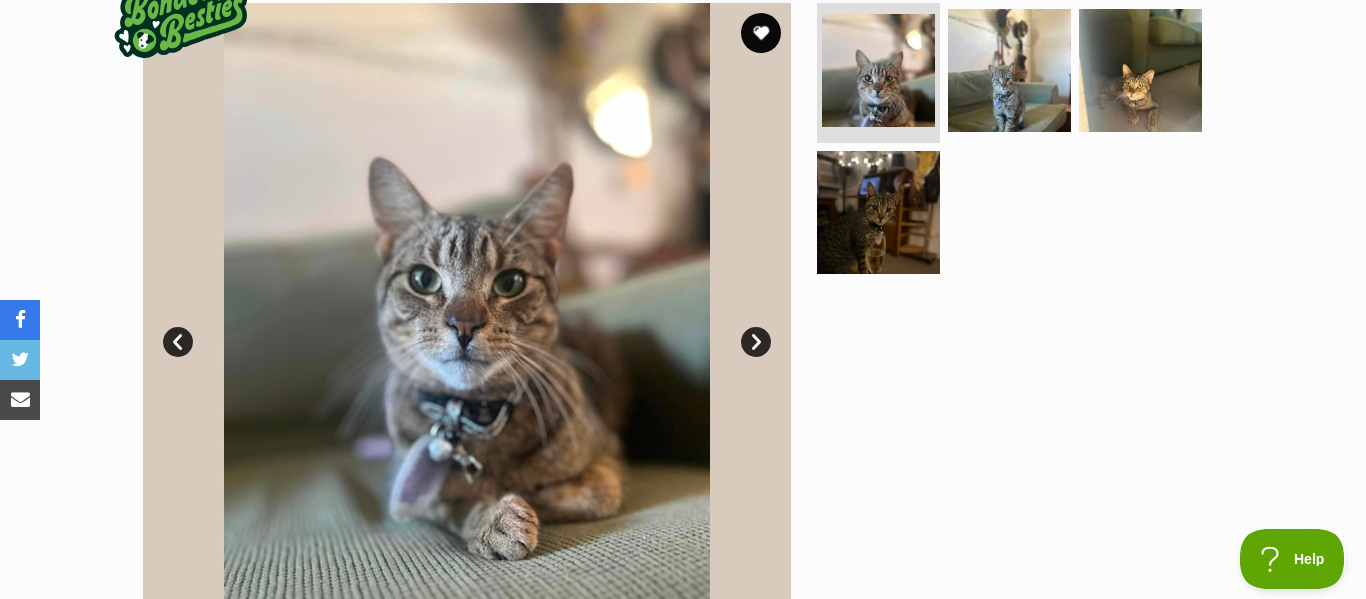 scroll, scrollTop: 395, scrollLeft: 0, axis: vertical 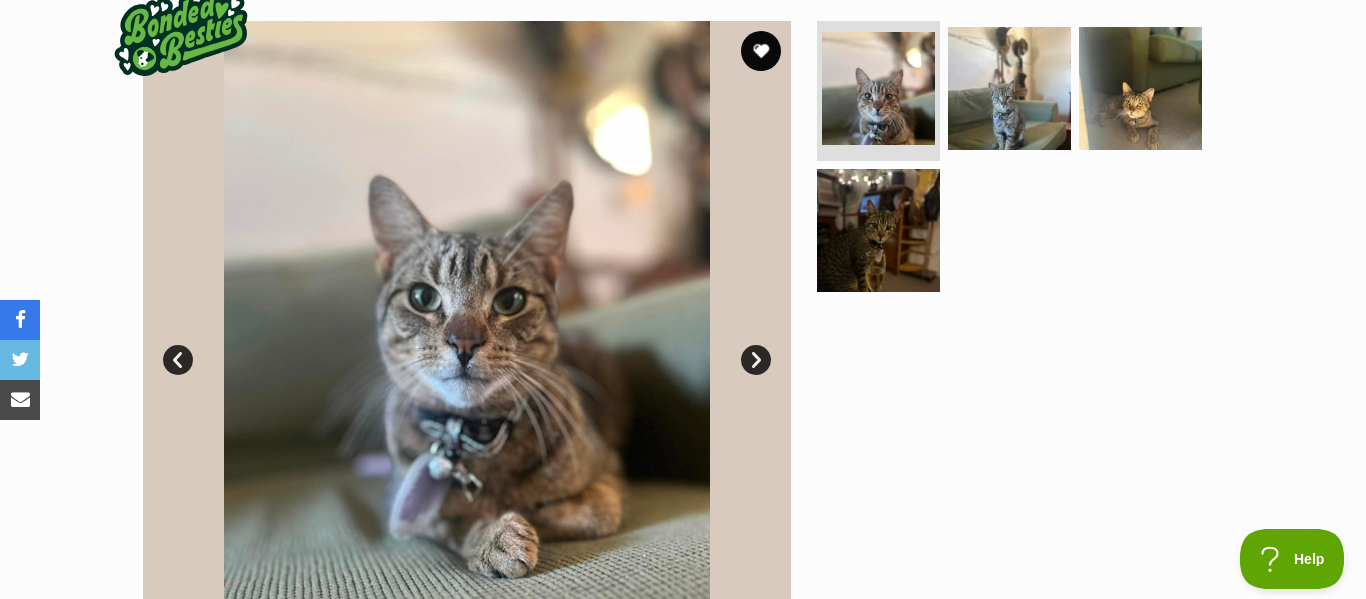 click on "Next" at bounding box center (756, 360) 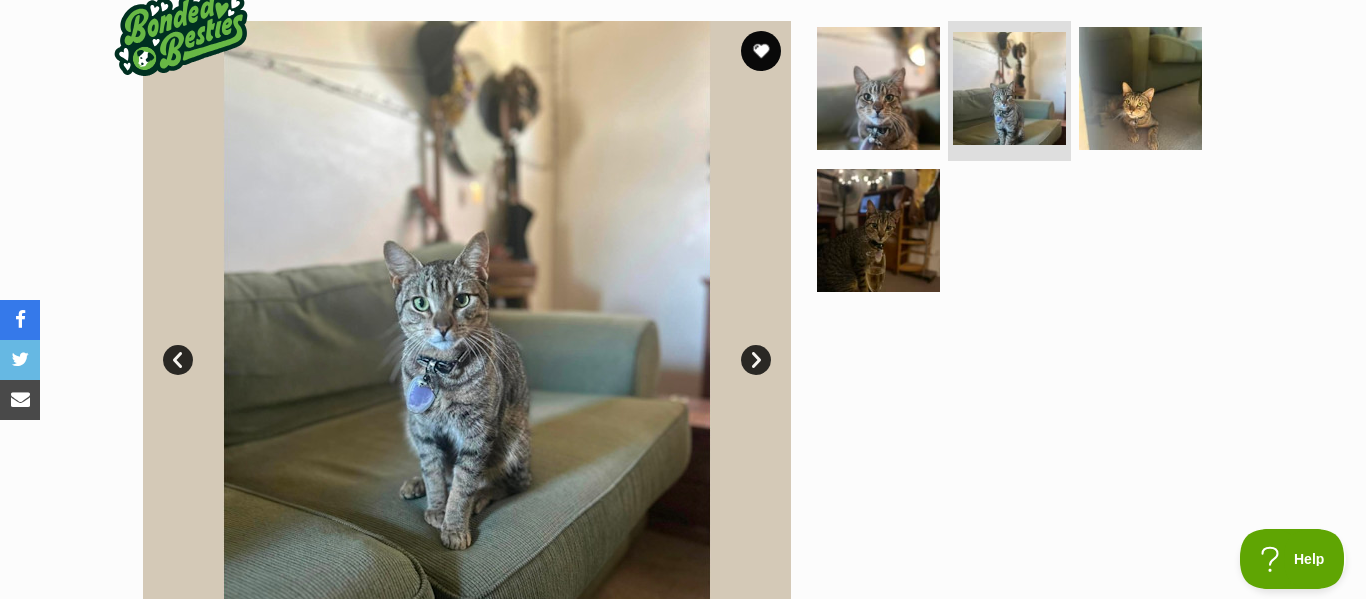 click on "Next" at bounding box center [756, 360] 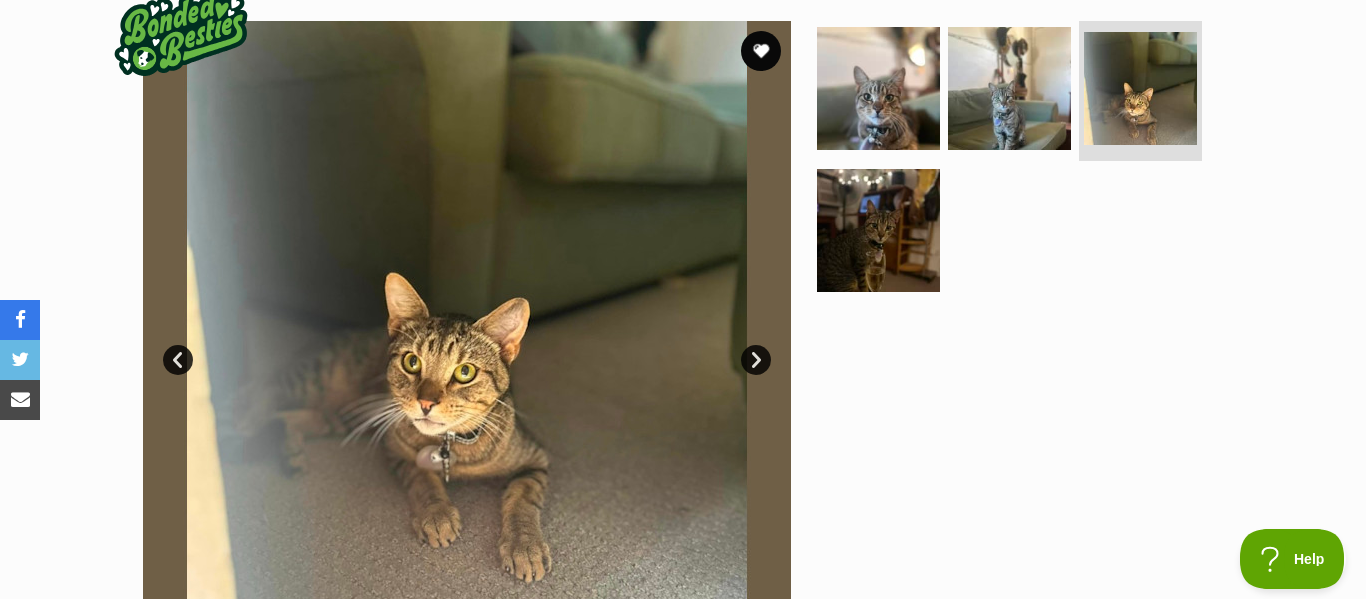 click on "Next" at bounding box center [756, 360] 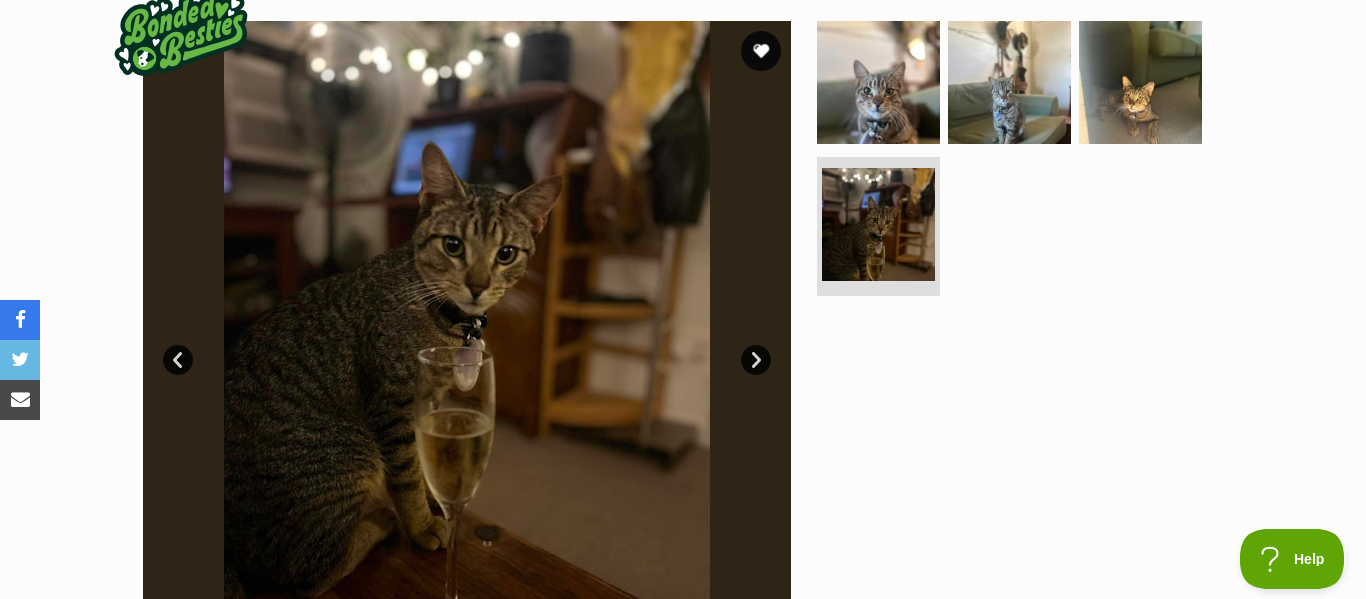 click on "Next" at bounding box center [756, 360] 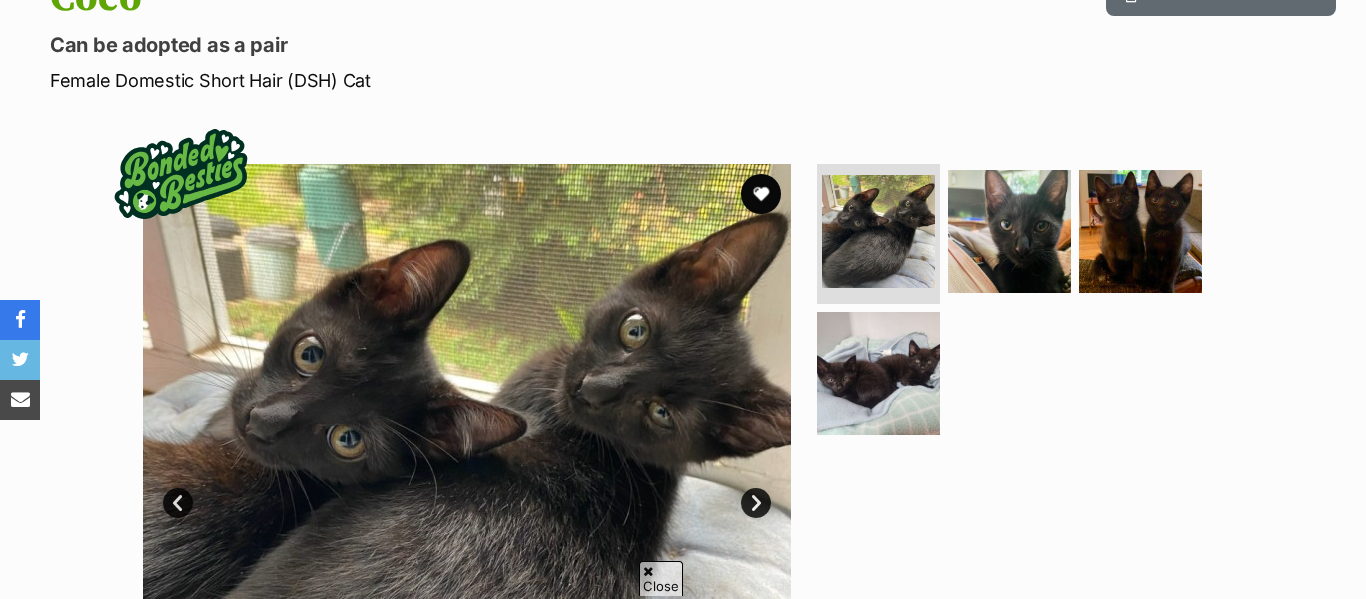 scroll, scrollTop: 355, scrollLeft: 0, axis: vertical 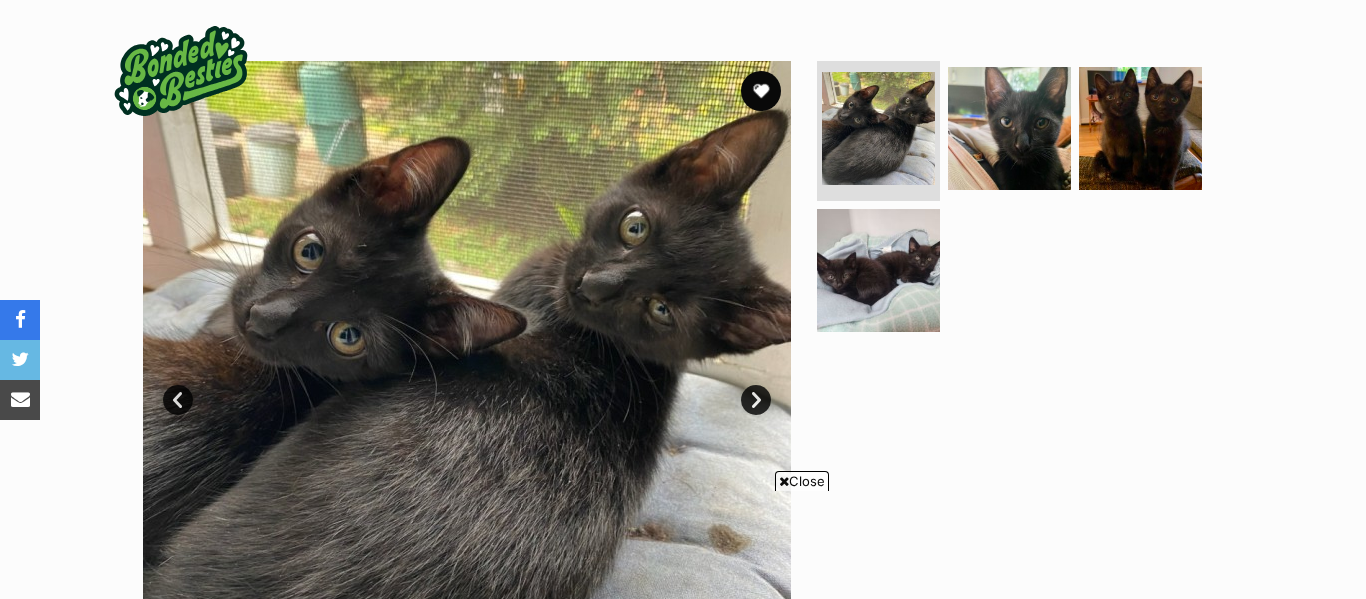 click on "Next" at bounding box center (756, 400) 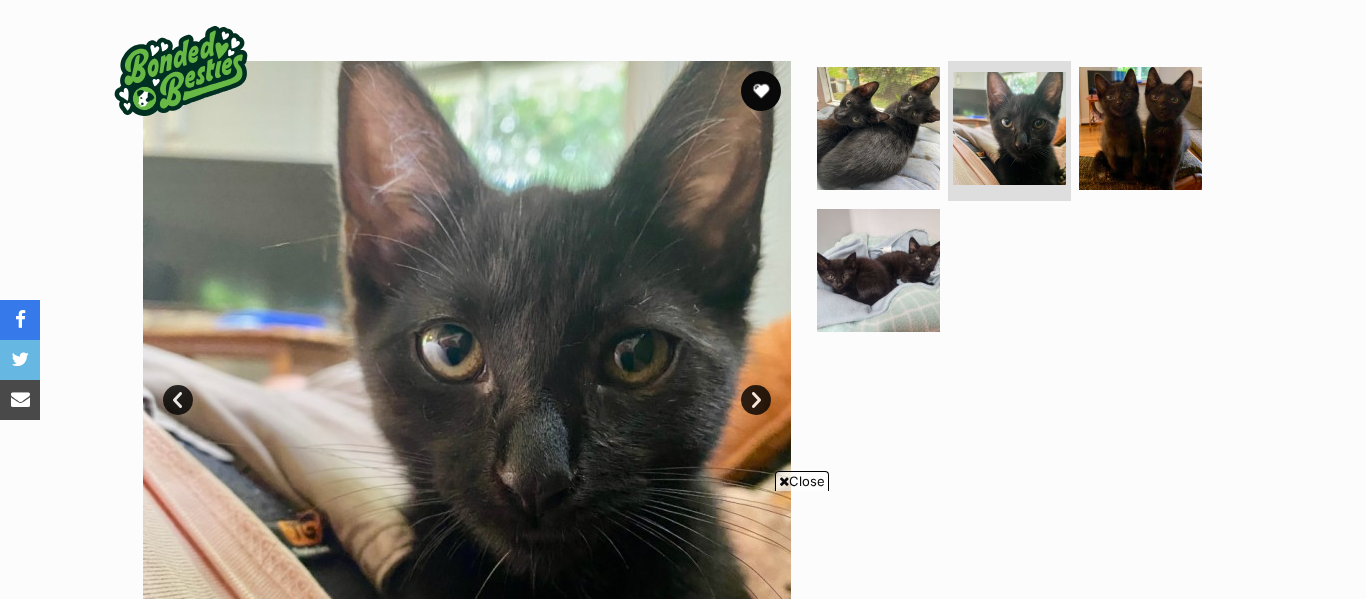 click on "Next" at bounding box center (756, 400) 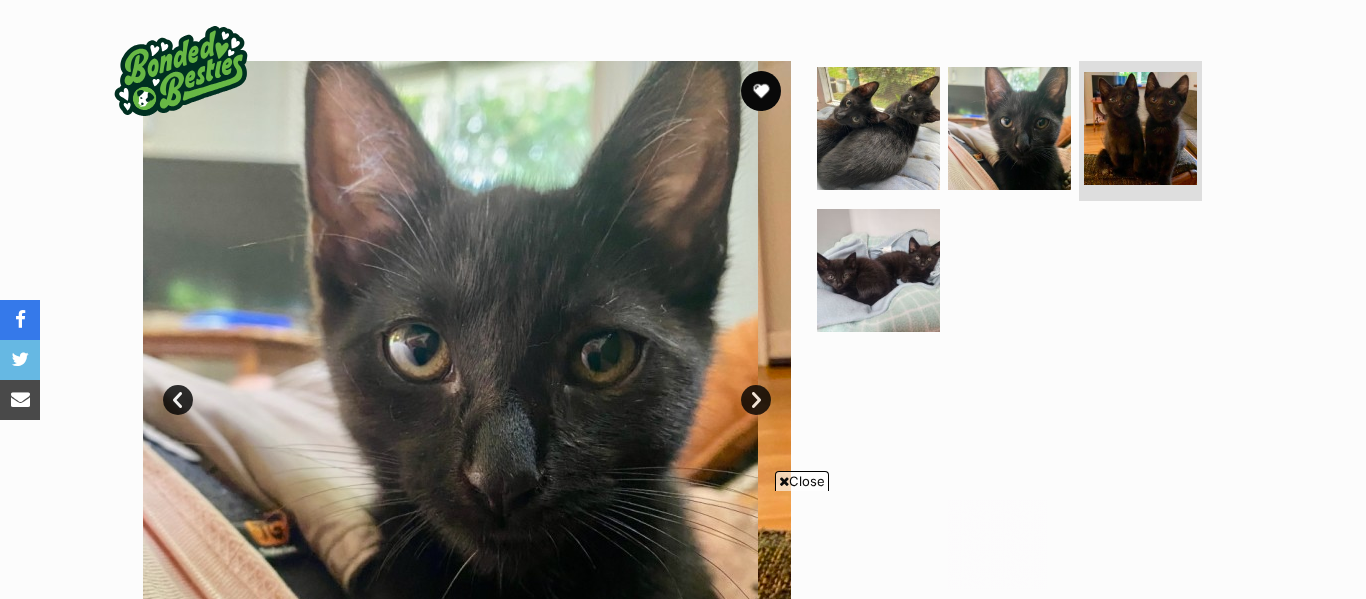 scroll, scrollTop: 0, scrollLeft: 0, axis: both 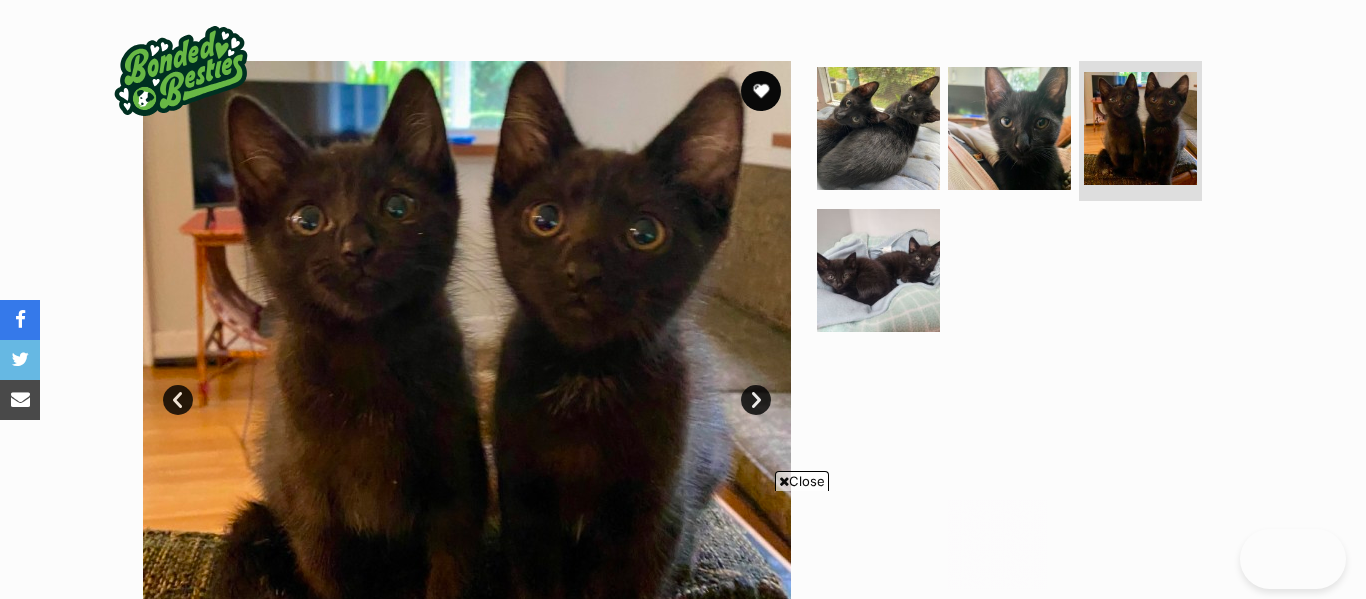 click on "Next" at bounding box center [756, 400] 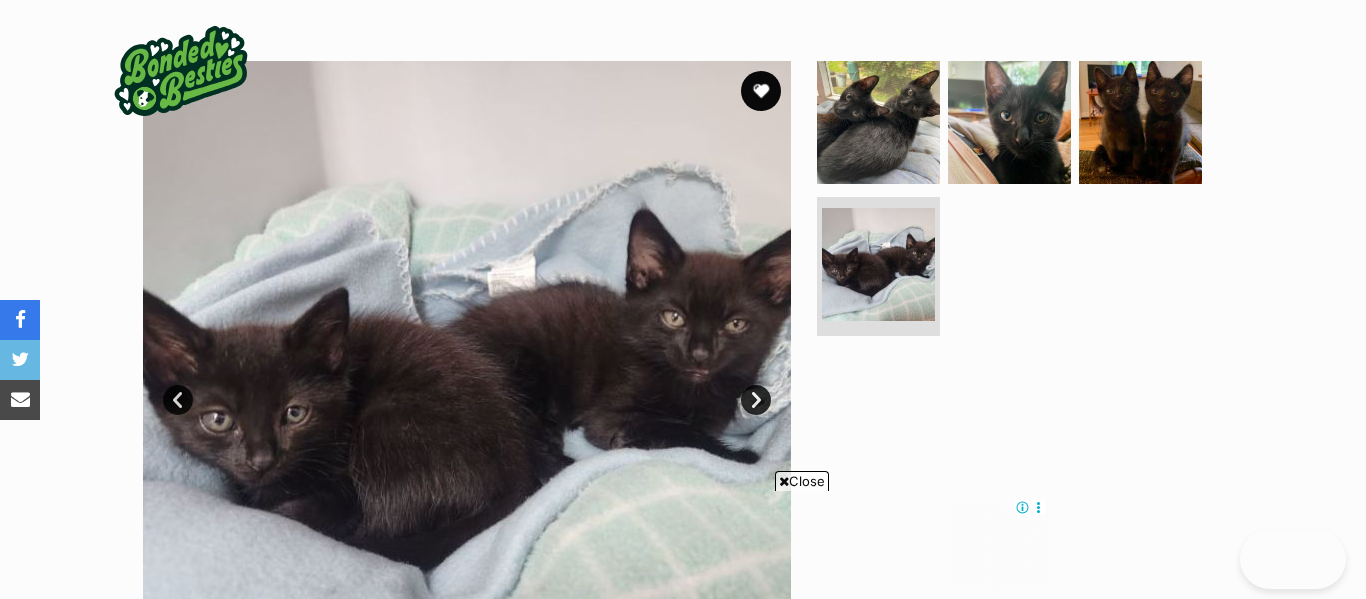 click on "Next" at bounding box center (756, 400) 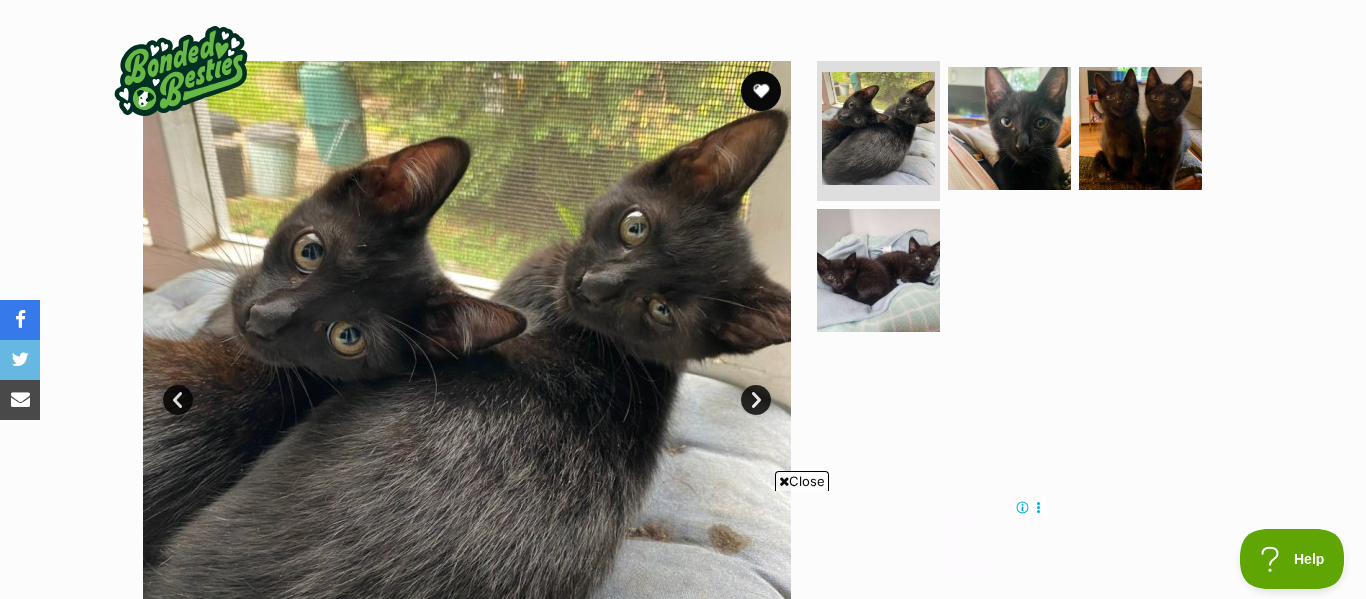 scroll, scrollTop: 441, scrollLeft: 0, axis: vertical 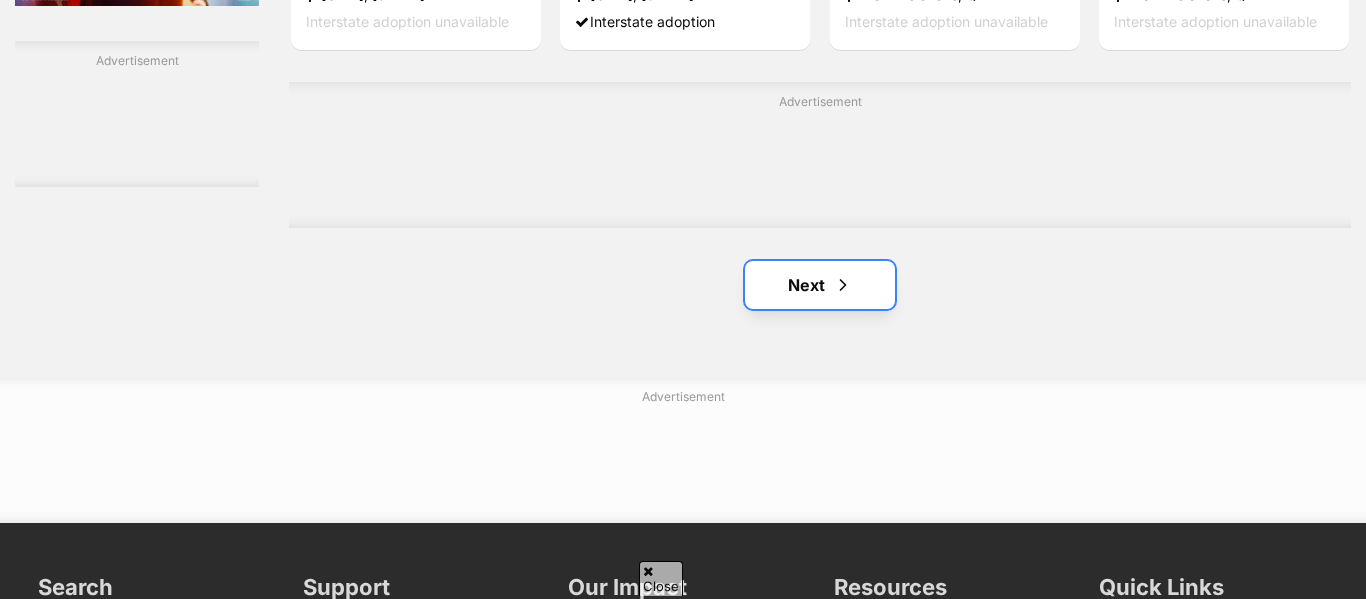 click on "Next" at bounding box center [820, 285] 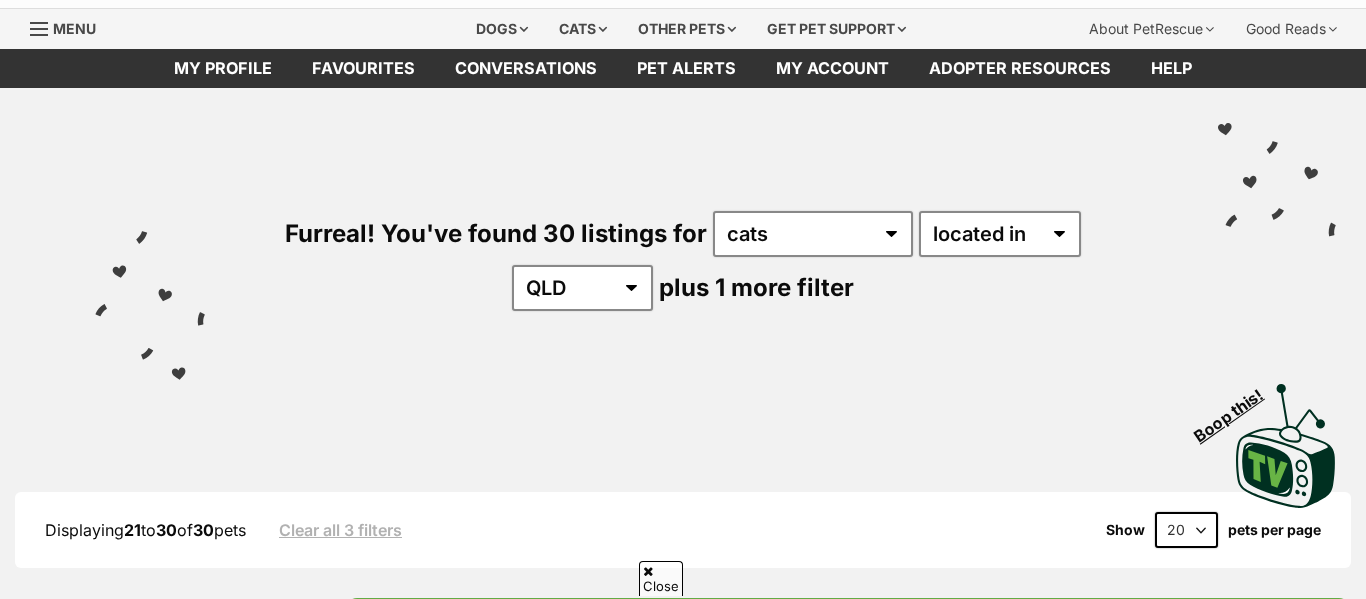 scroll, scrollTop: 331, scrollLeft: 0, axis: vertical 